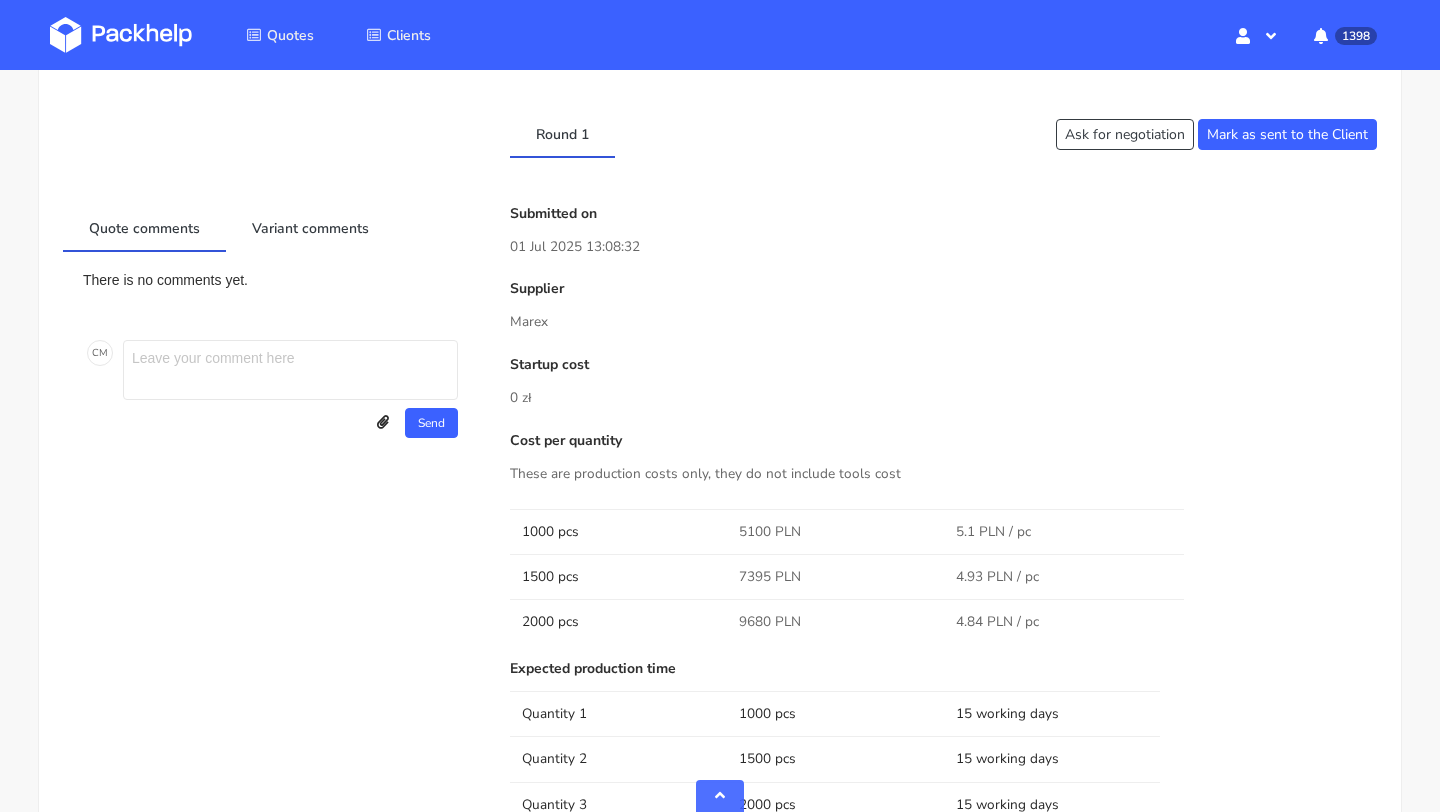 scroll, scrollTop: 0, scrollLeft: 0, axis: both 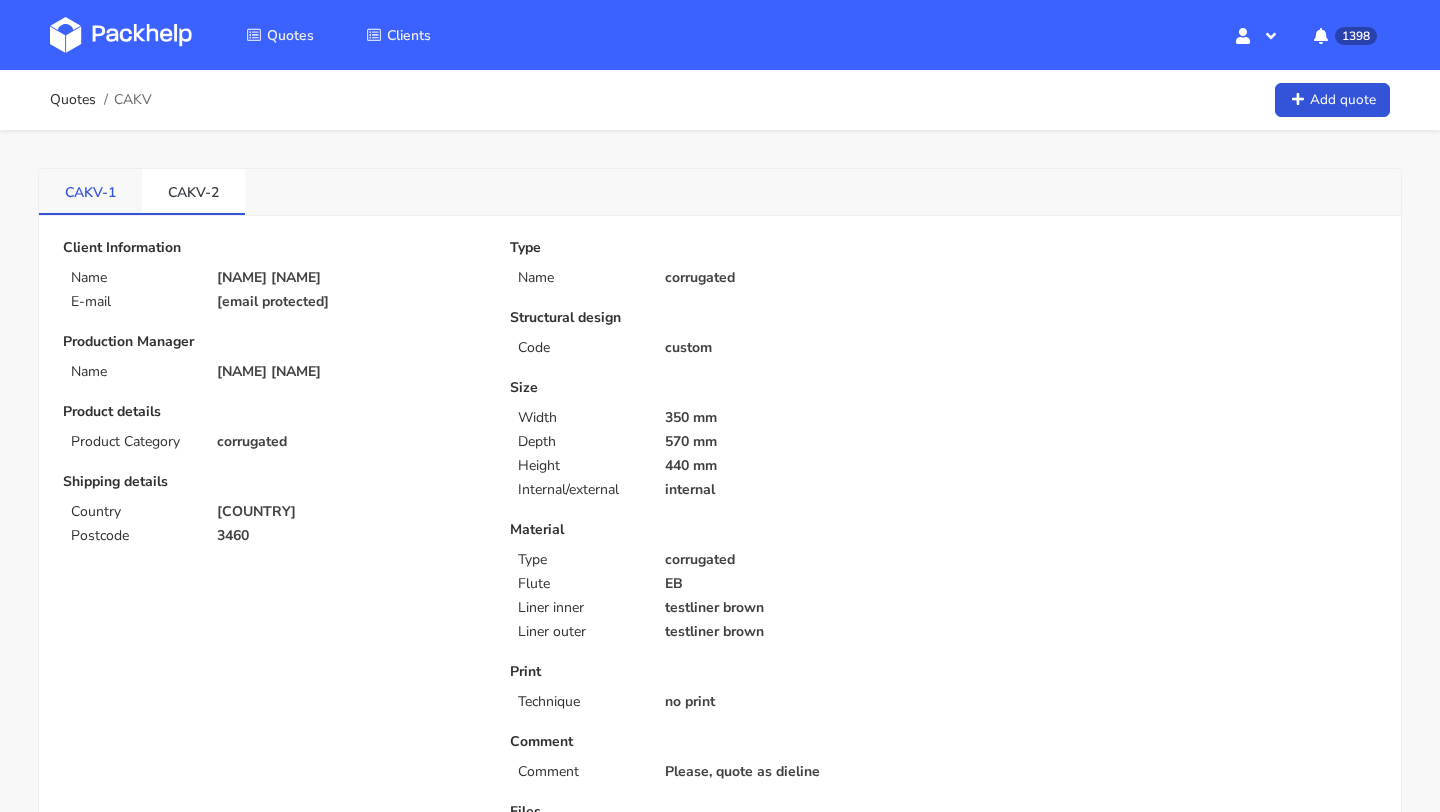 click on "CAKV-1" at bounding box center (90, 191) 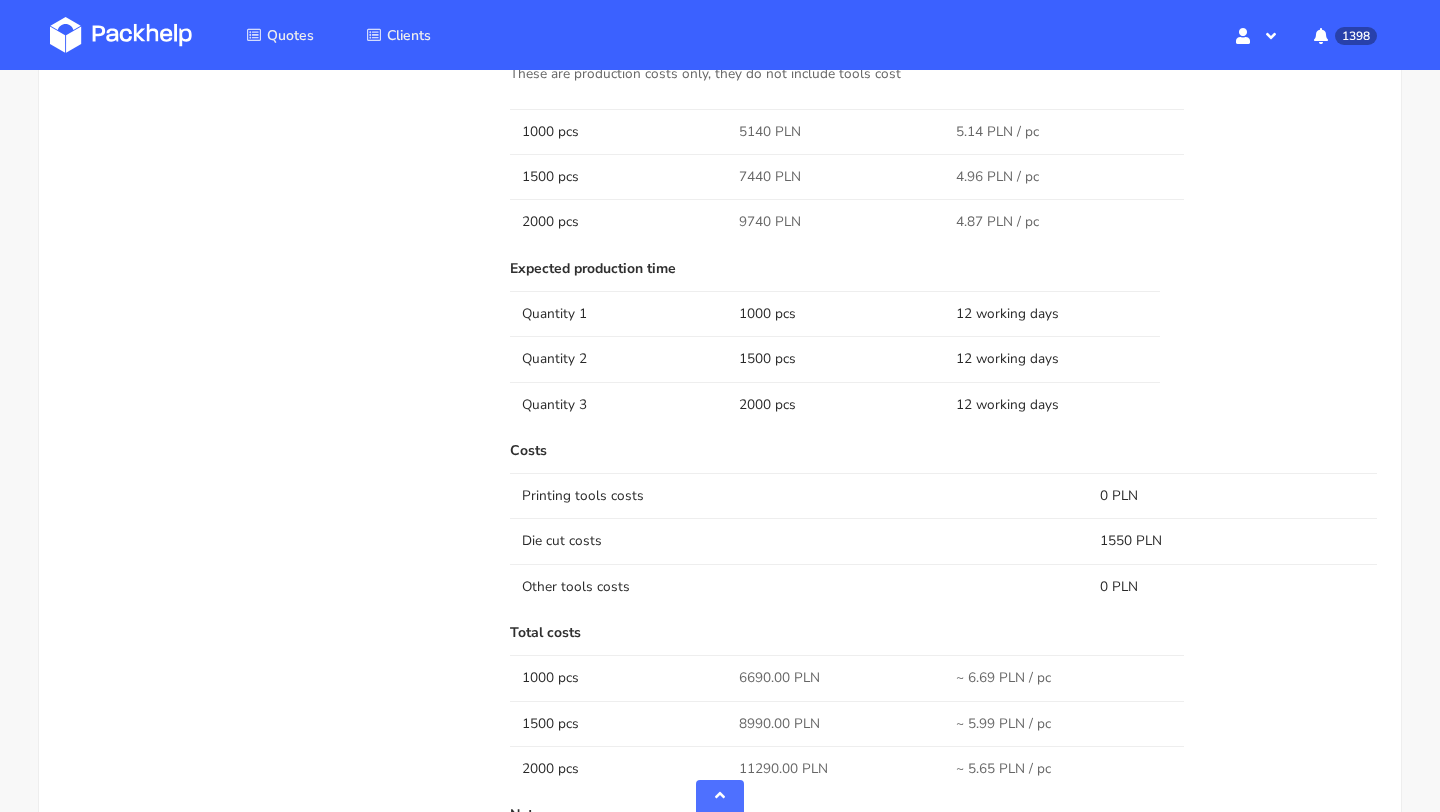 scroll, scrollTop: 0, scrollLeft: 0, axis: both 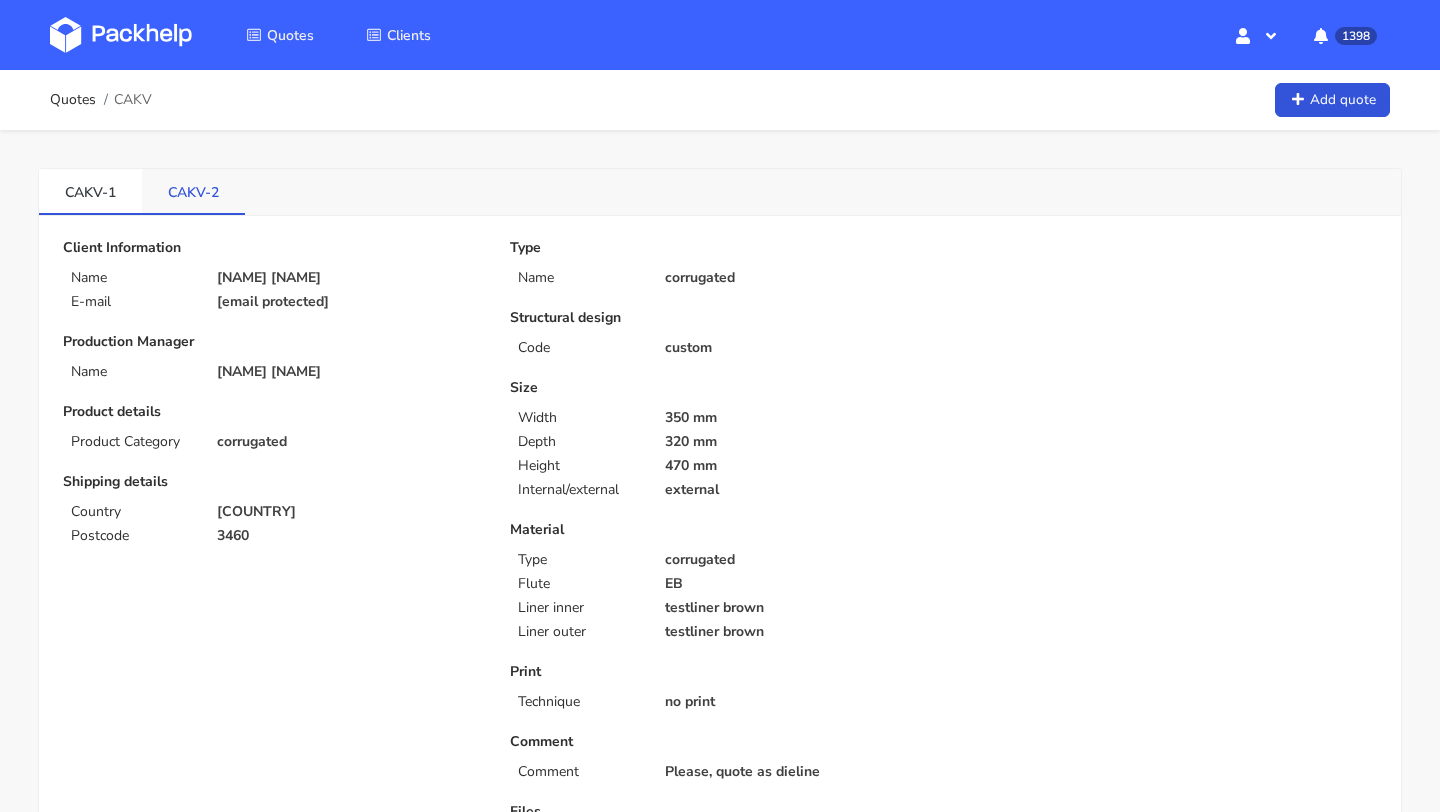 click on "CAKV-2" at bounding box center (90, 191) 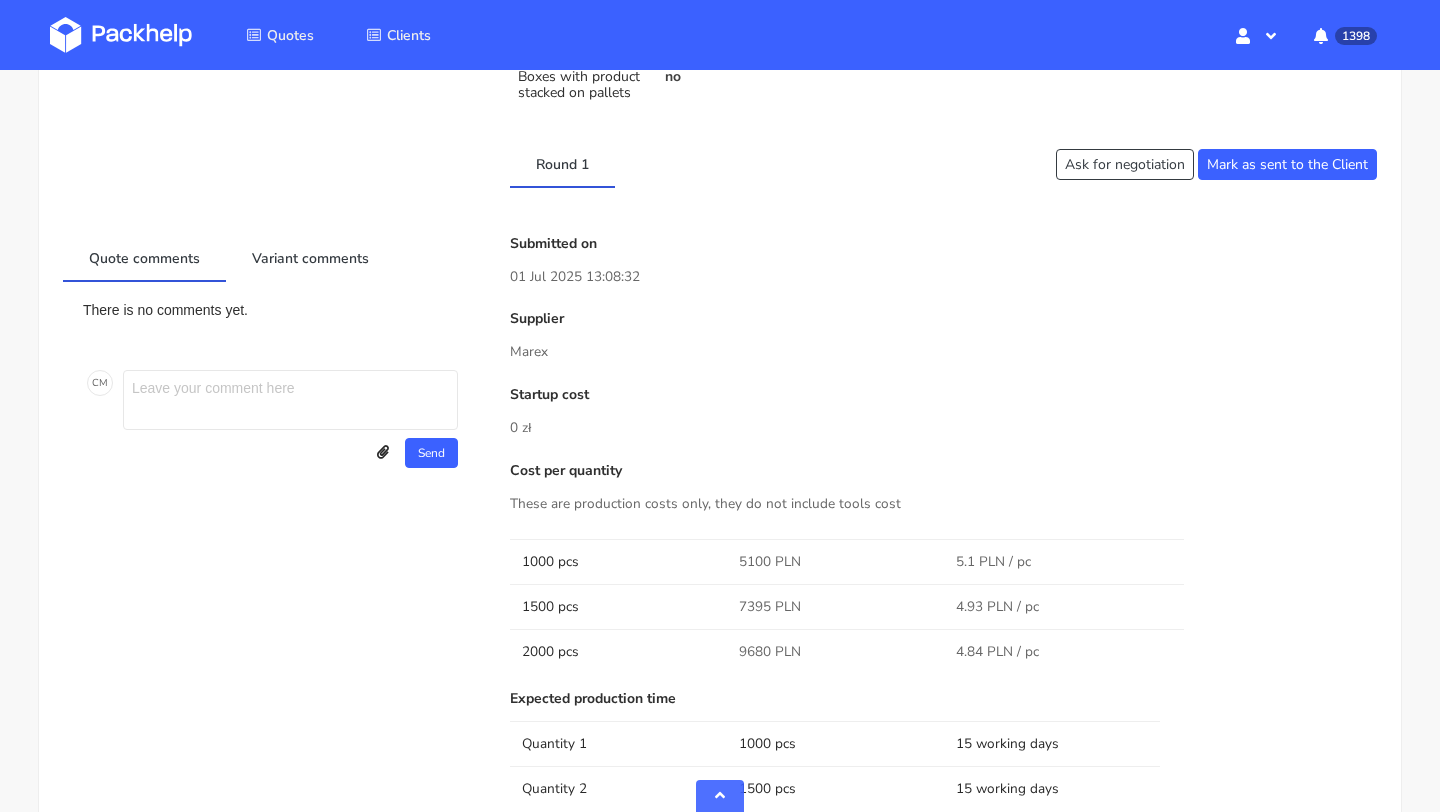scroll, scrollTop: 1009, scrollLeft: 0, axis: vertical 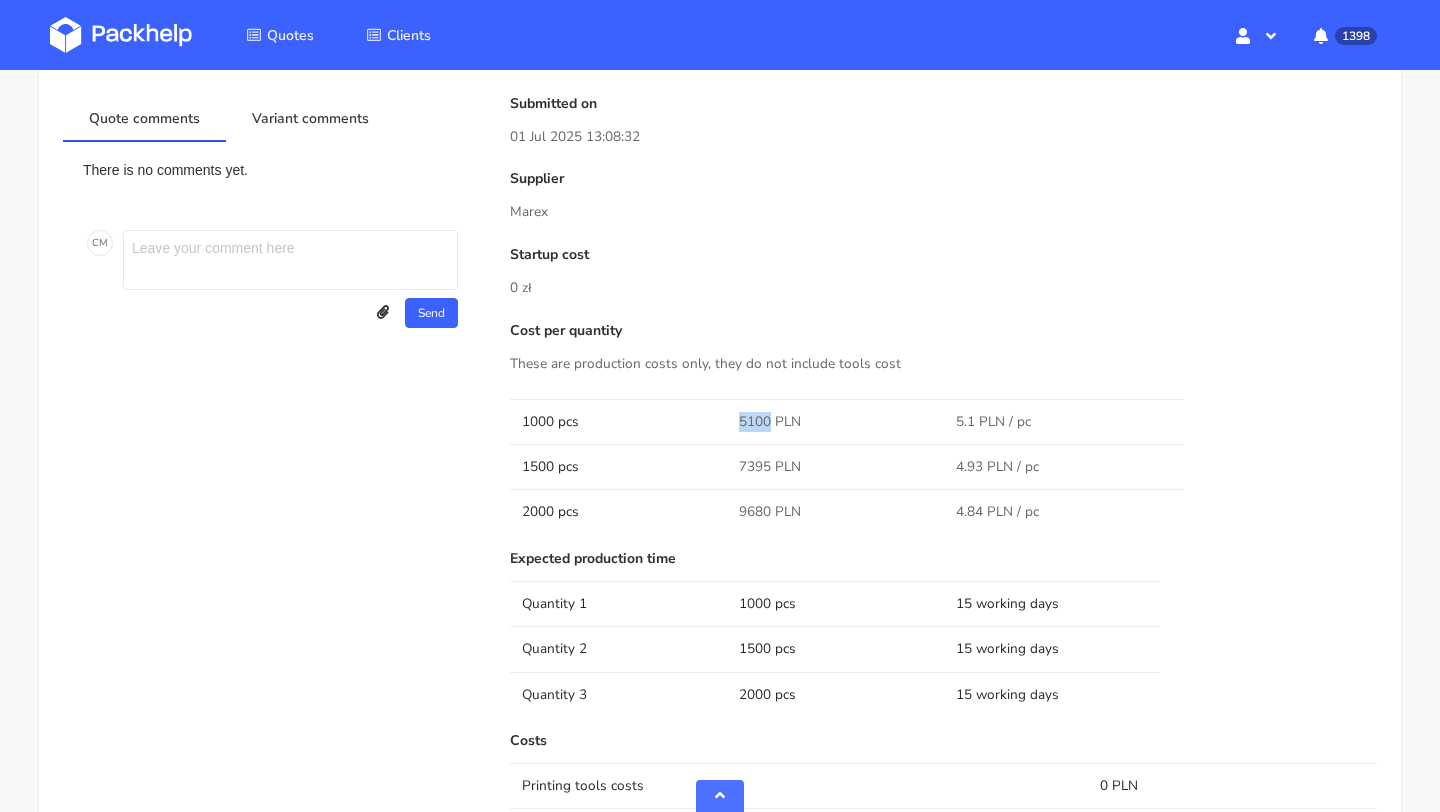 drag, startPoint x: 770, startPoint y: 417, endPoint x: 739, endPoint y: 417, distance: 31 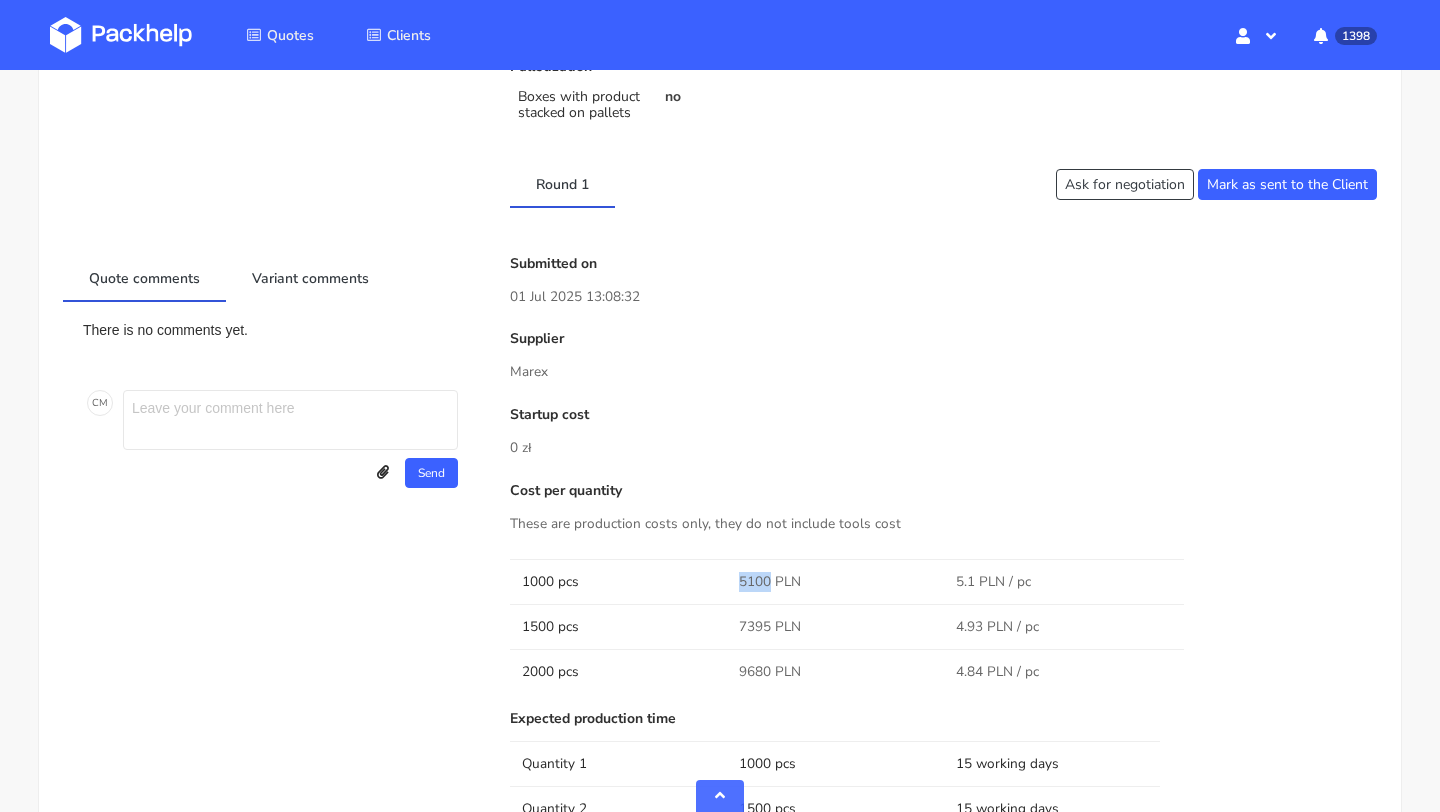 scroll, scrollTop: 1097, scrollLeft: 0, axis: vertical 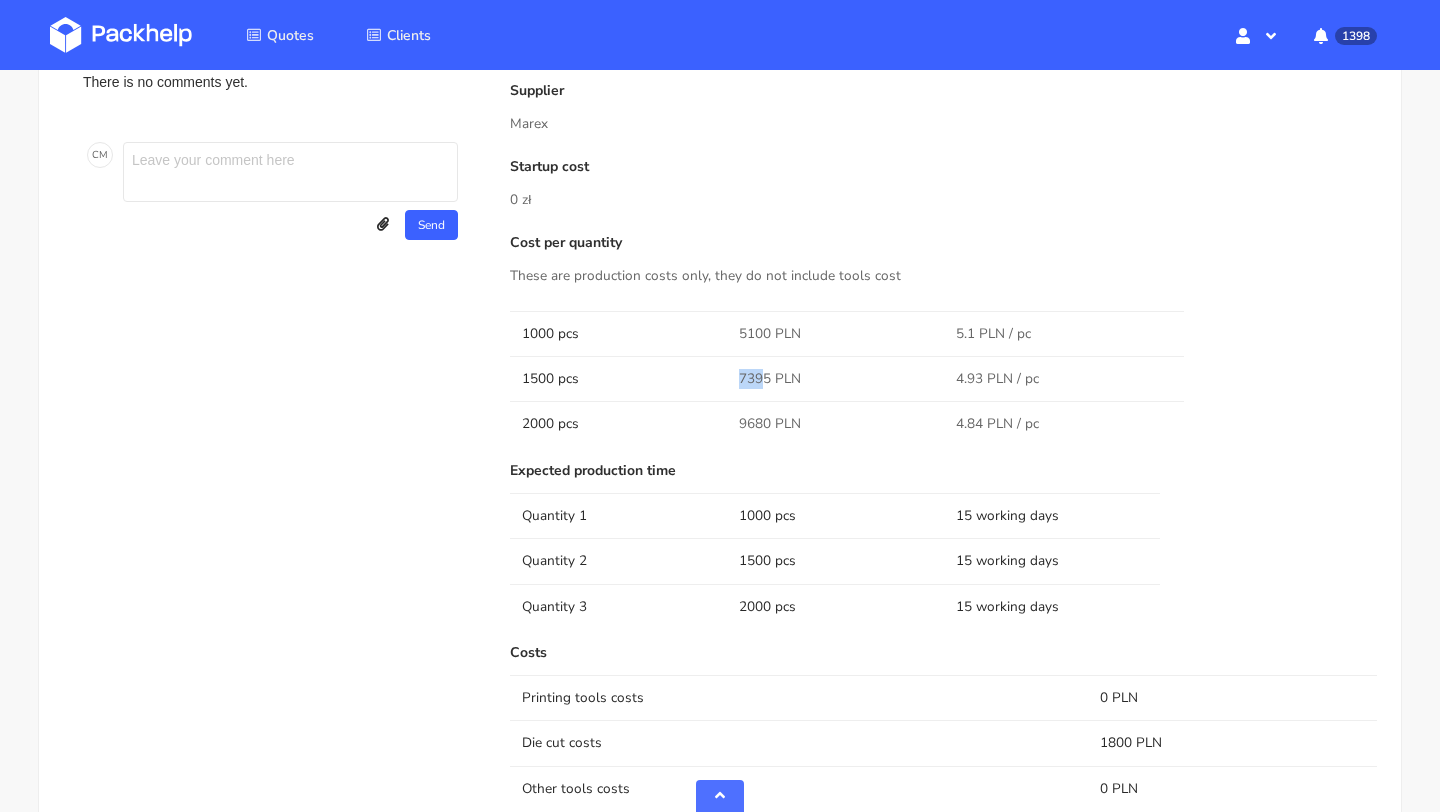 drag, startPoint x: 765, startPoint y: 380, endPoint x: 729, endPoint y: 380, distance: 36 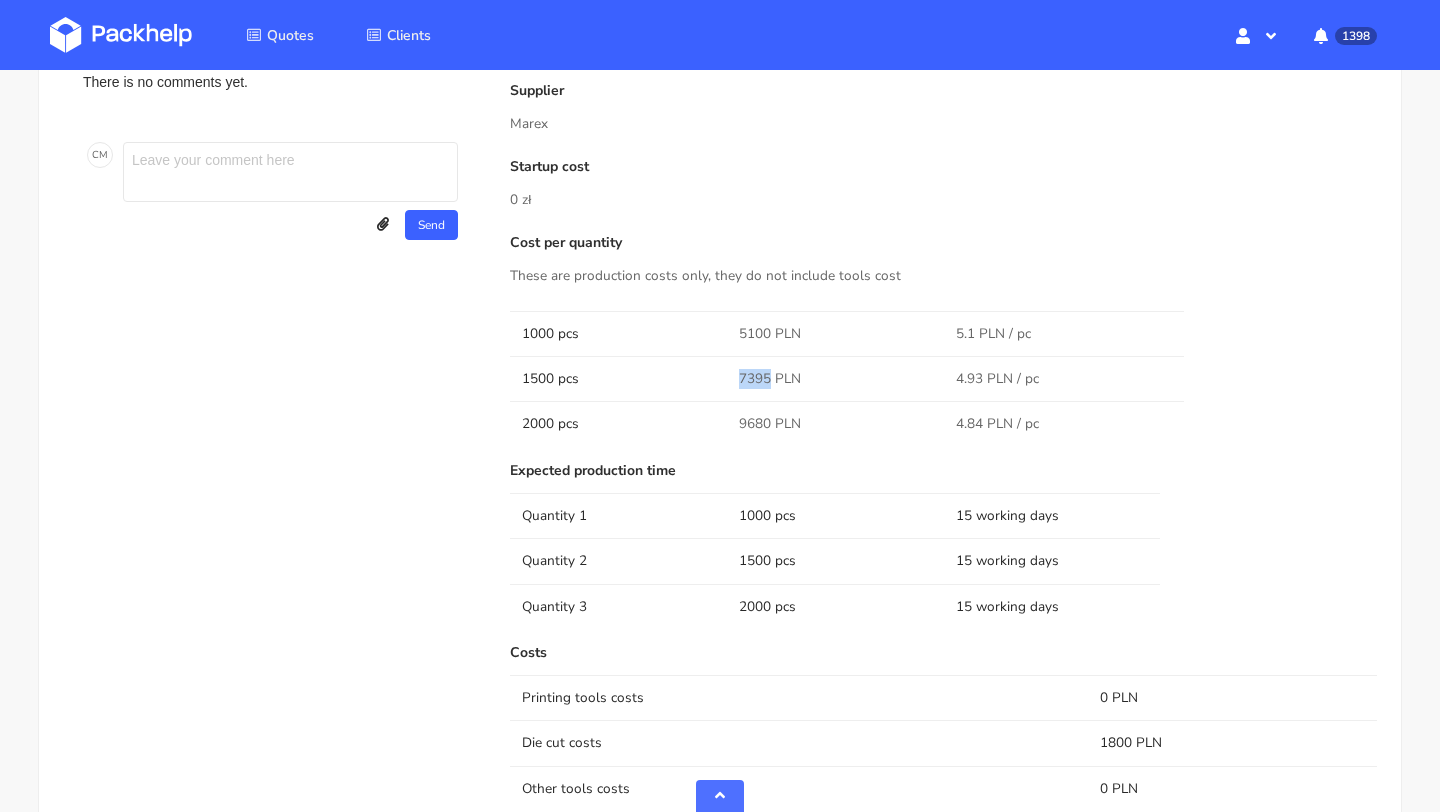 drag, startPoint x: 770, startPoint y: 374, endPoint x: 733, endPoint y: 374, distance: 37 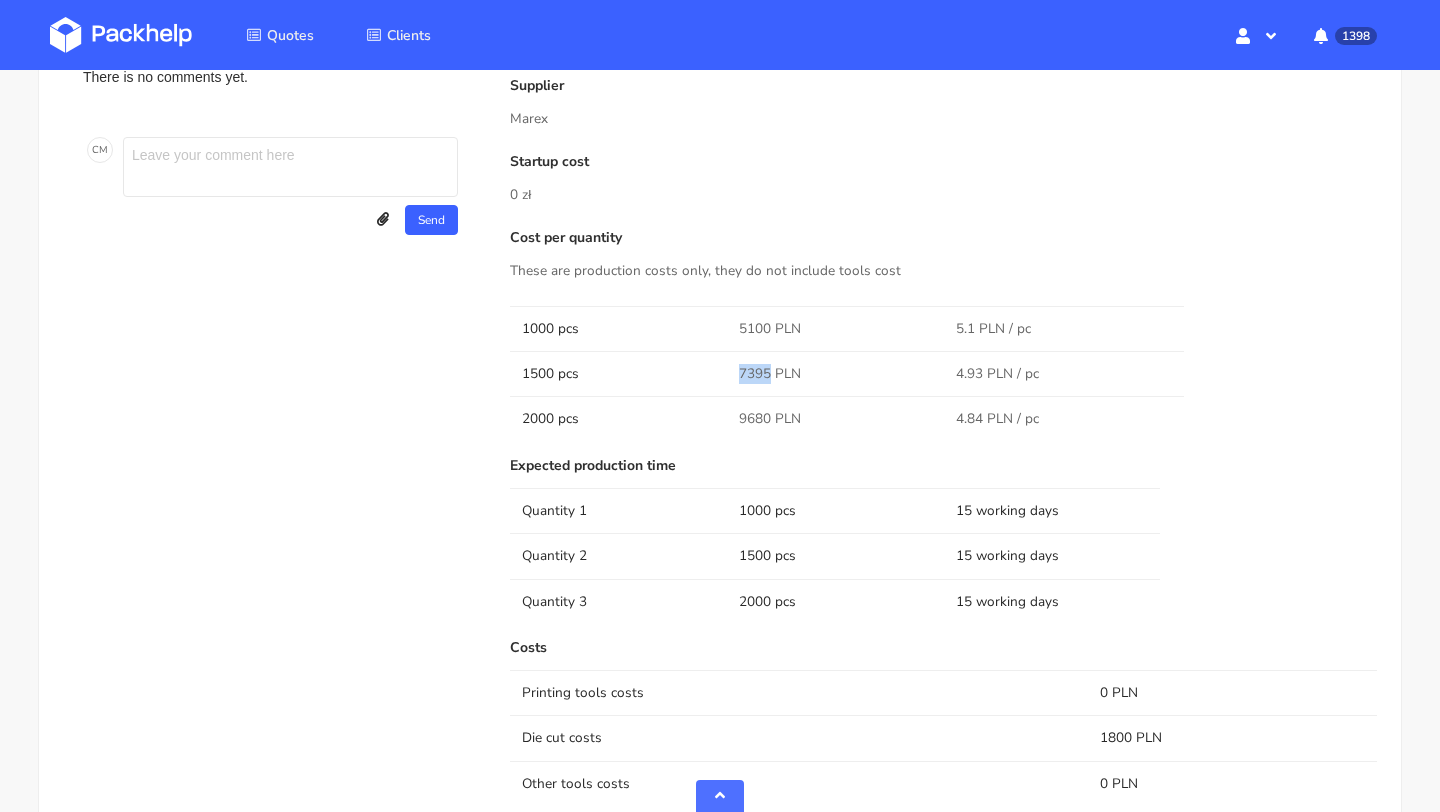 scroll, scrollTop: 1103, scrollLeft: 0, axis: vertical 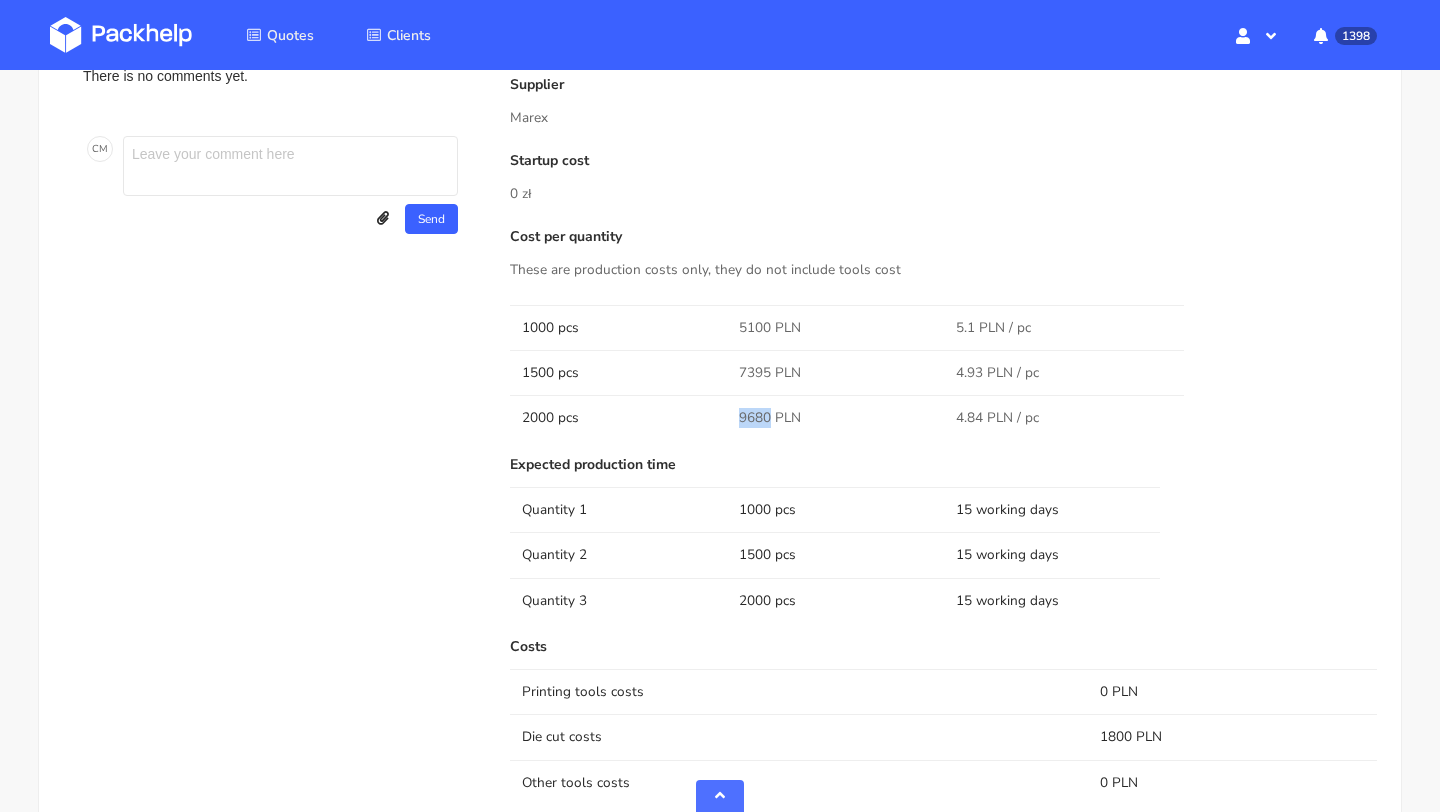 drag, startPoint x: 740, startPoint y: 414, endPoint x: 768, endPoint y: 415, distance: 28.01785 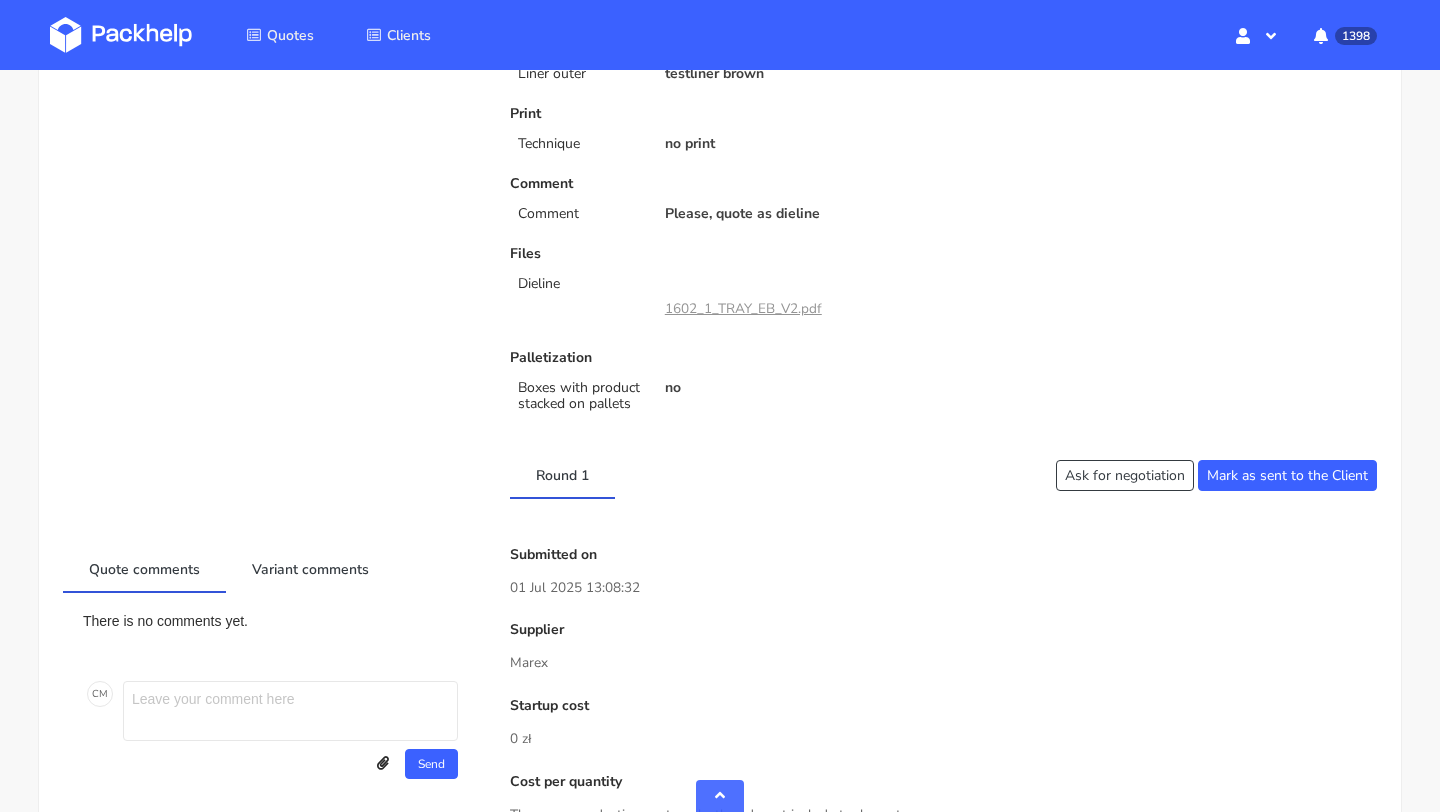 scroll, scrollTop: 658, scrollLeft: 0, axis: vertical 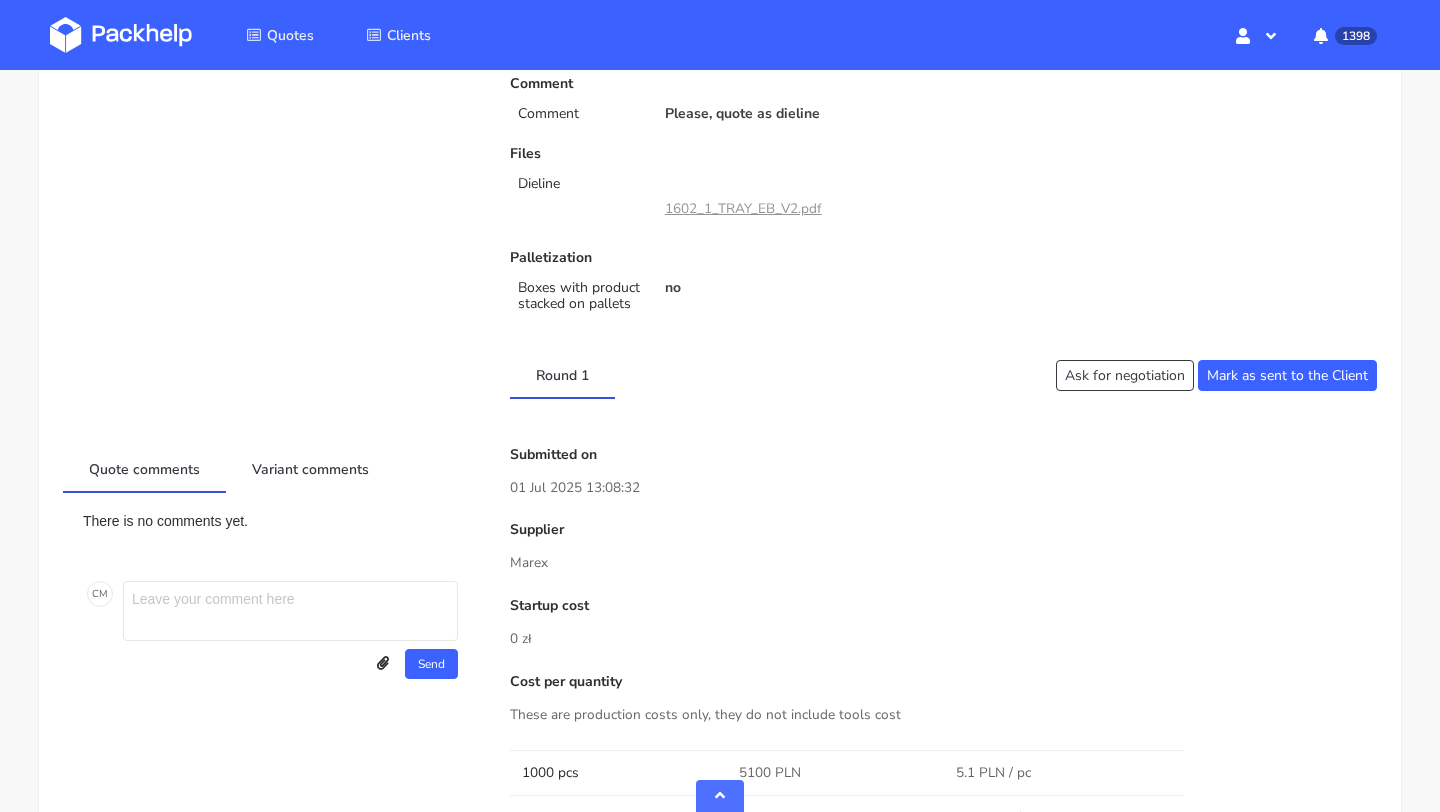 click on "1602_1_TRAY_EB_V2.pdf" at bounding box center (743, 208) 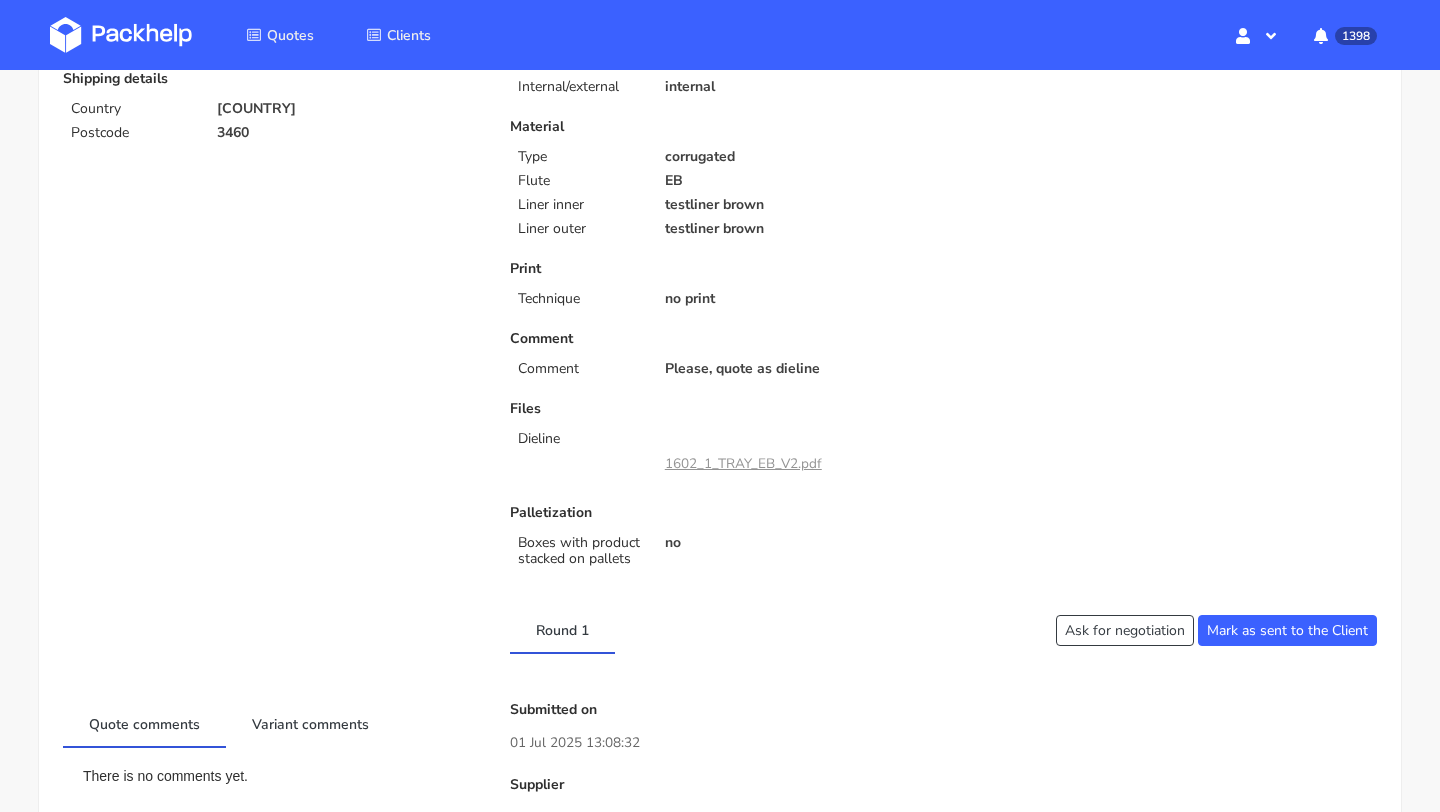 scroll, scrollTop: 0, scrollLeft: 0, axis: both 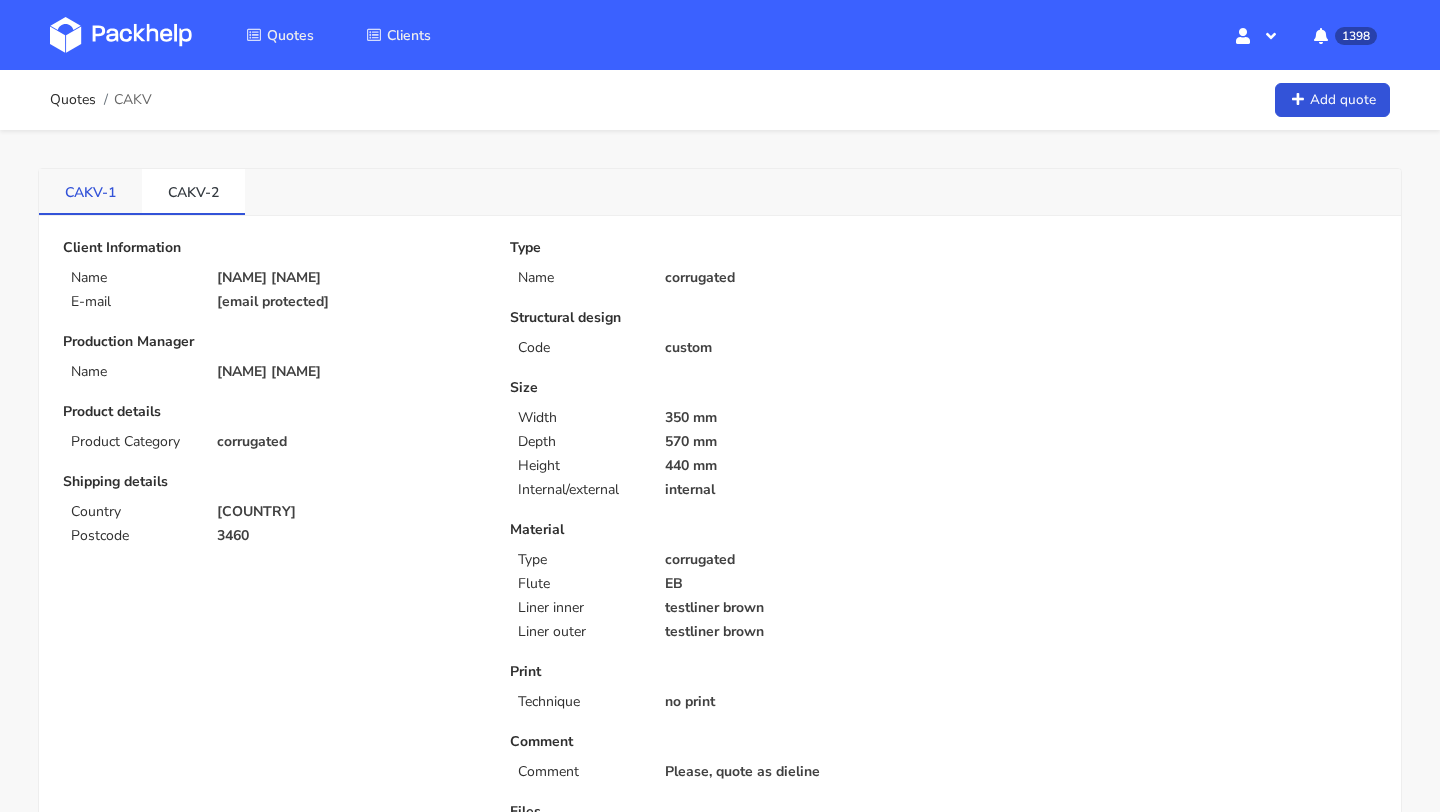 click on "CAKV-1" at bounding box center [90, 191] 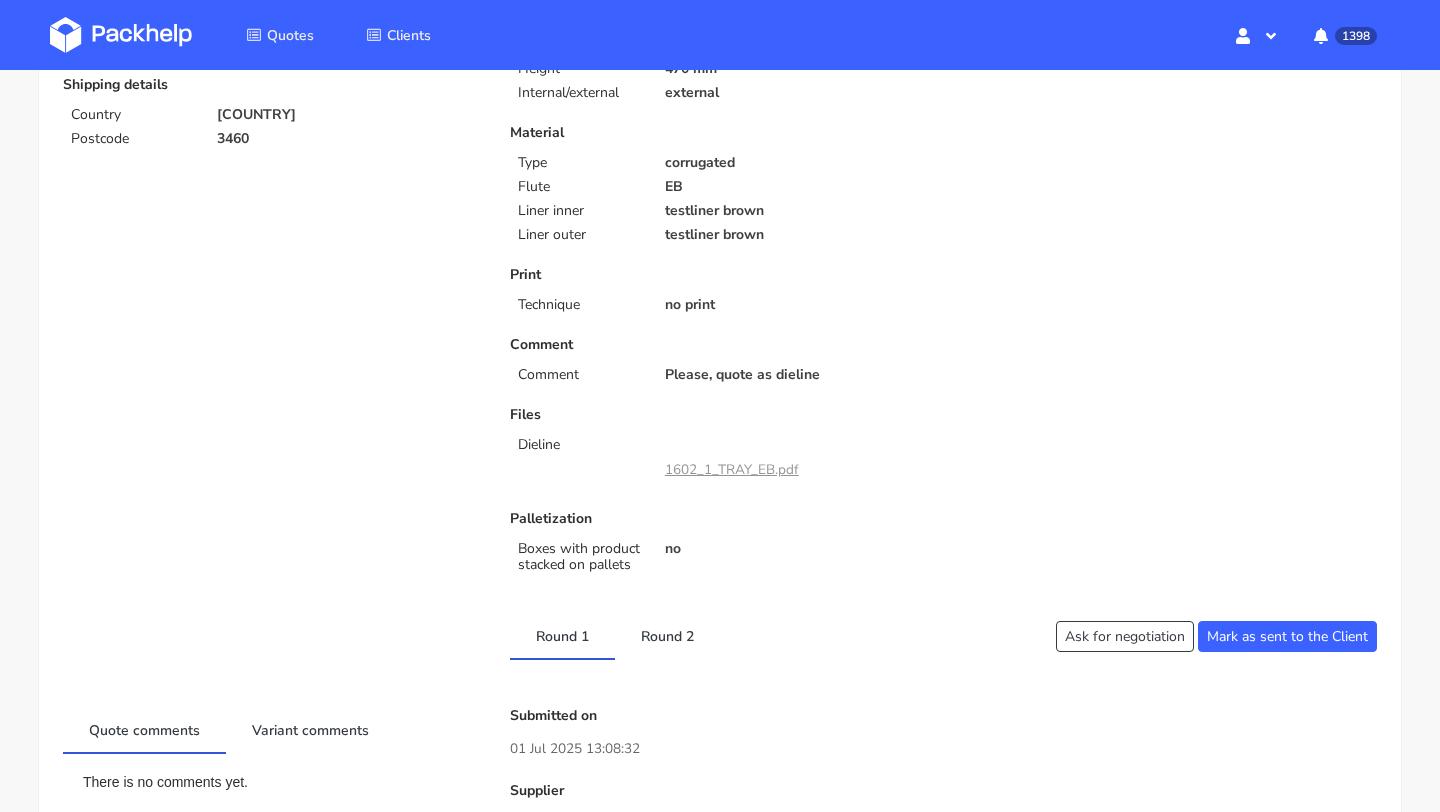 scroll, scrollTop: 830, scrollLeft: 0, axis: vertical 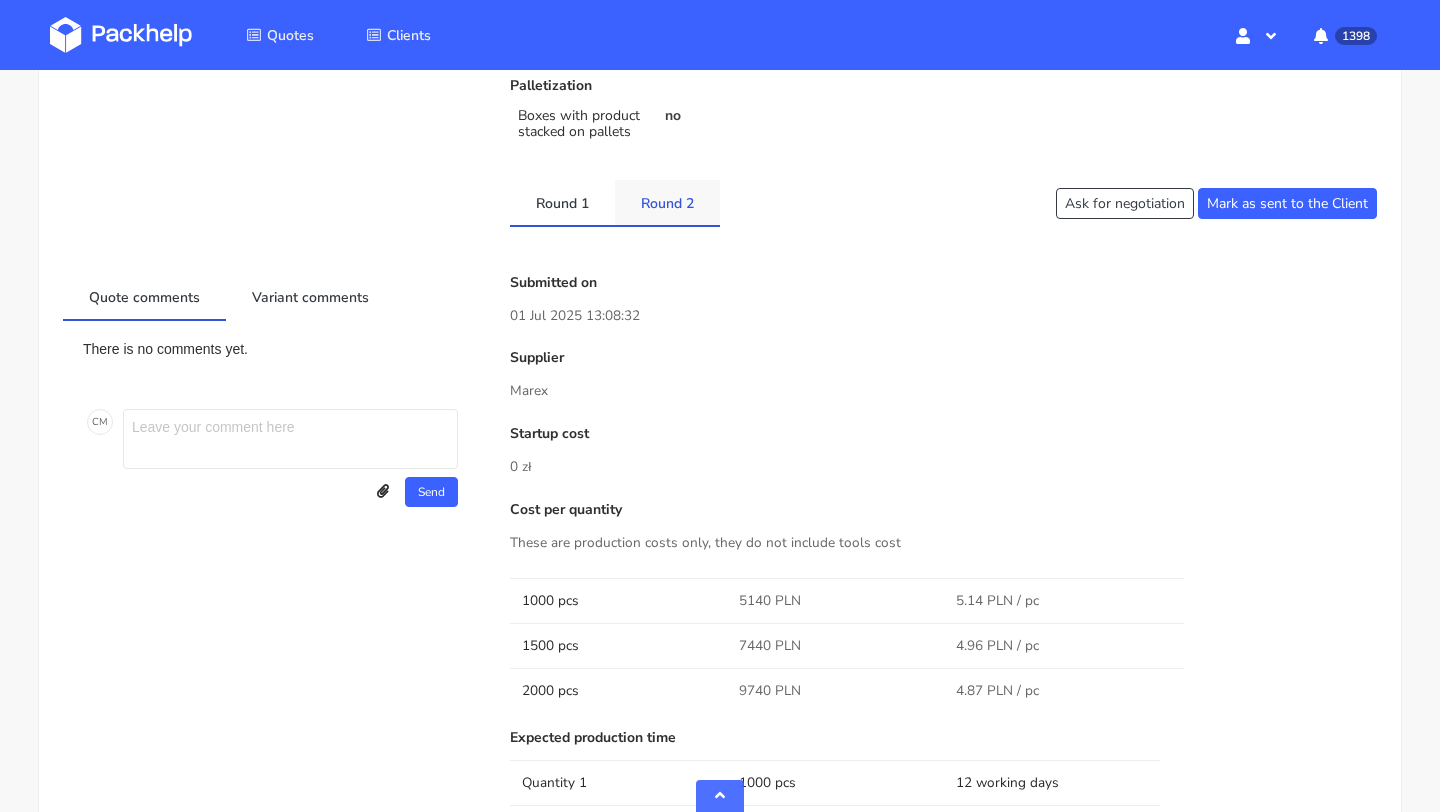 click on "Round 2" at bounding box center (667, 202) 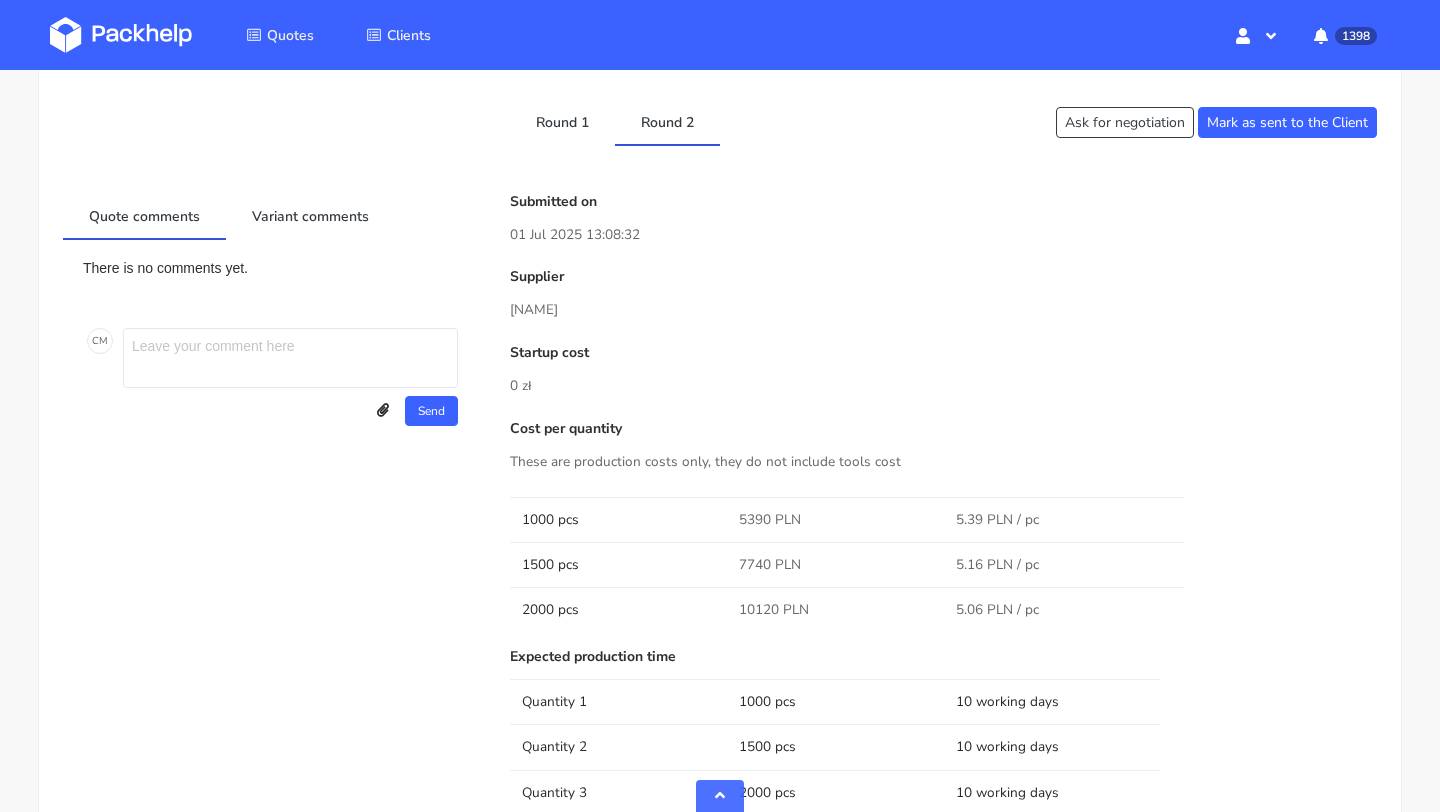 scroll, scrollTop: 850, scrollLeft: 0, axis: vertical 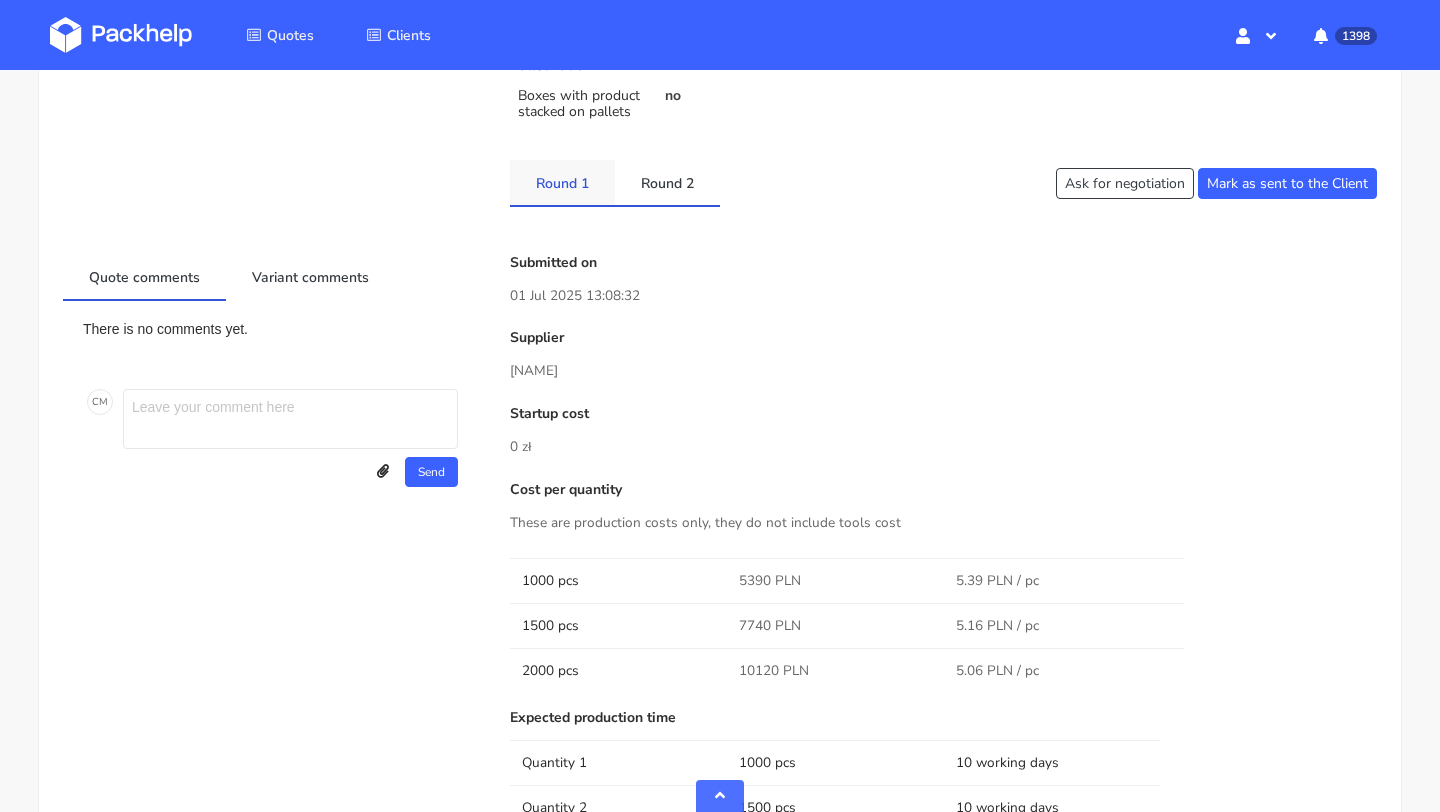click on "Round 1" at bounding box center [562, 182] 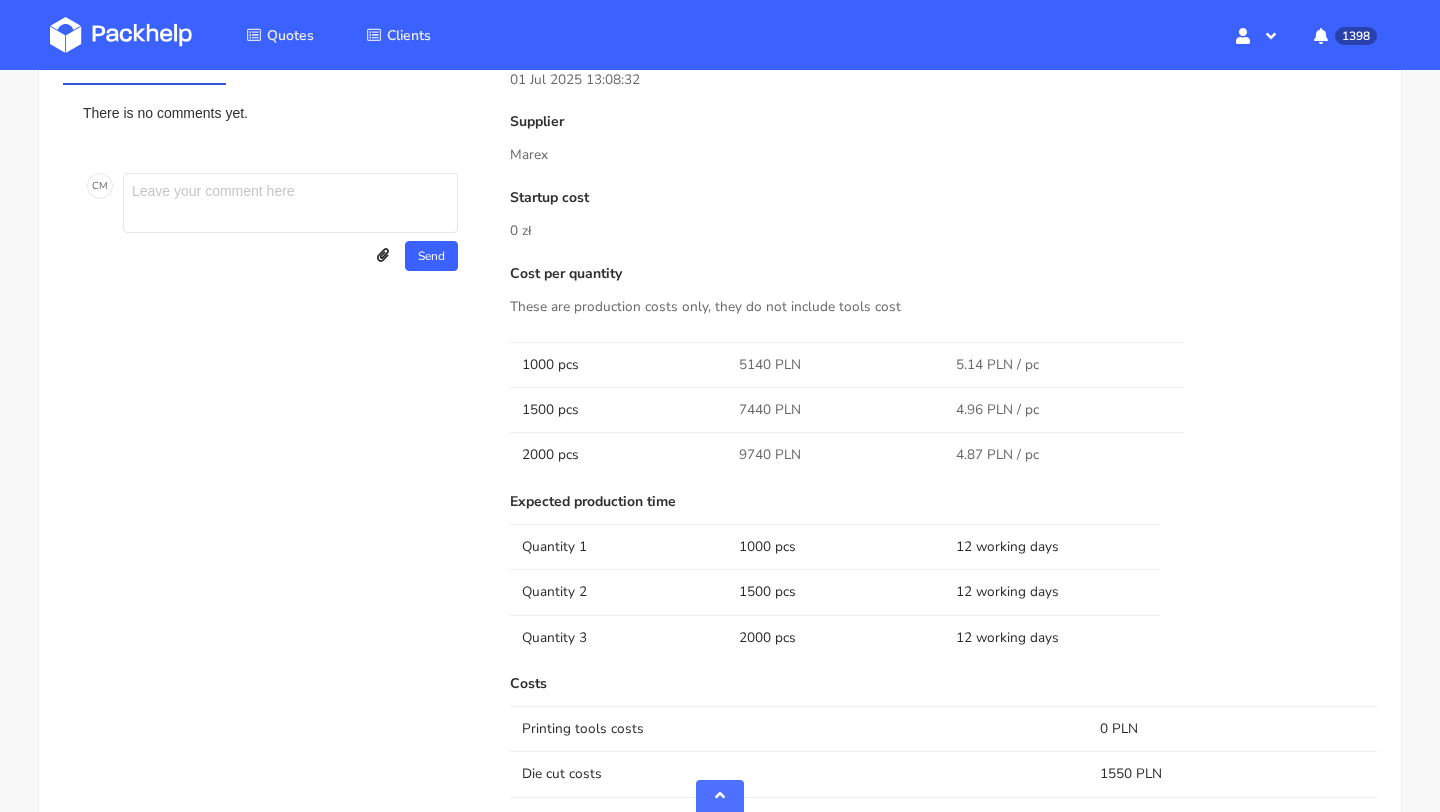 scroll, scrollTop: 327, scrollLeft: 0, axis: vertical 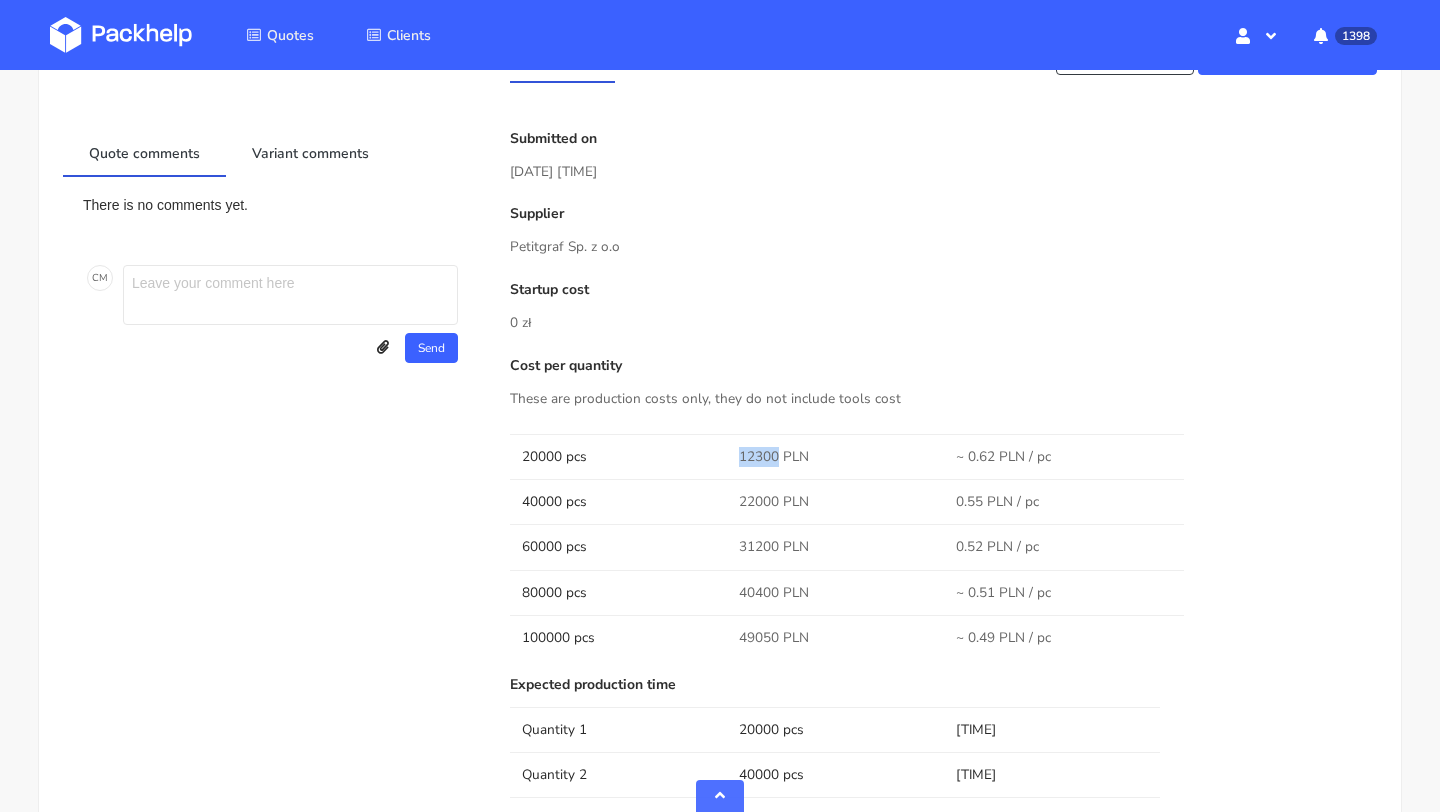 drag, startPoint x: 777, startPoint y: 459, endPoint x: 741, endPoint y: 460, distance: 36.013885 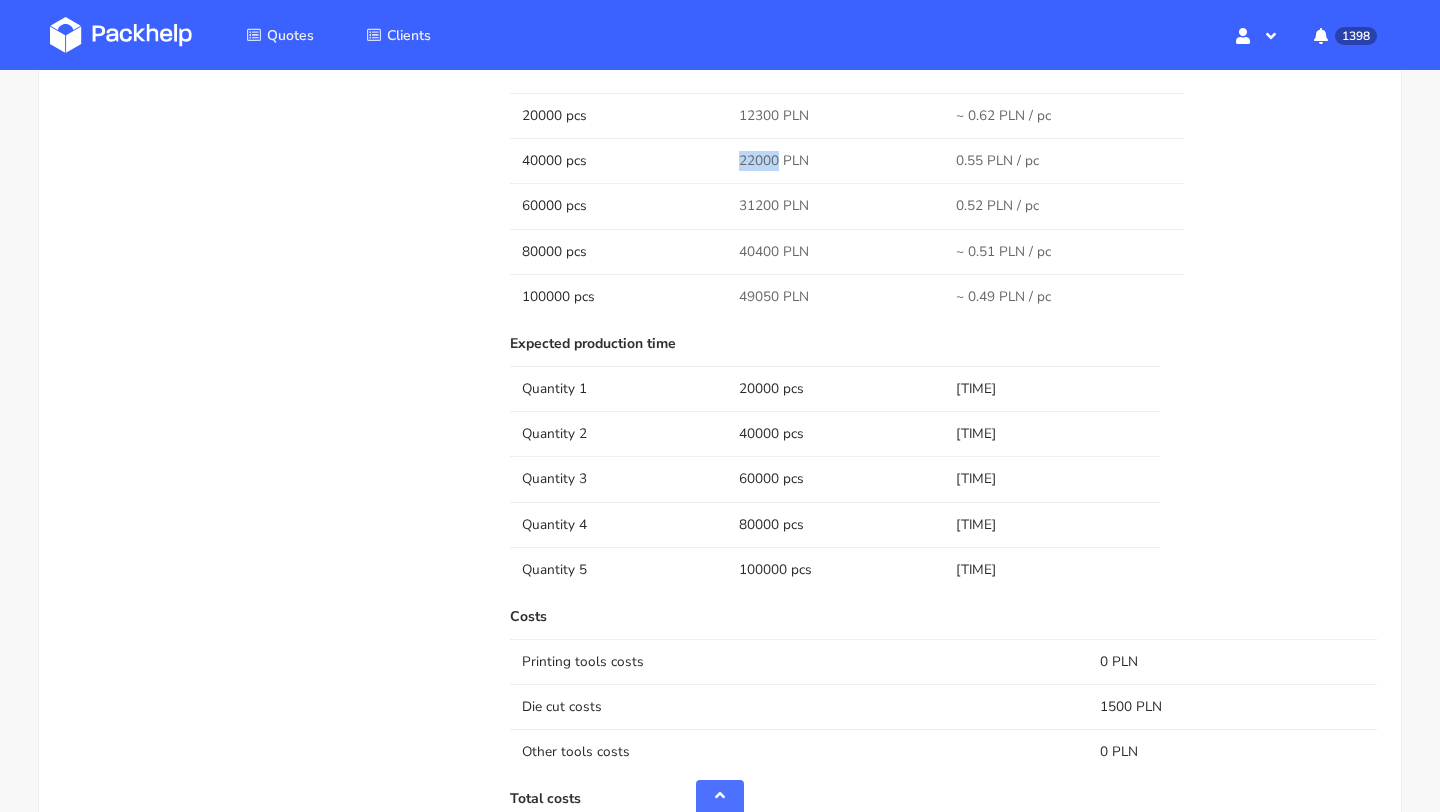drag, startPoint x: 777, startPoint y: 156, endPoint x: 735, endPoint y: 155, distance: 42.0119 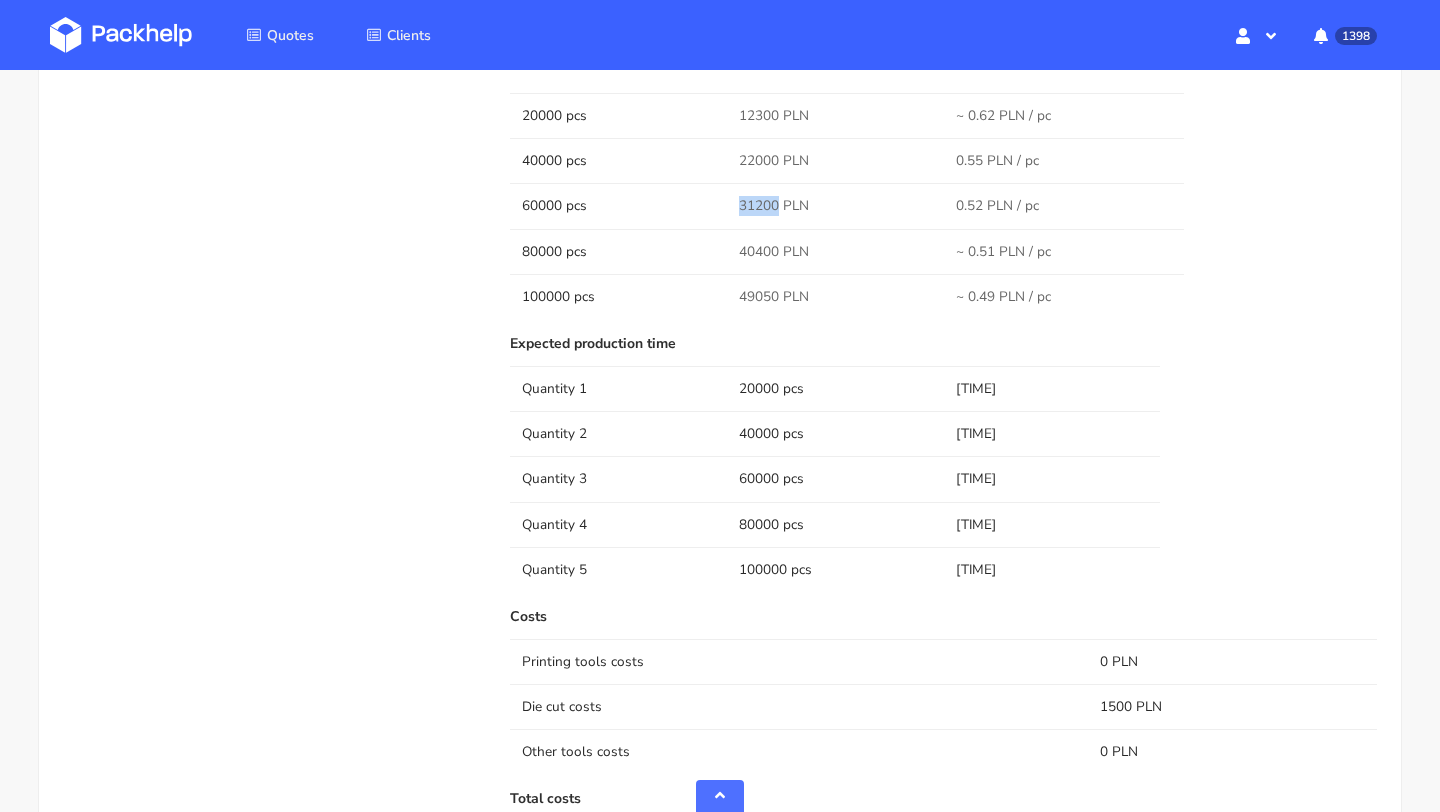drag, startPoint x: 737, startPoint y: 205, endPoint x: 776, endPoint y: 205, distance: 39 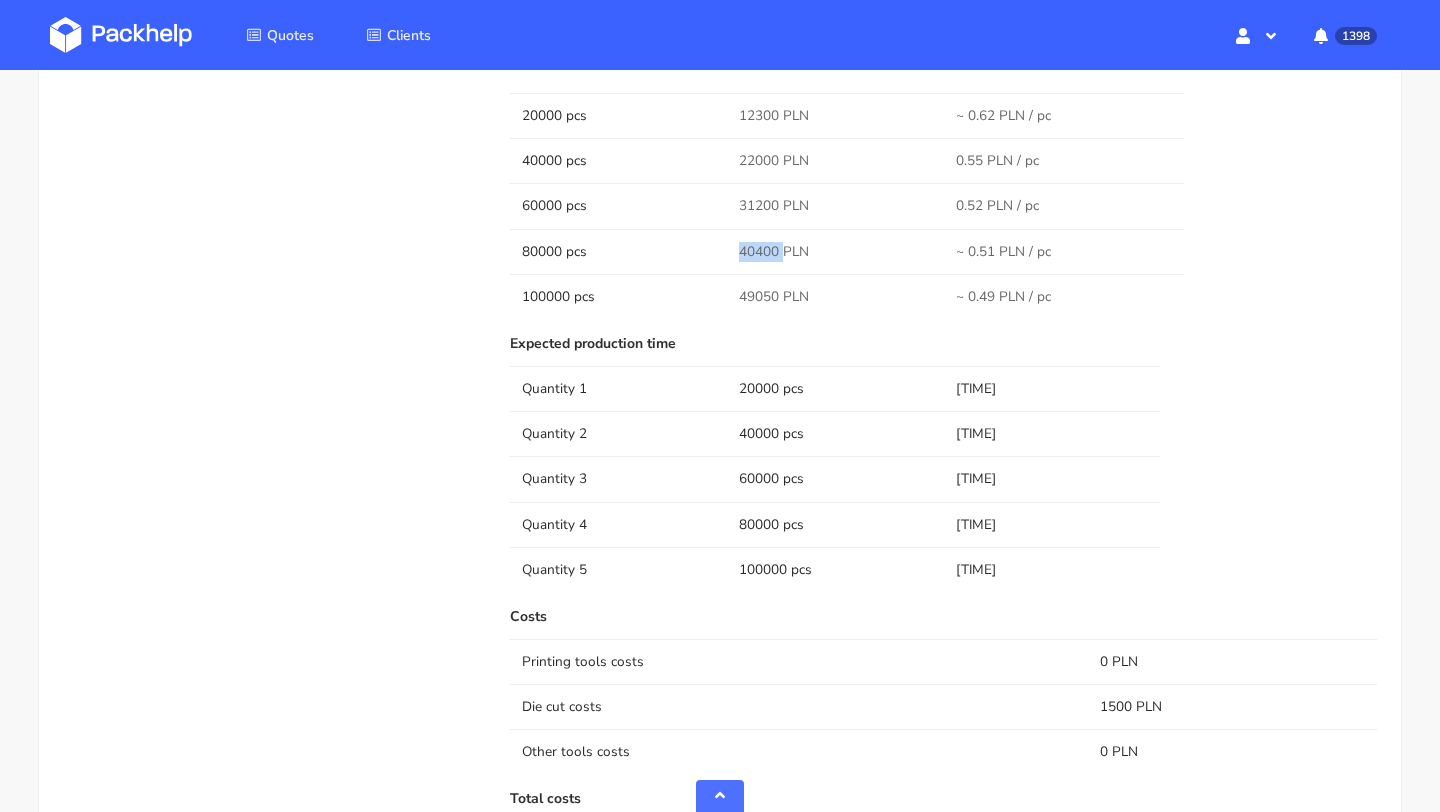 drag, startPoint x: 781, startPoint y: 253, endPoint x: 725, endPoint y: 253, distance: 56 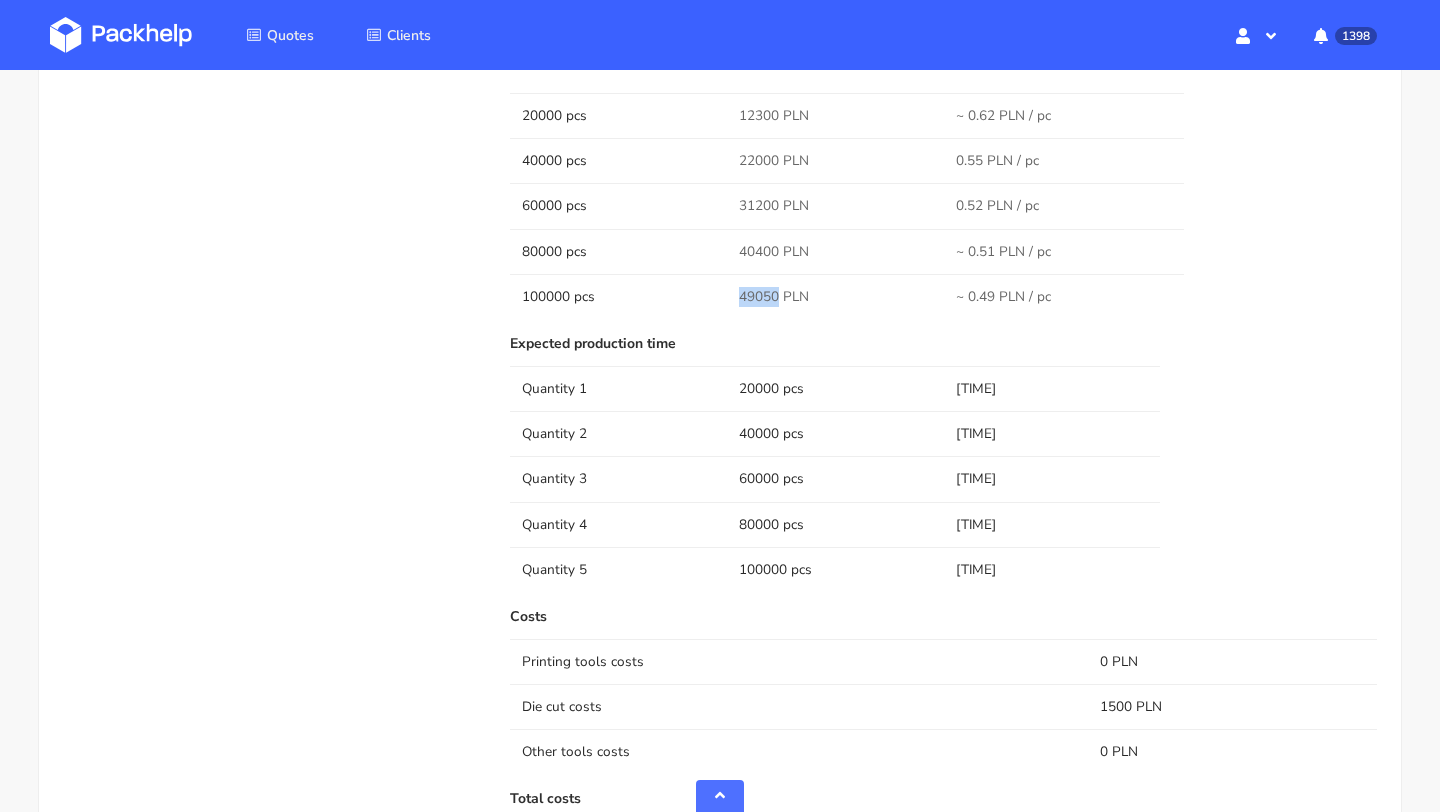 drag, startPoint x: 732, startPoint y: 292, endPoint x: 774, endPoint y: 294, distance: 42.047592 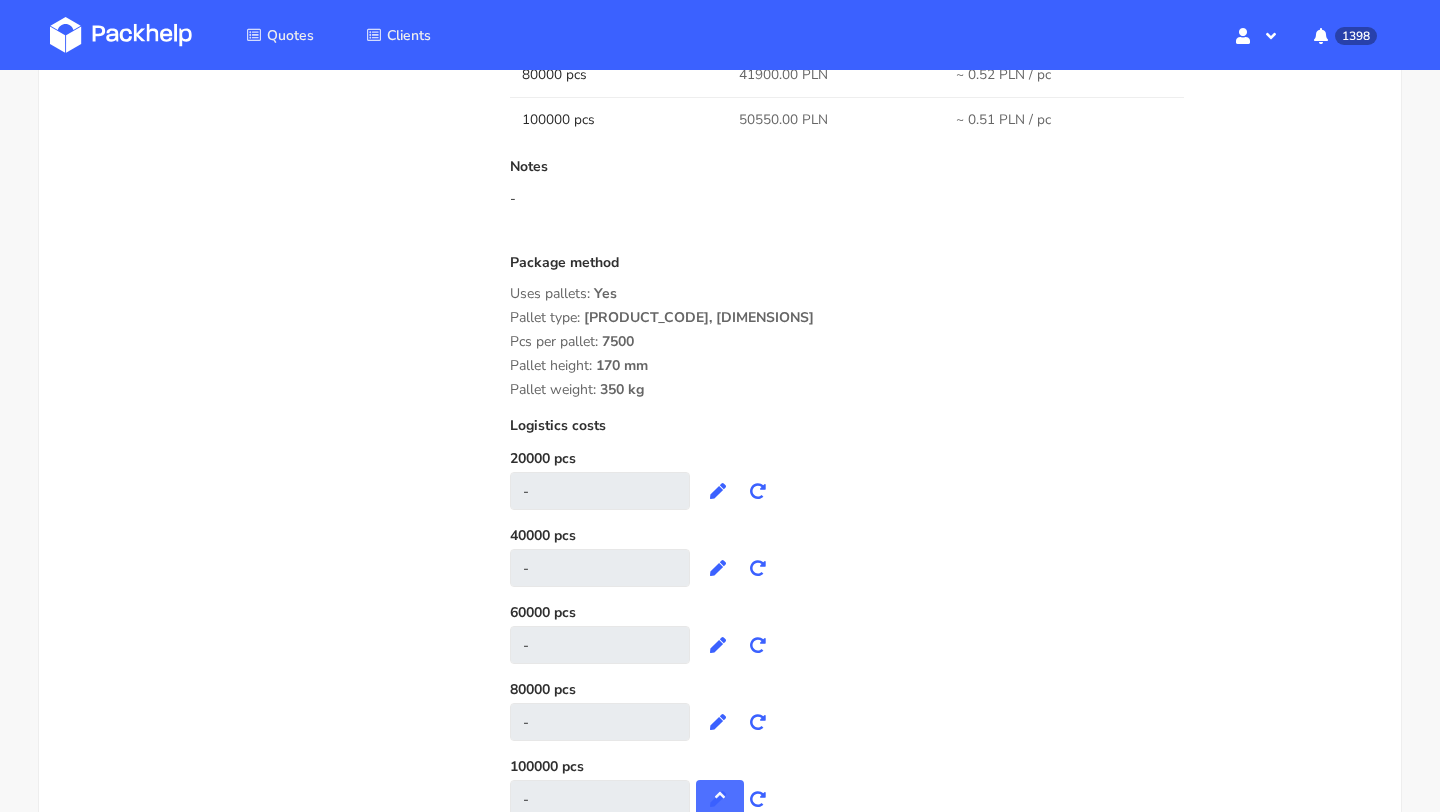 scroll, scrollTop: 0, scrollLeft: 0, axis: both 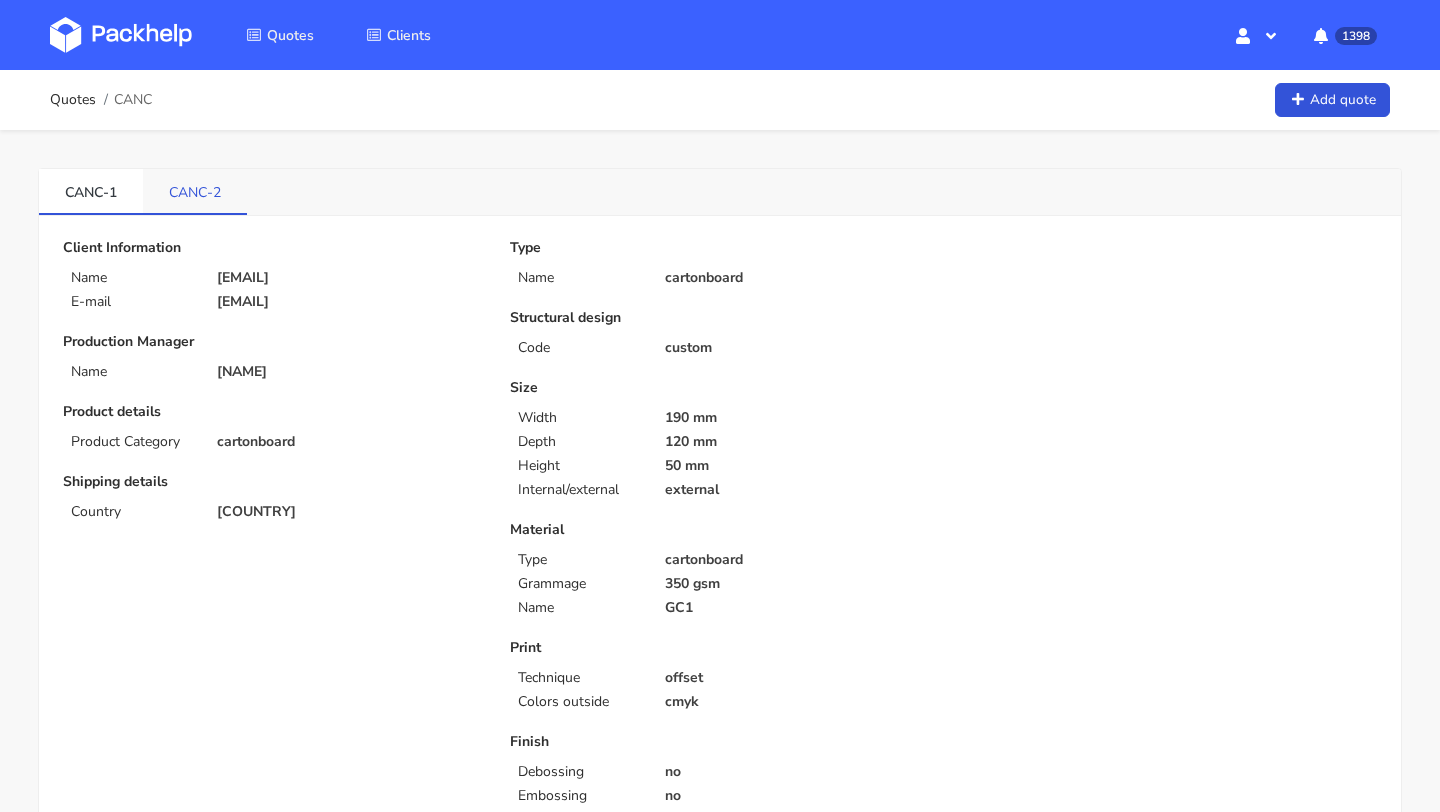 click on "CANC-2" at bounding box center [195, 191] 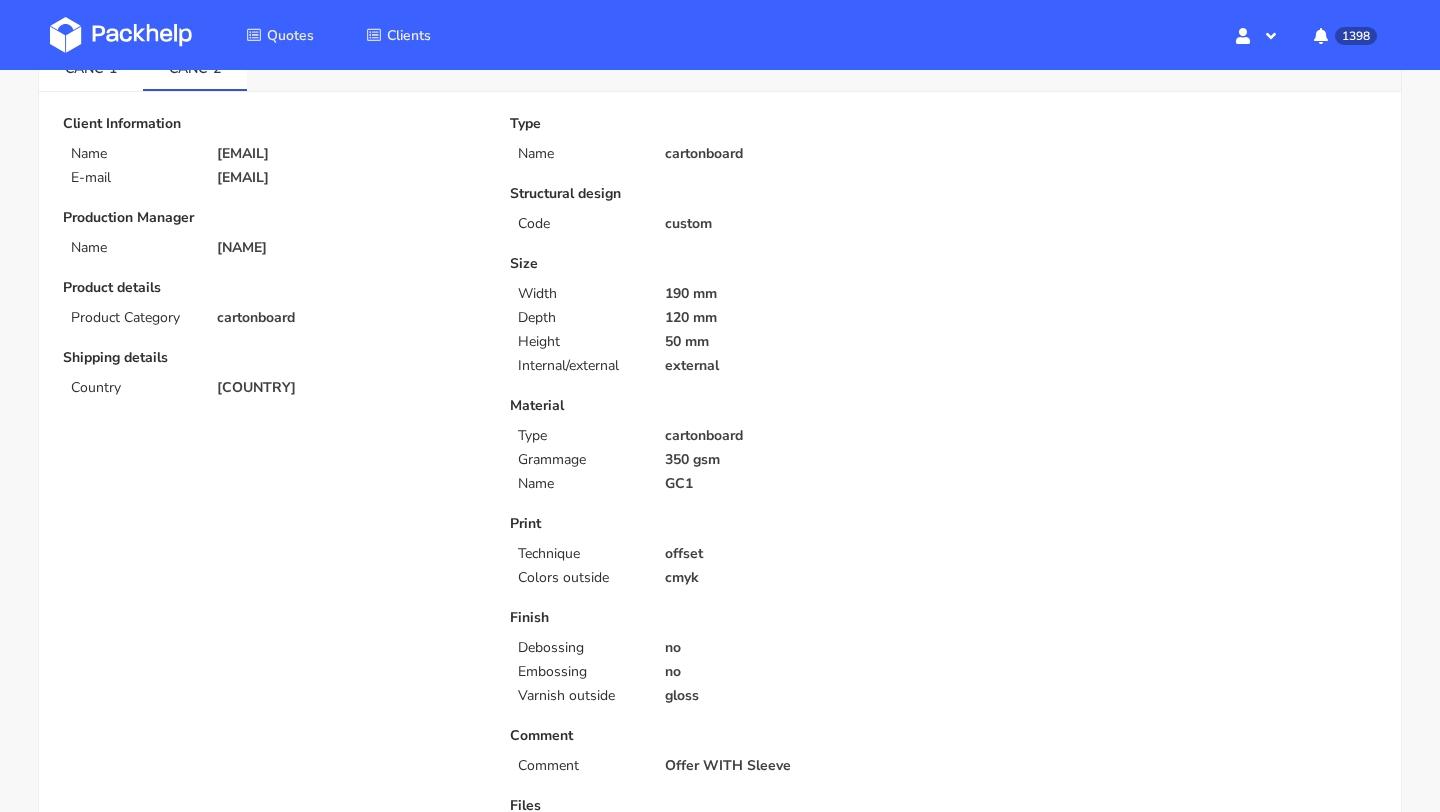 scroll, scrollTop: 0, scrollLeft: 0, axis: both 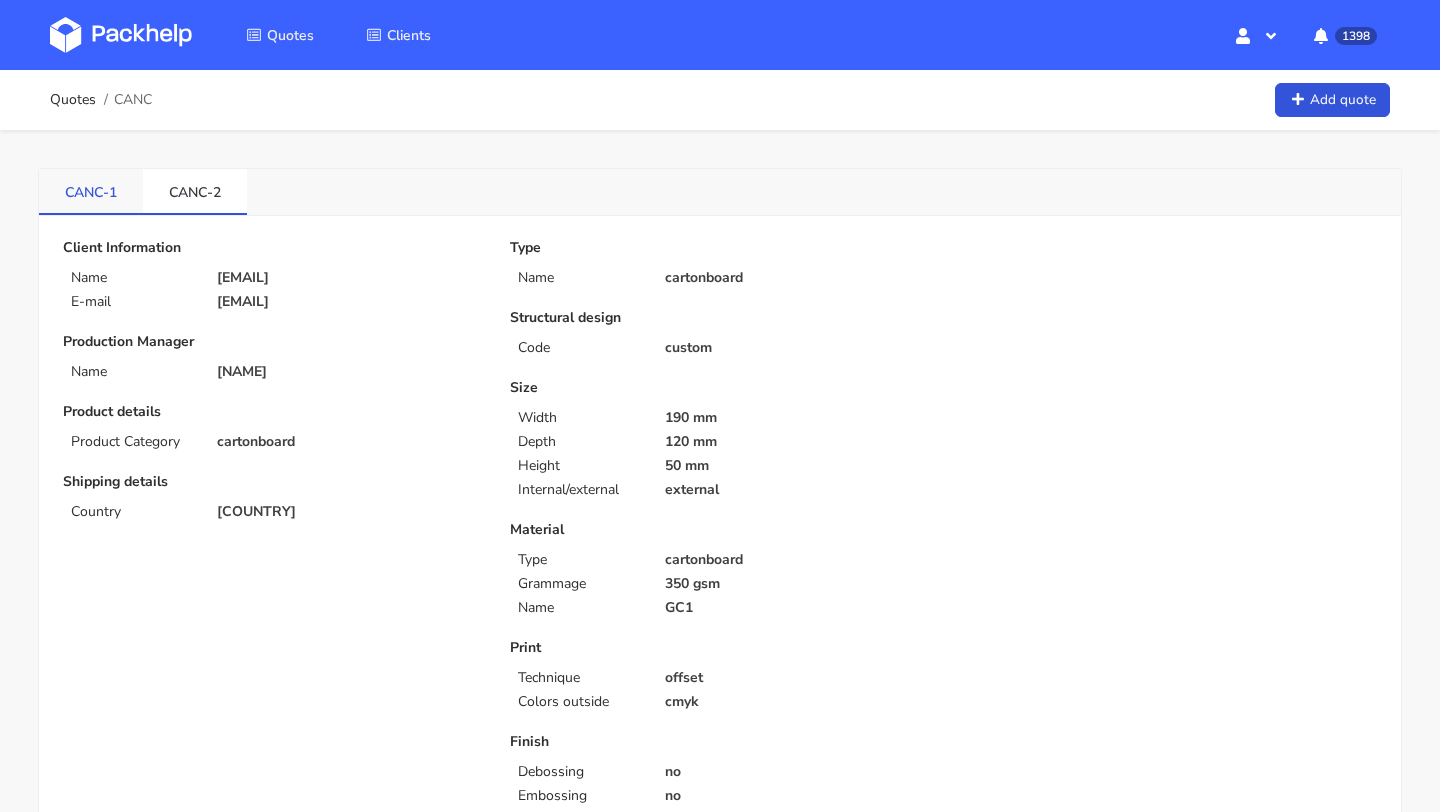 click on "CANC-1" at bounding box center (91, 191) 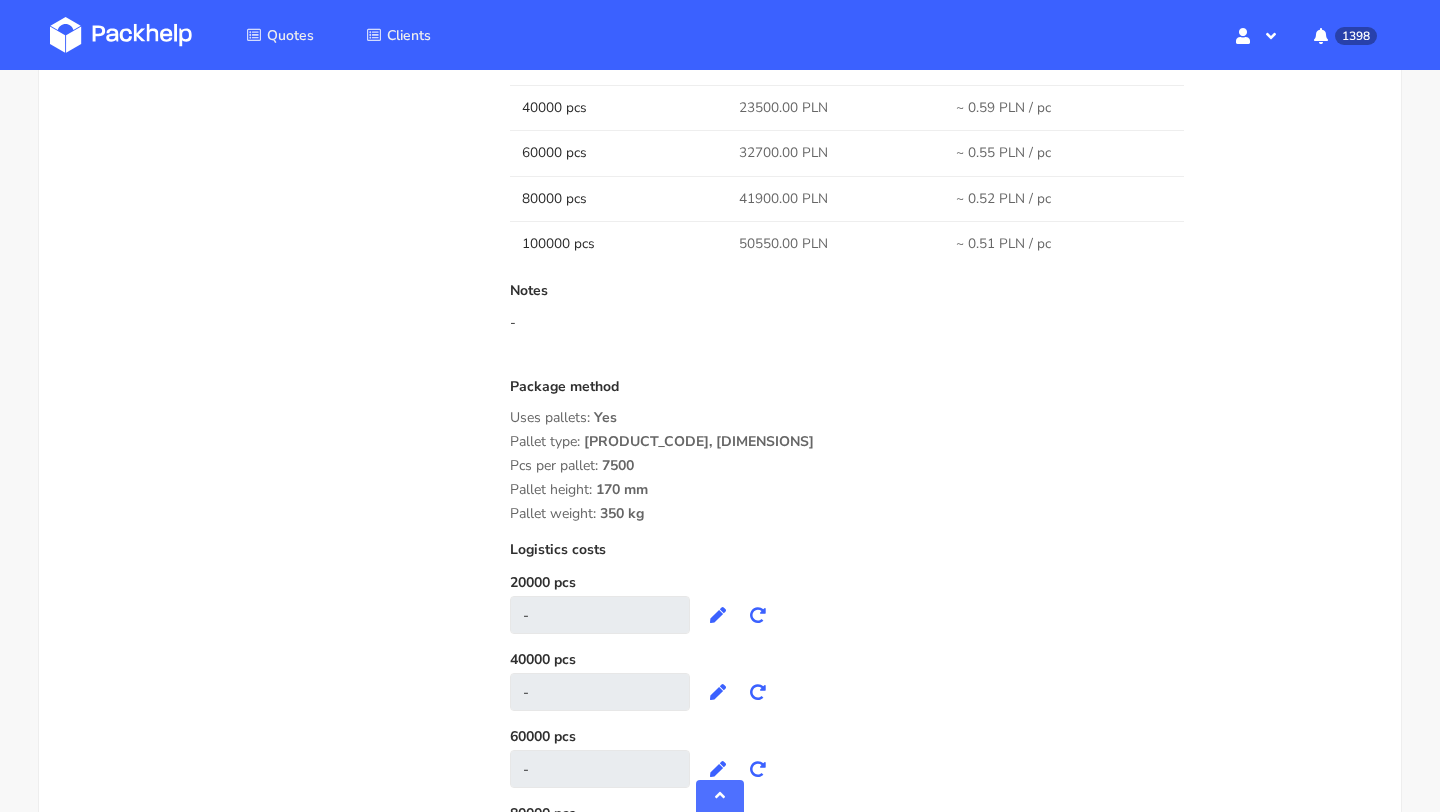 scroll, scrollTop: 2135, scrollLeft: 0, axis: vertical 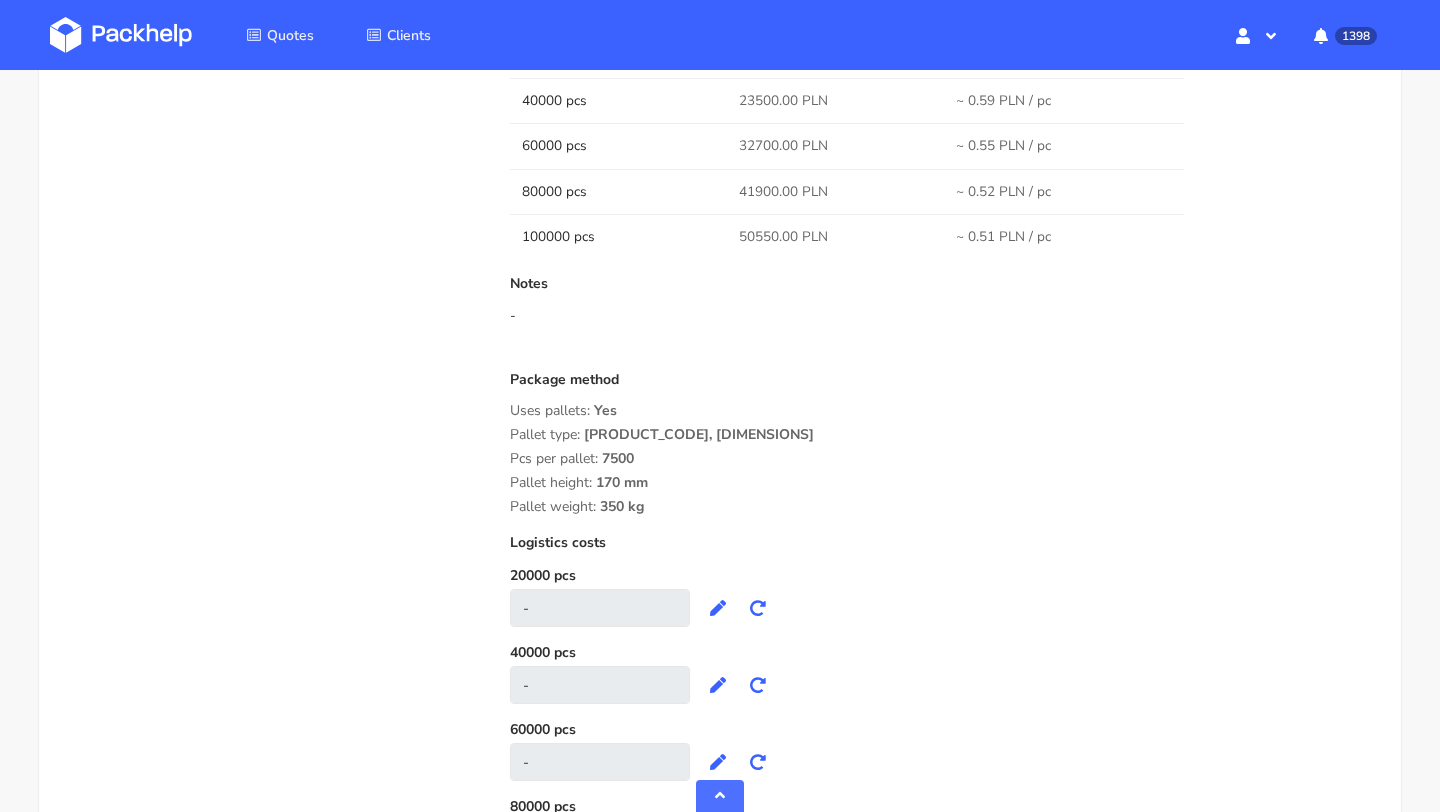 drag, startPoint x: 662, startPoint y: 508, endPoint x: 520, endPoint y: 401, distance: 177.80045 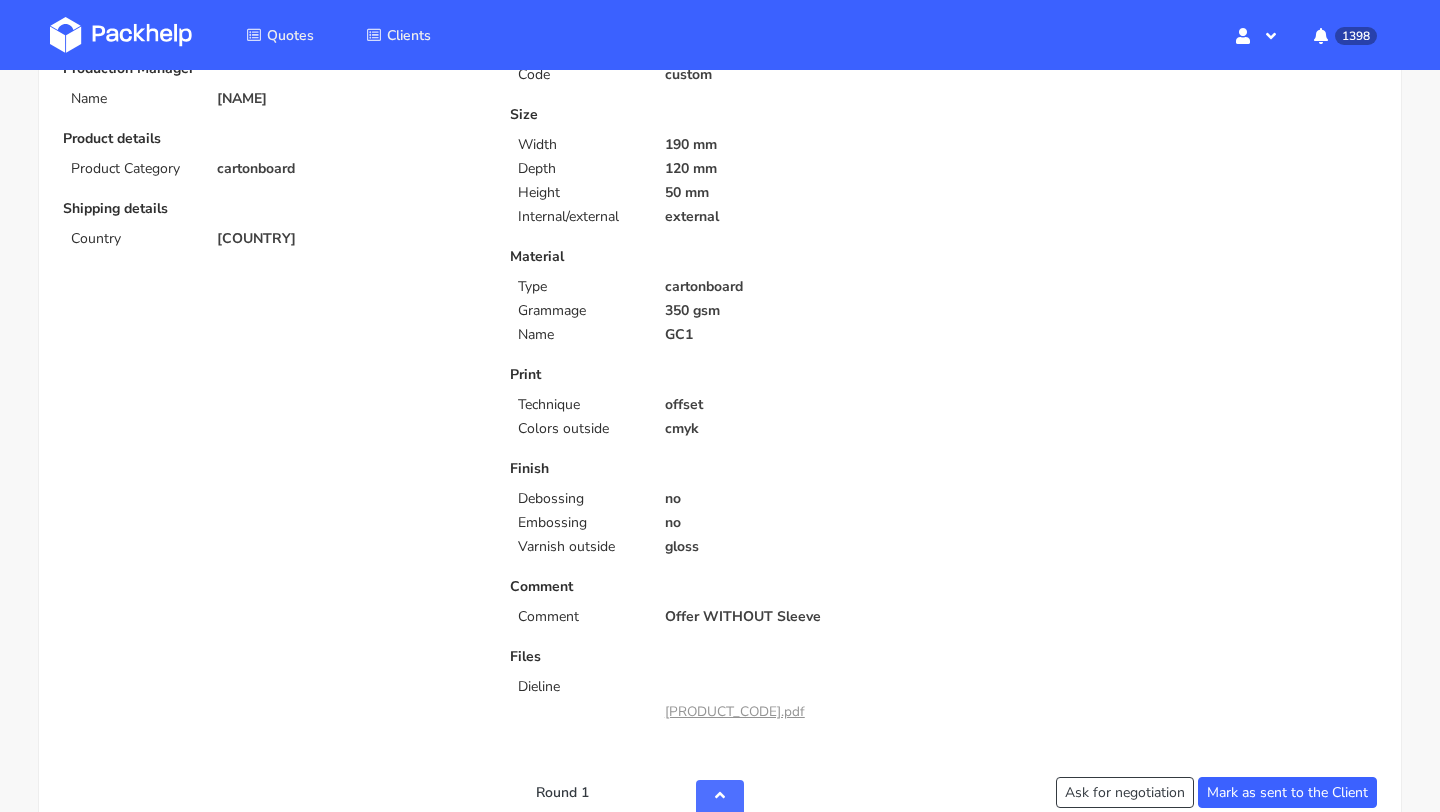 scroll, scrollTop: 0, scrollLeft: 0, axis: both 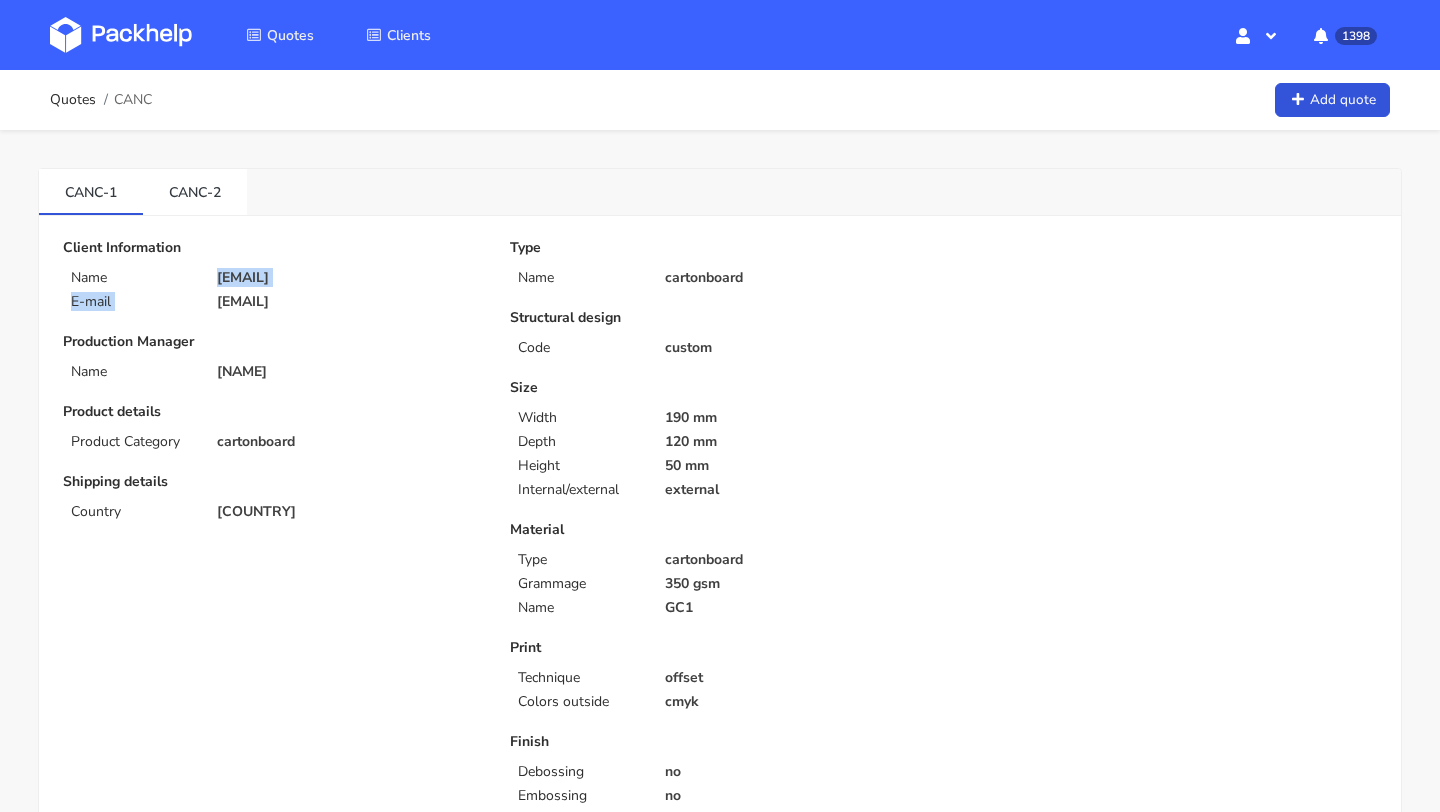 drag, startPoint x: 383, startPoint y: 289, endPoint x: 215, endPoint y: 277, distance: 168.42802 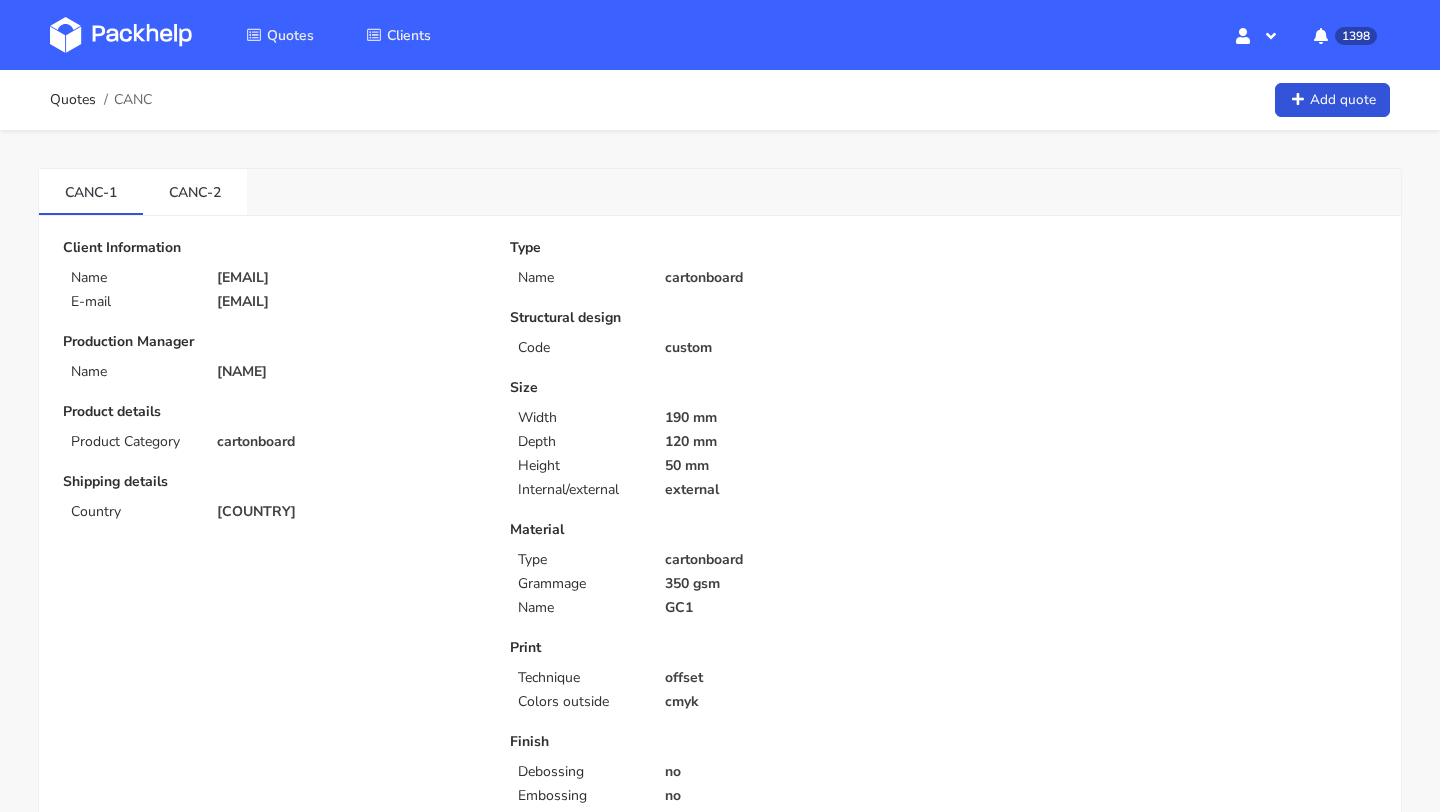 click on "Client Information   Name   guts@gutsbiotech.com     E-mail   guts@gutsbiotech.com" at bounding box center [272, 275] 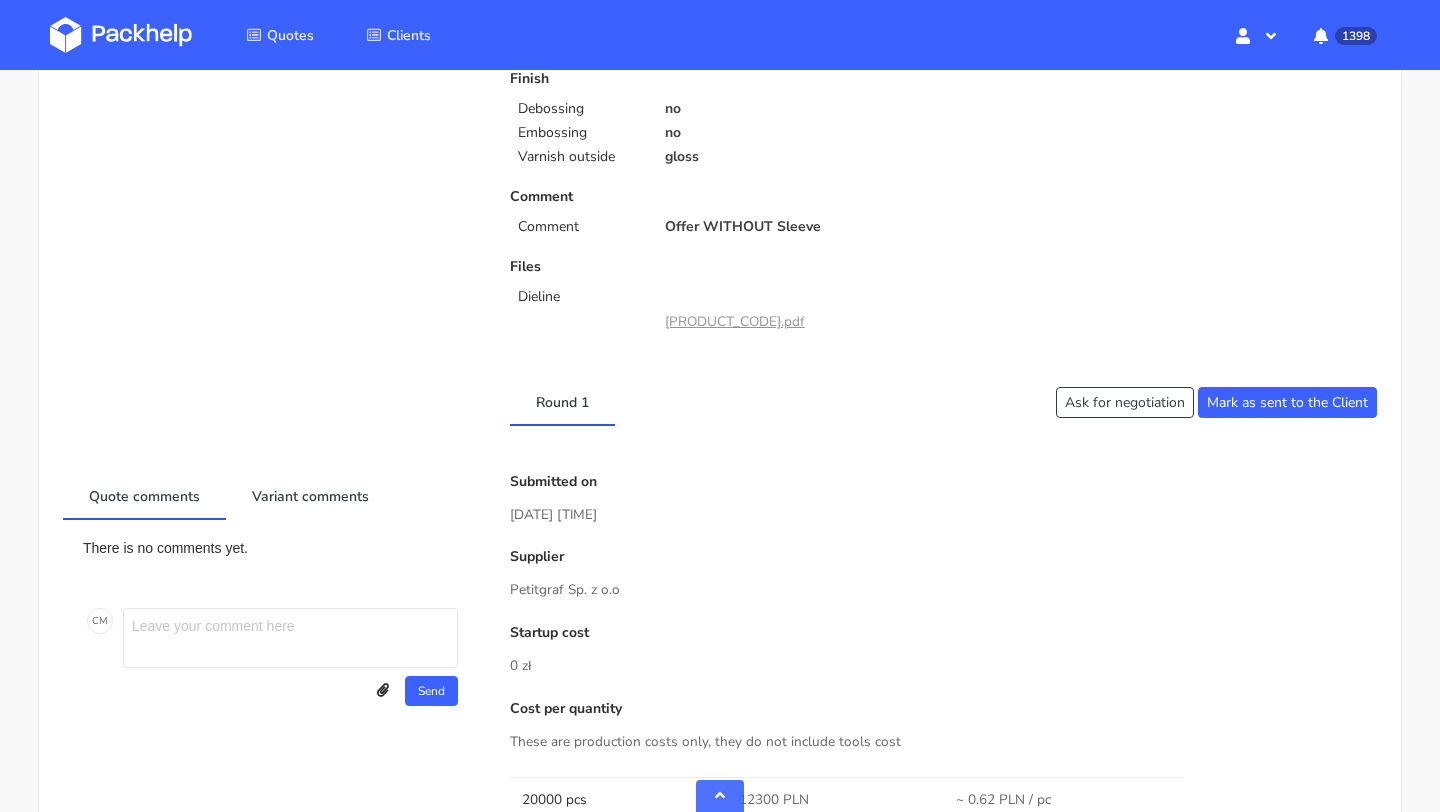 scroll, scrollTop: 668, scrollLeft: 0, axis: vertical 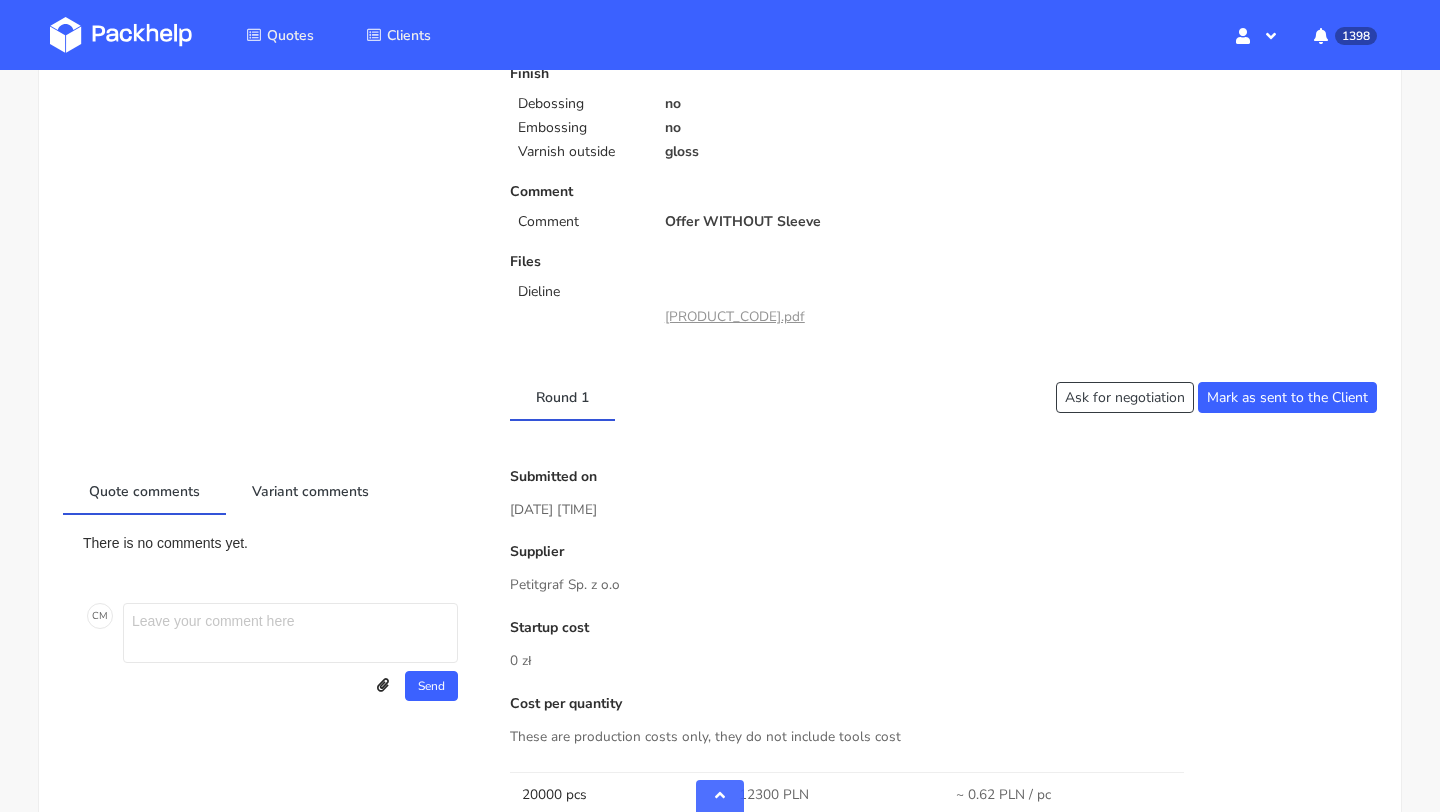 drag, startPoint x: 629, startPoint y: 590, endPoint x: 500, endPoint y: 590, distance: 129 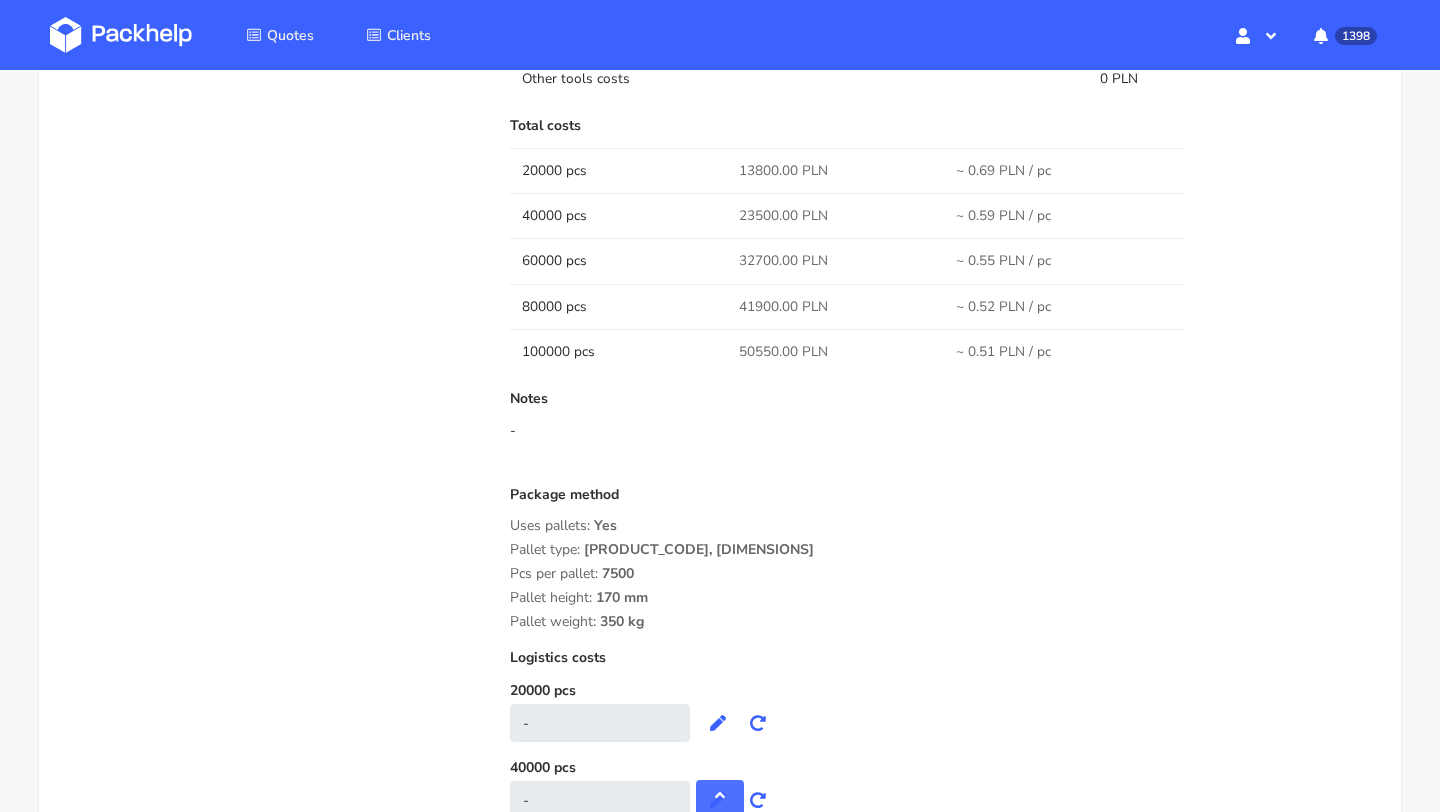 scroll, scrollTop: 2306, scrollLeft: 0, axis: vertical 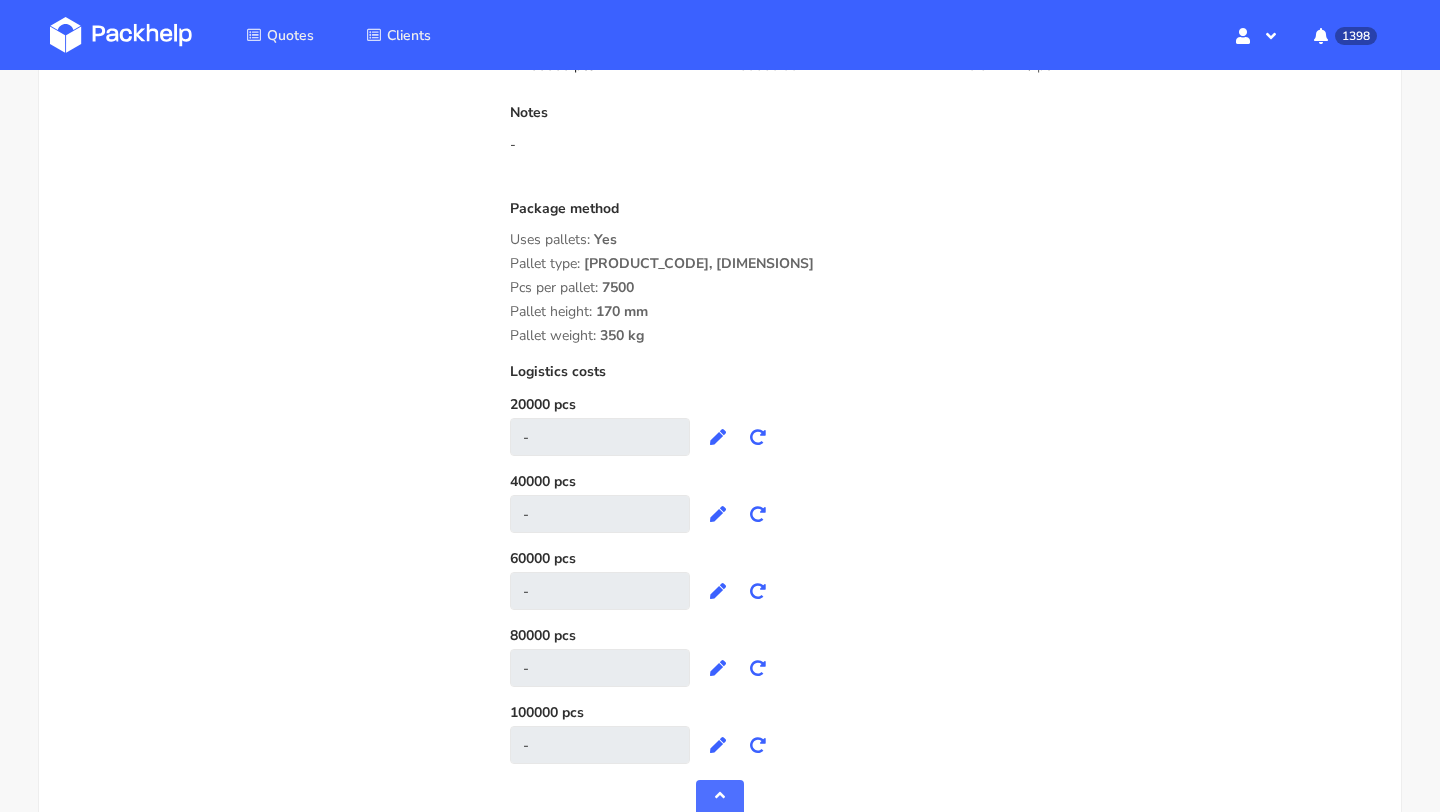 drag, startPoint x: 661, startPoint y: 331, endPoint x: 509, endPoint y: 232, distance: 181.39735 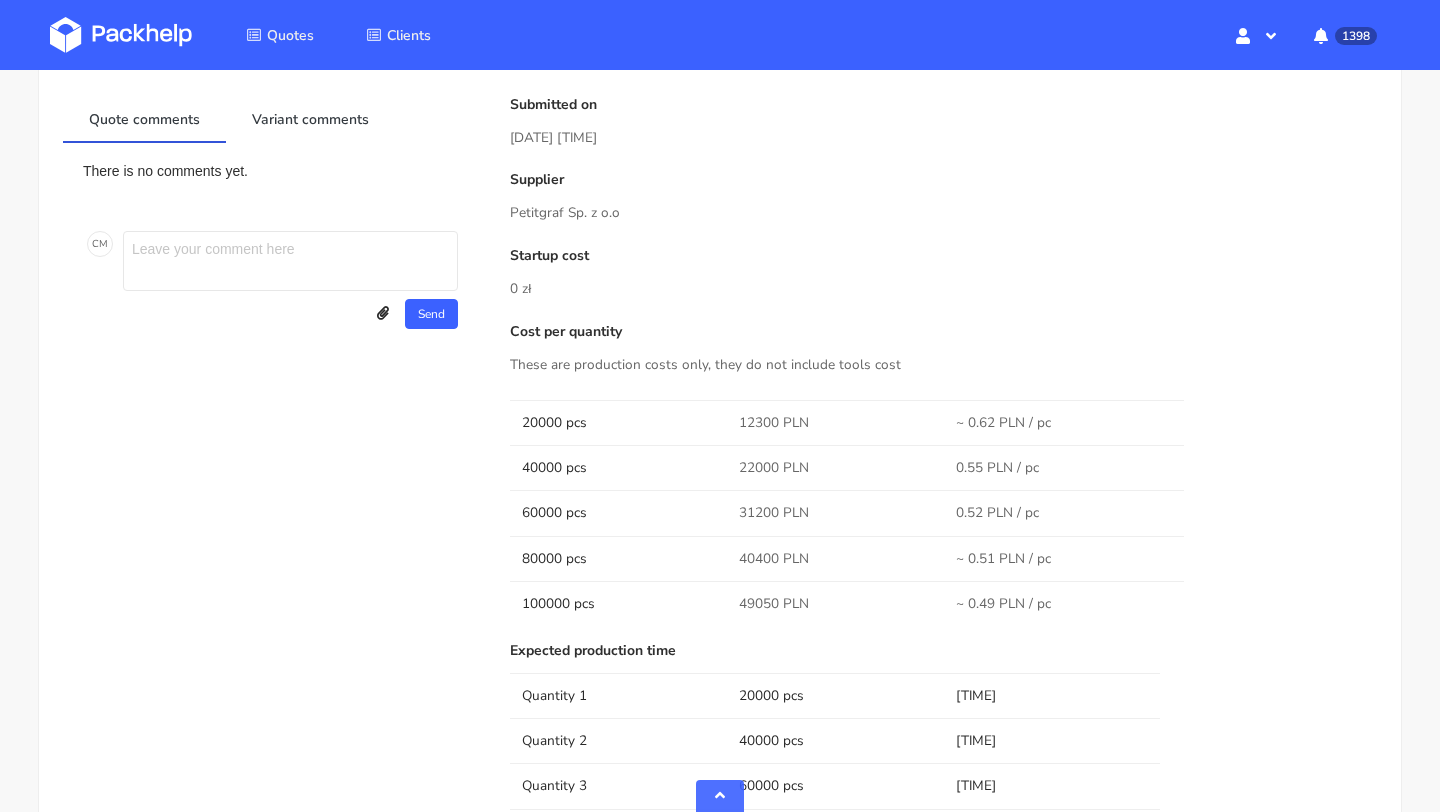 scroll, scrollTop: 1087, scrollLeft: 0, axis: vertical 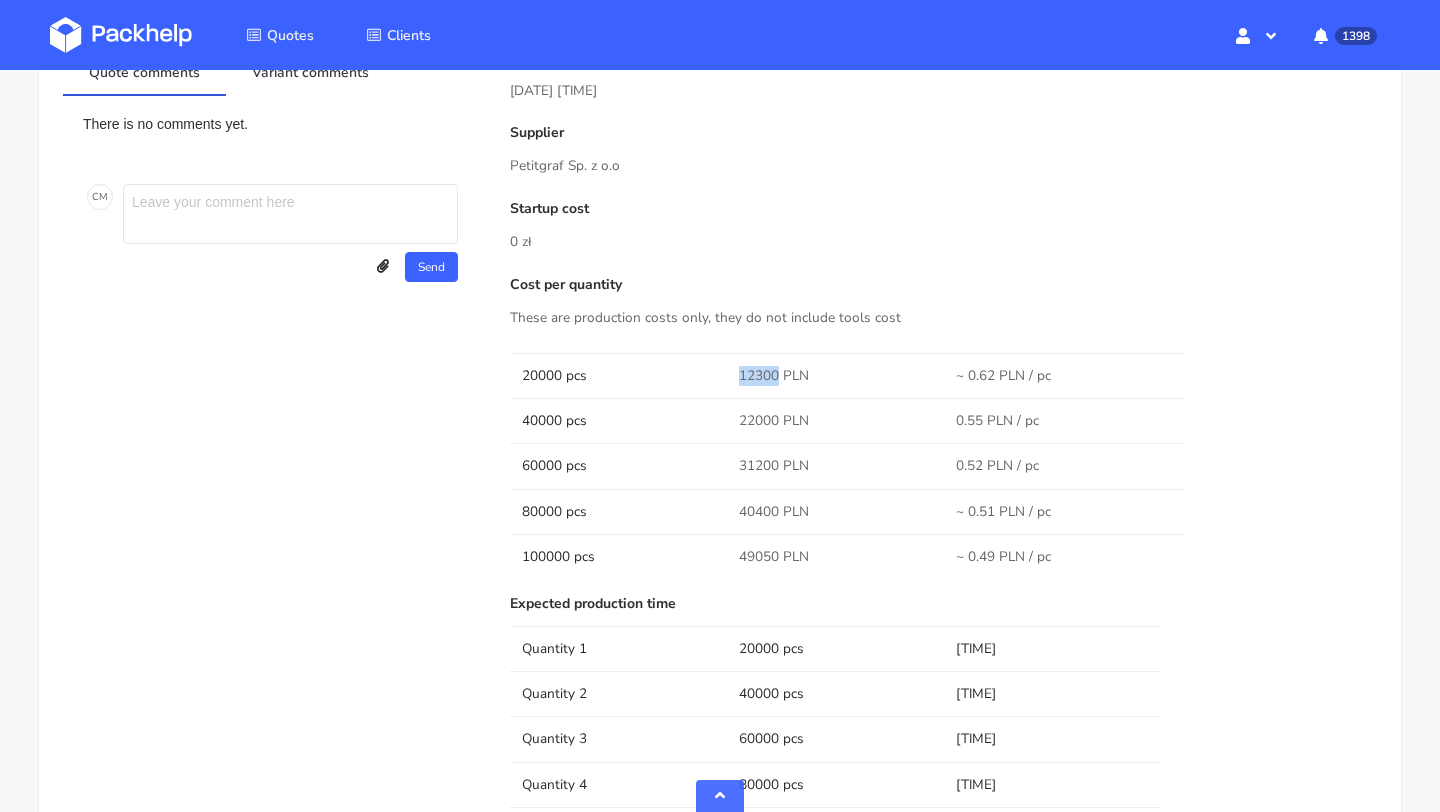 drag, startPoint x: 735, startPoint y: 373, endPoint x: 777, endPoint y: 374, distance: 42.0119 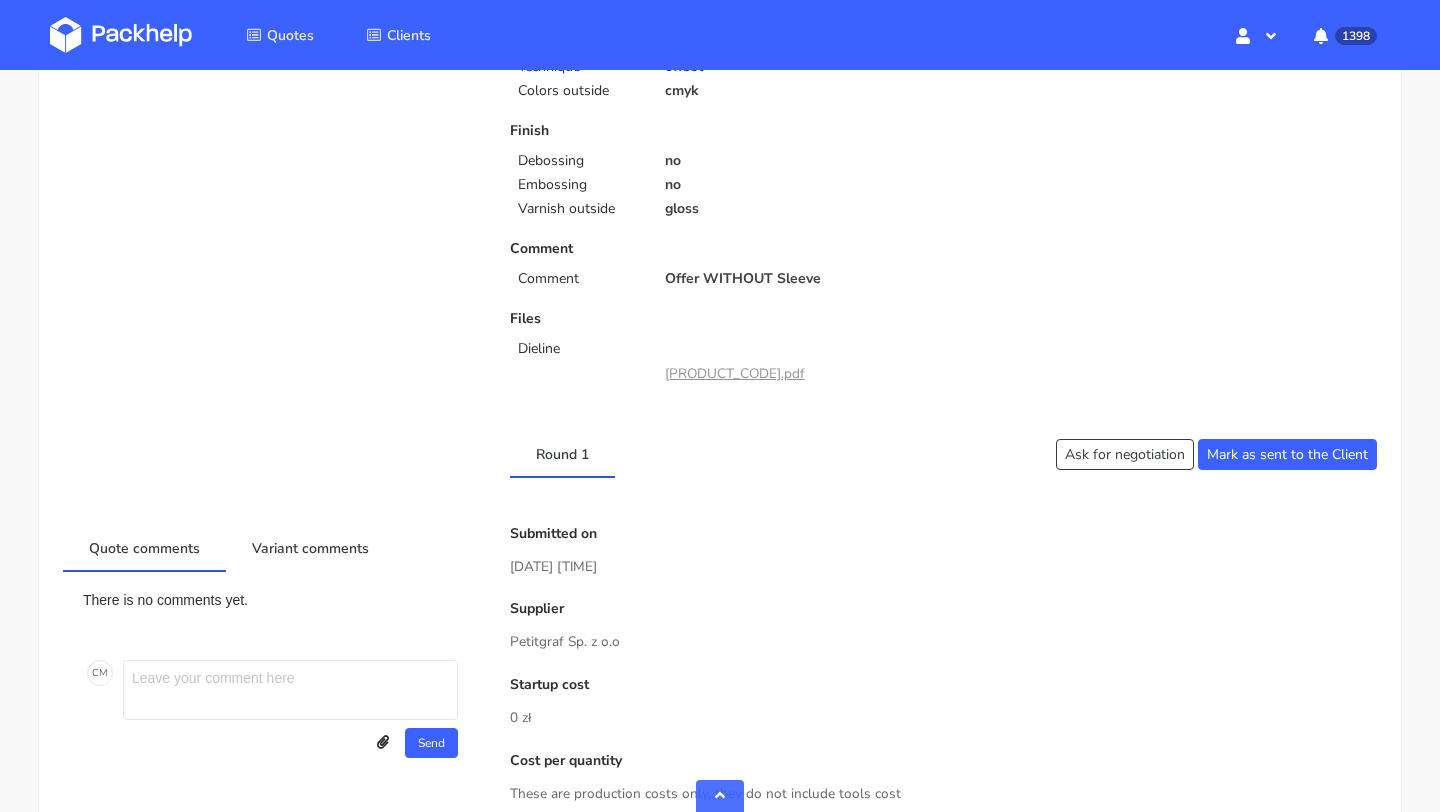 scroll, scrollTop: 0, scrollLeft: 0, axis: both 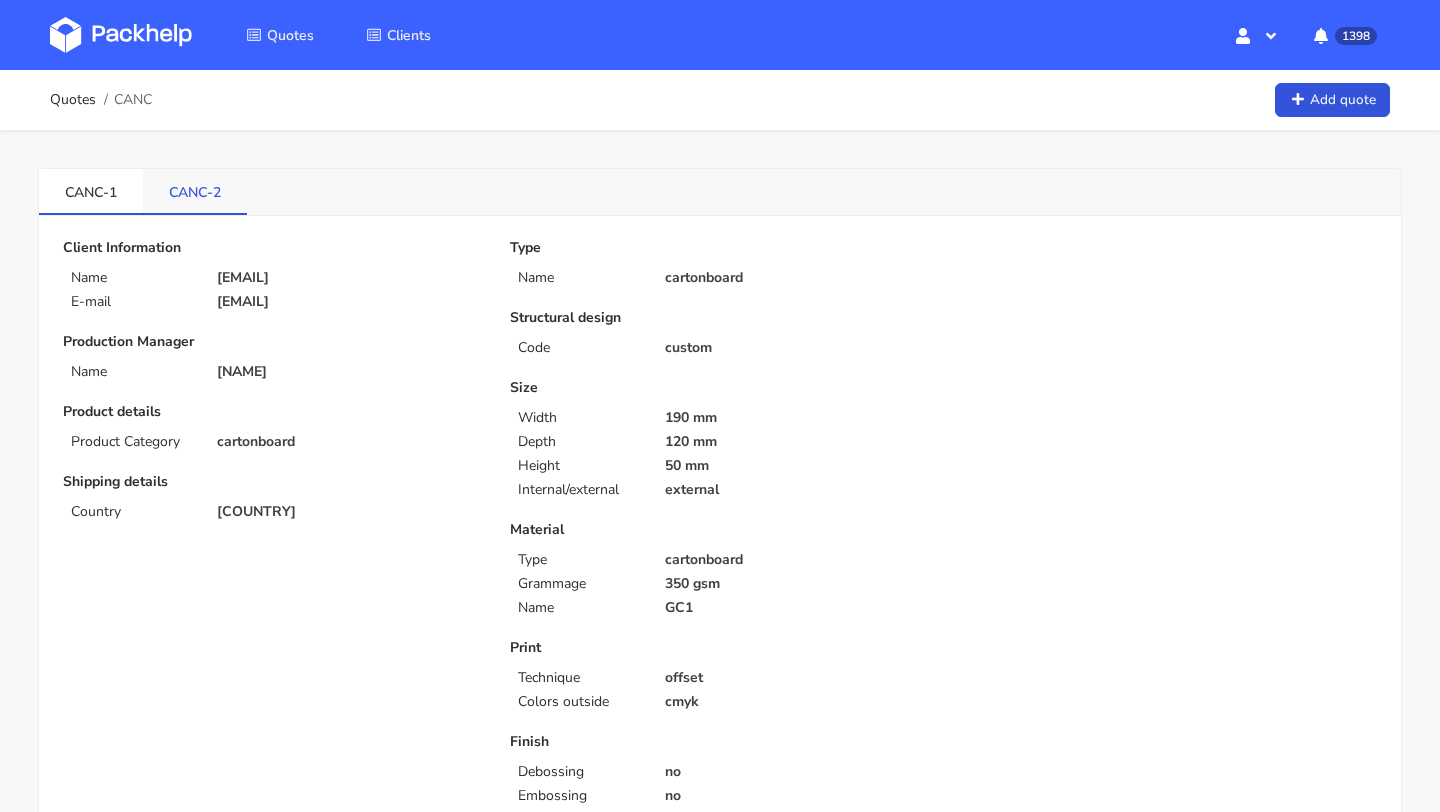 click on "CANC-2" at bounding box center (91, 191) 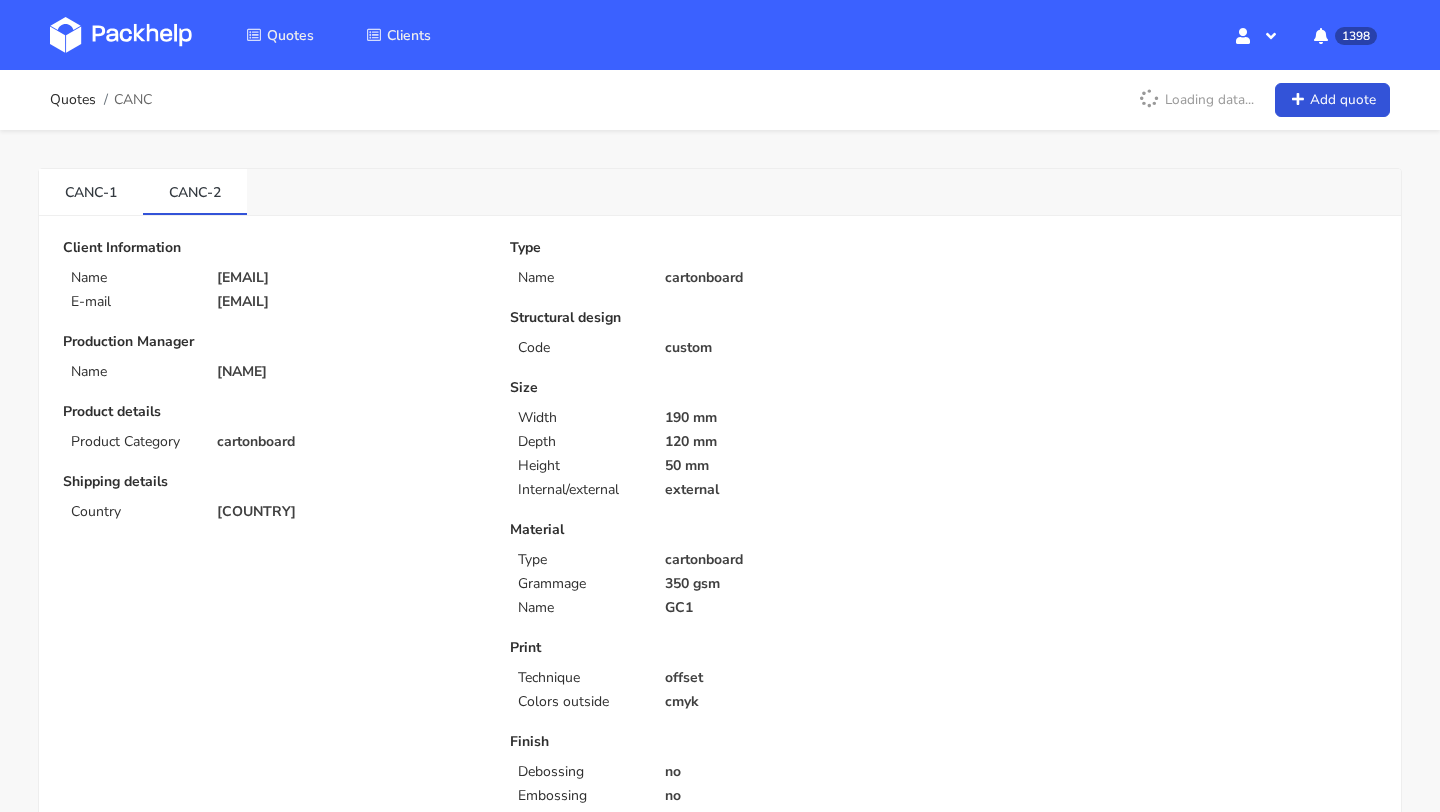 scroll, scrollTop: 1101, scrollLeft: 0, axis: vertical 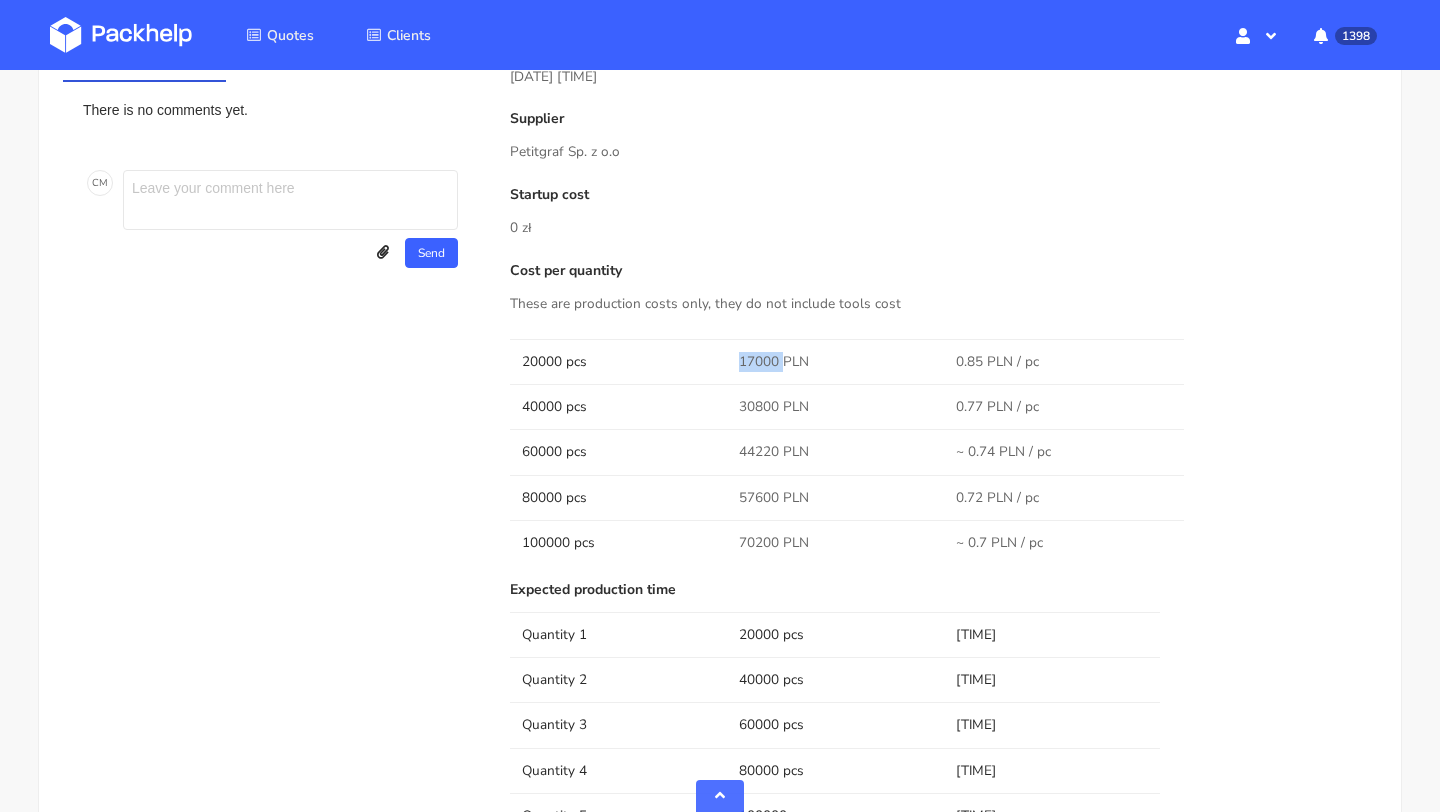 drag, startPoint x: 741, startPoint y: 361, endPoint x: 778, endPoint y: 361, distance: 37 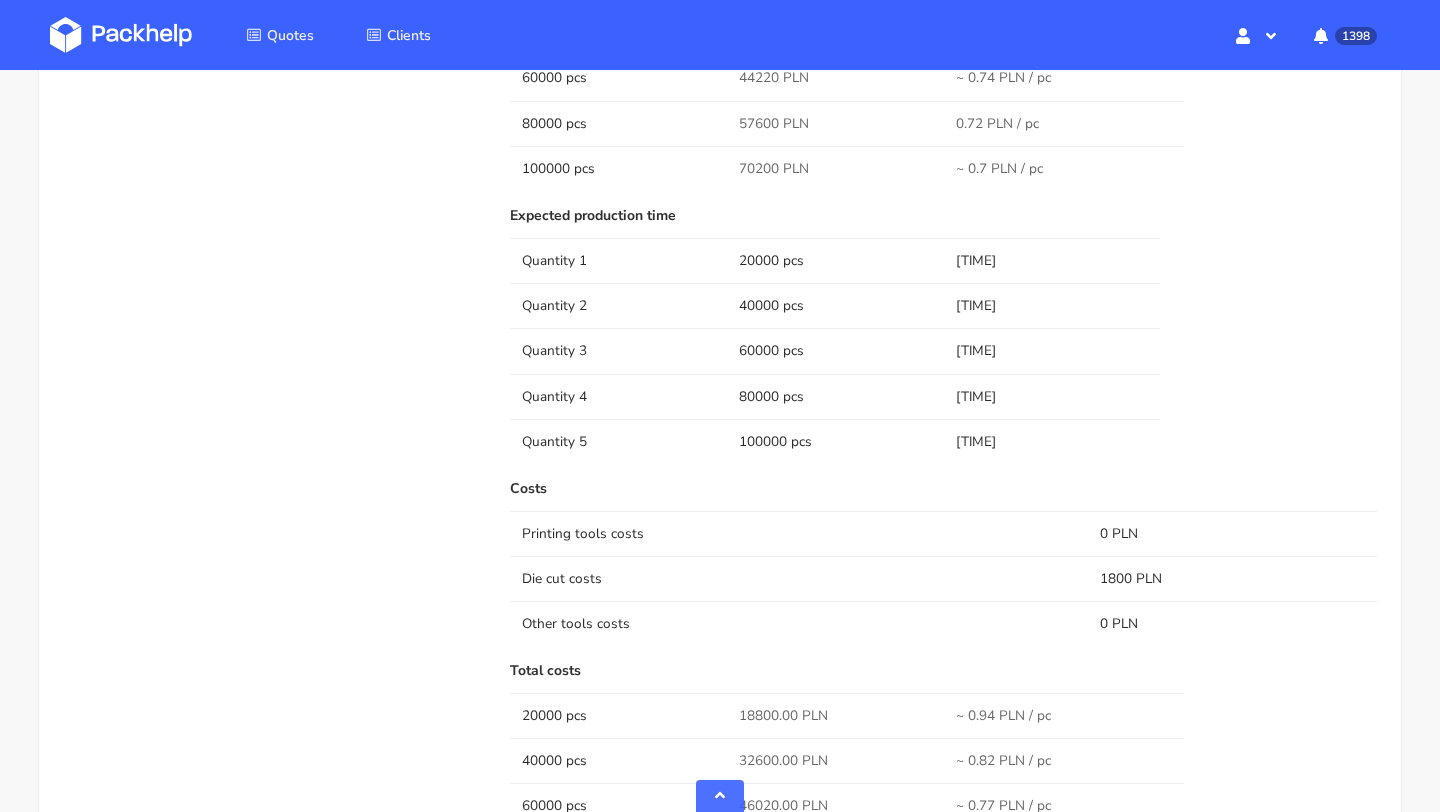 scroll, scrollTop: 44, scrollLeft: 0, axis: vertical 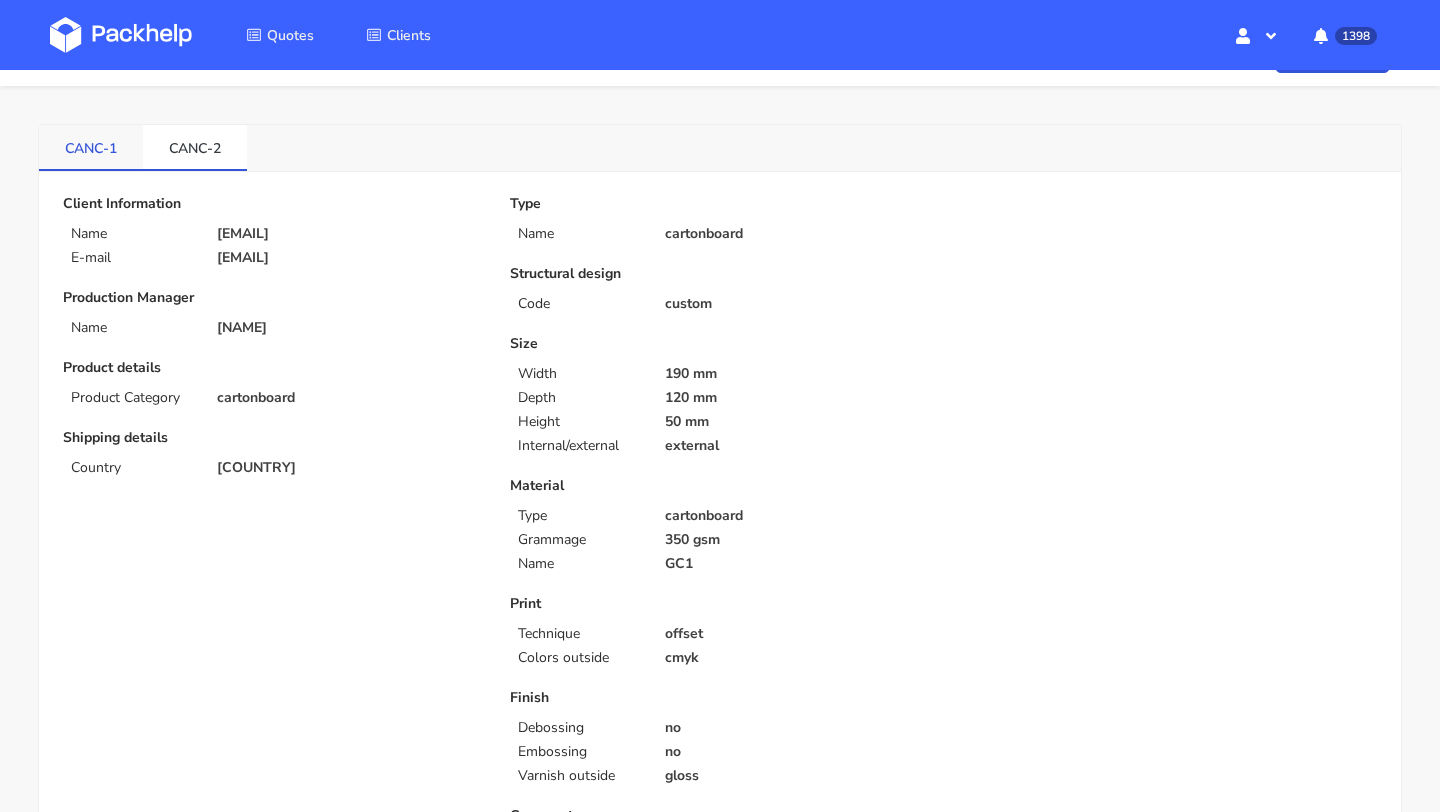 click on "CANC-1" at bounding box center (91, 147) 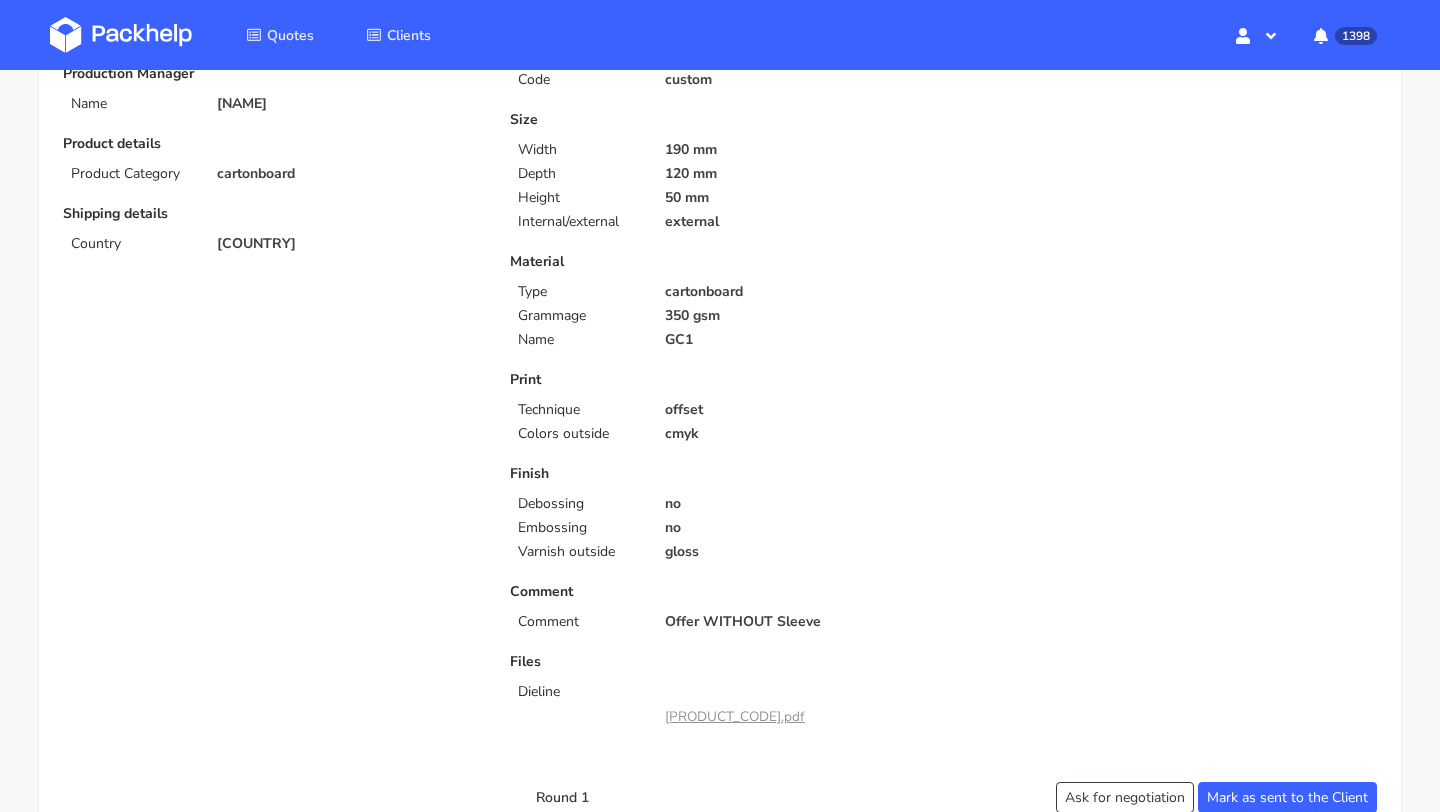 scroll, scrollTop: 0, scrollLeft: 0, axis: both 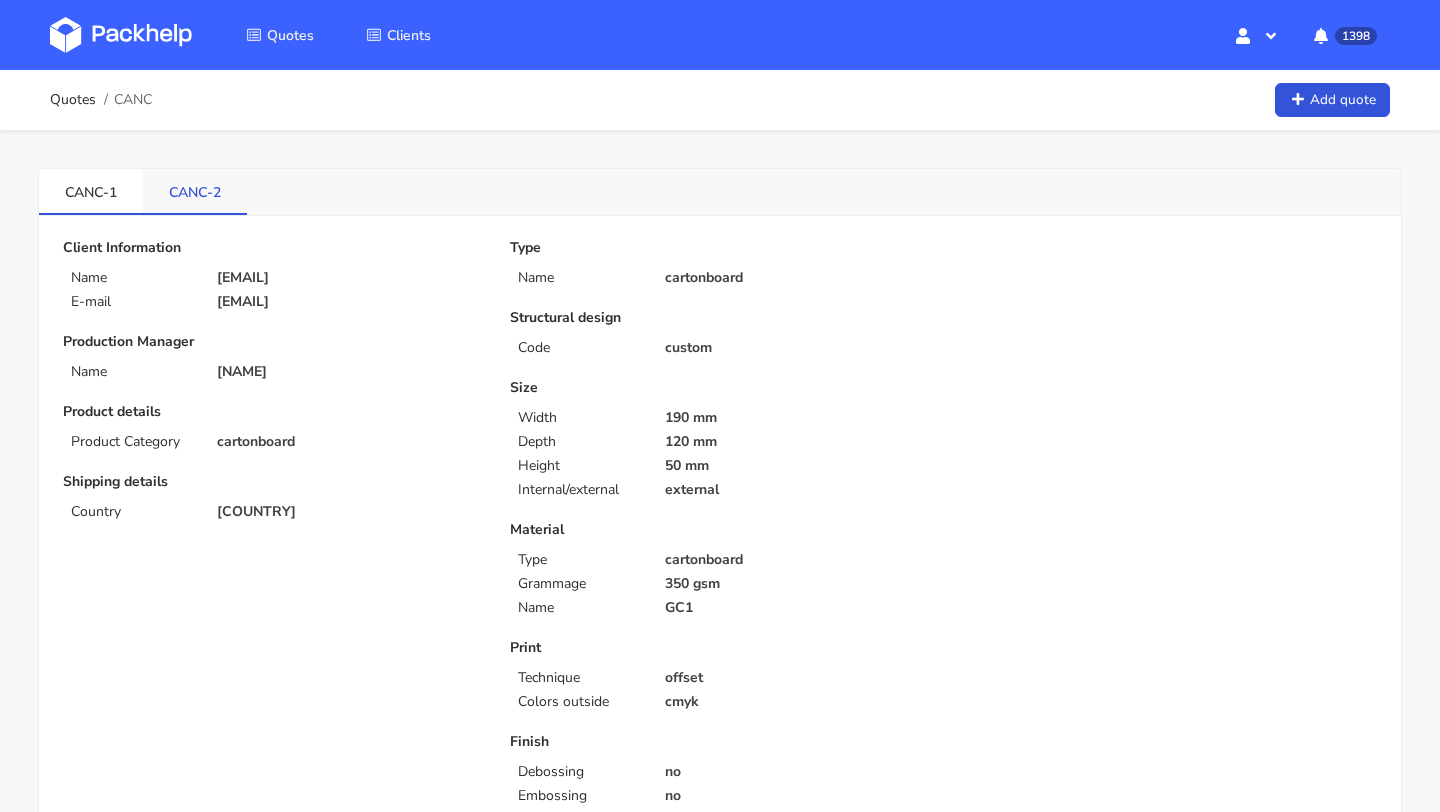 click on "CANC-2" at bounding box center (91, 191) 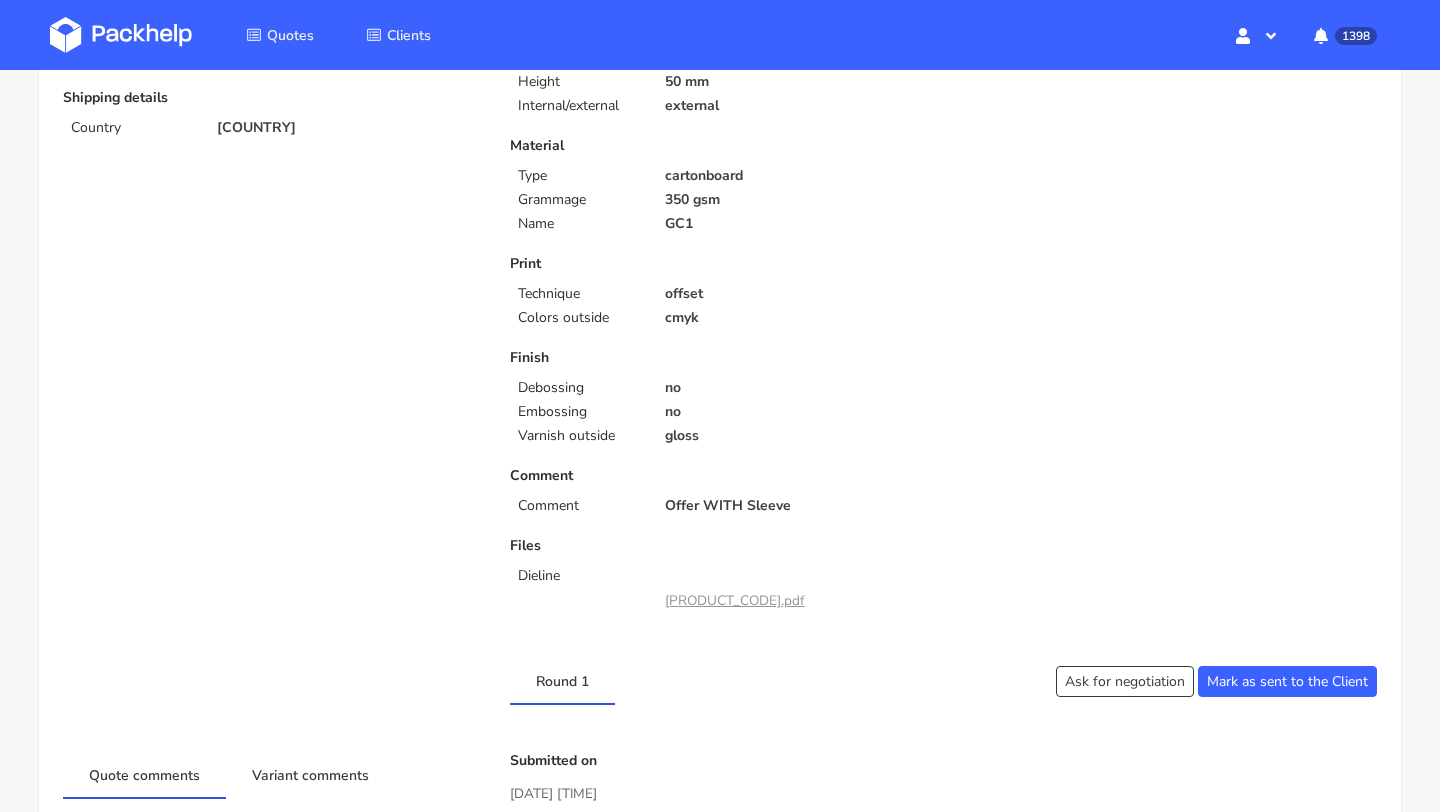 scroll, scrollTop: 0, scrollLeft: 0, axis: both 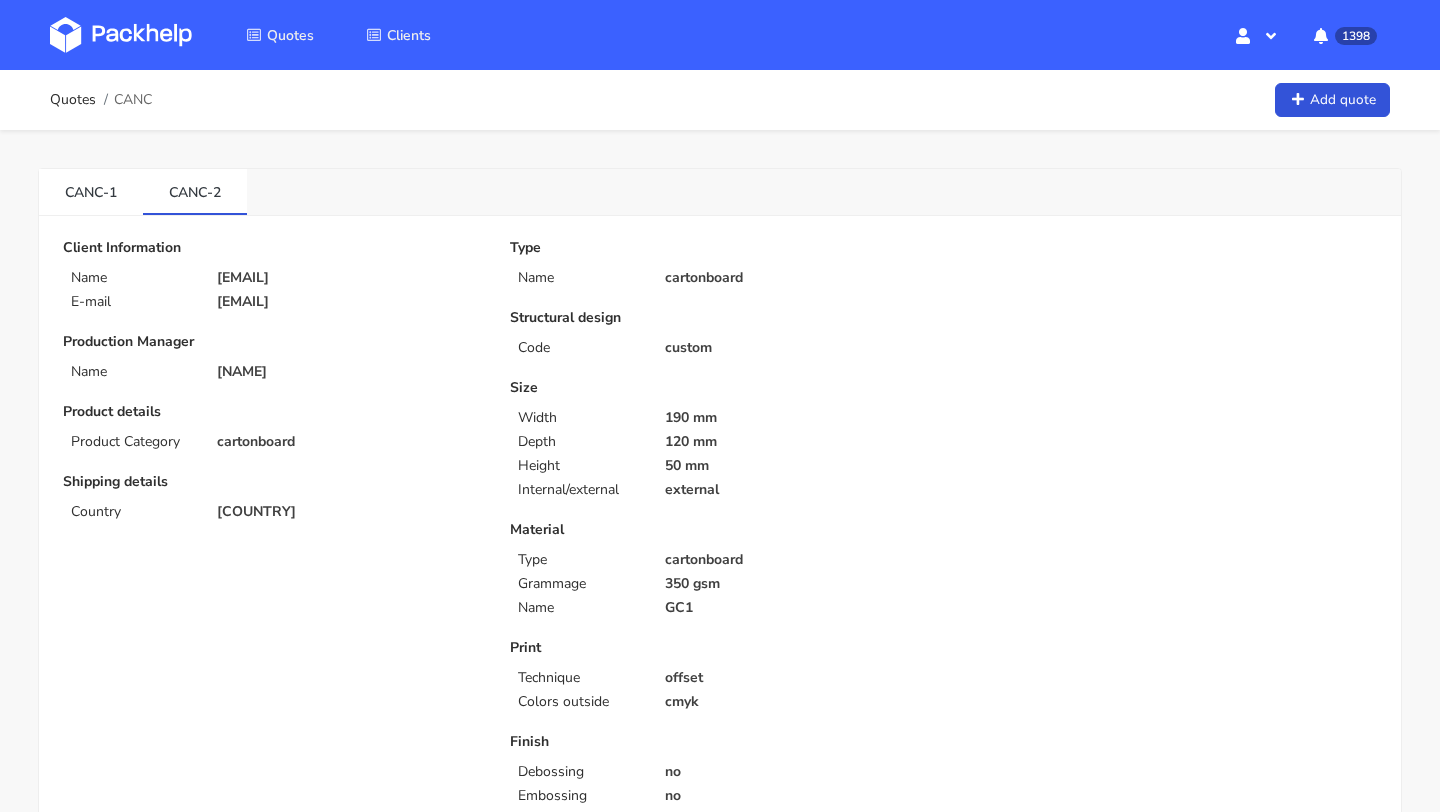 click on "Quotes CANC             Add quote" at bounding box center (720, 100) 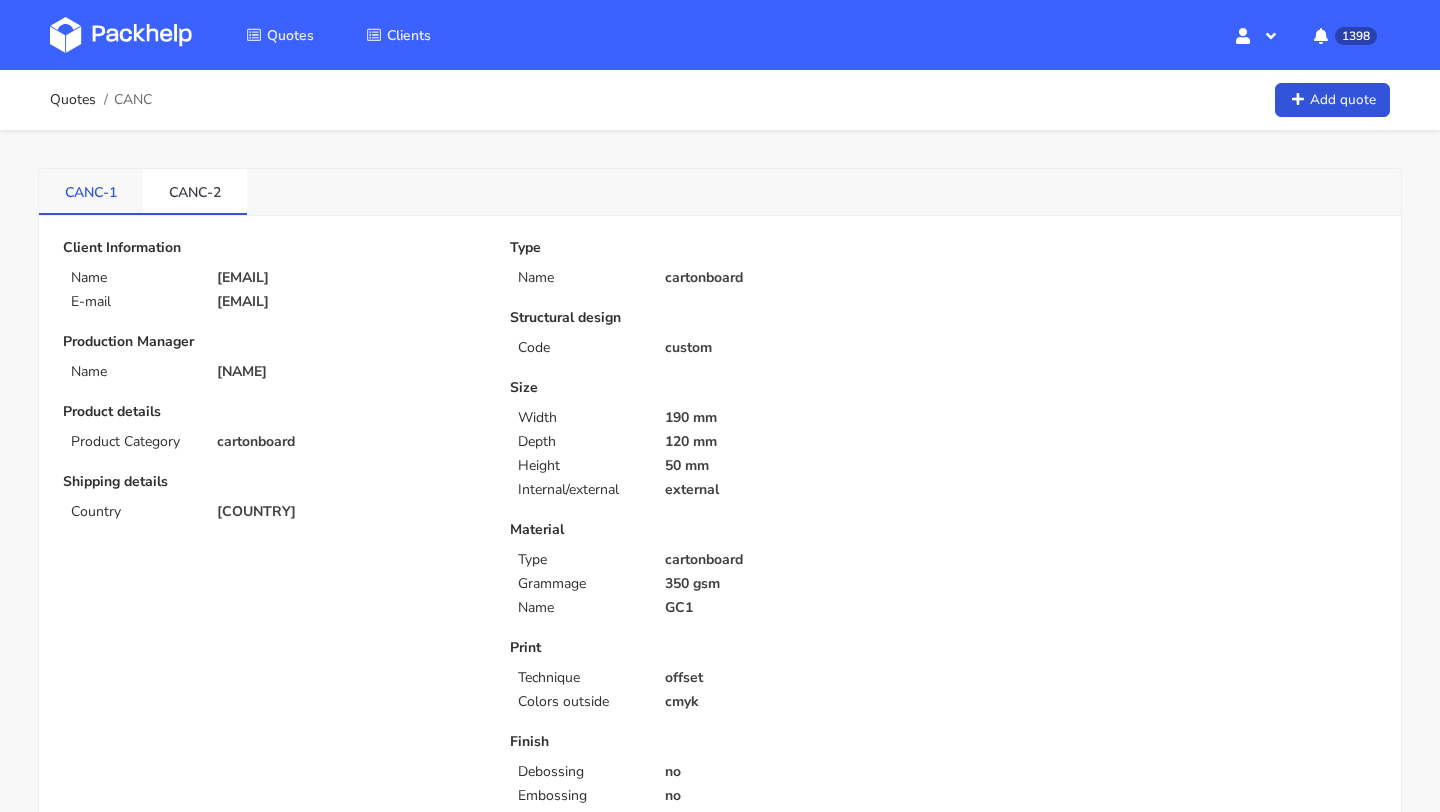 click on "CANC-1" at bounding box center [91, 191] 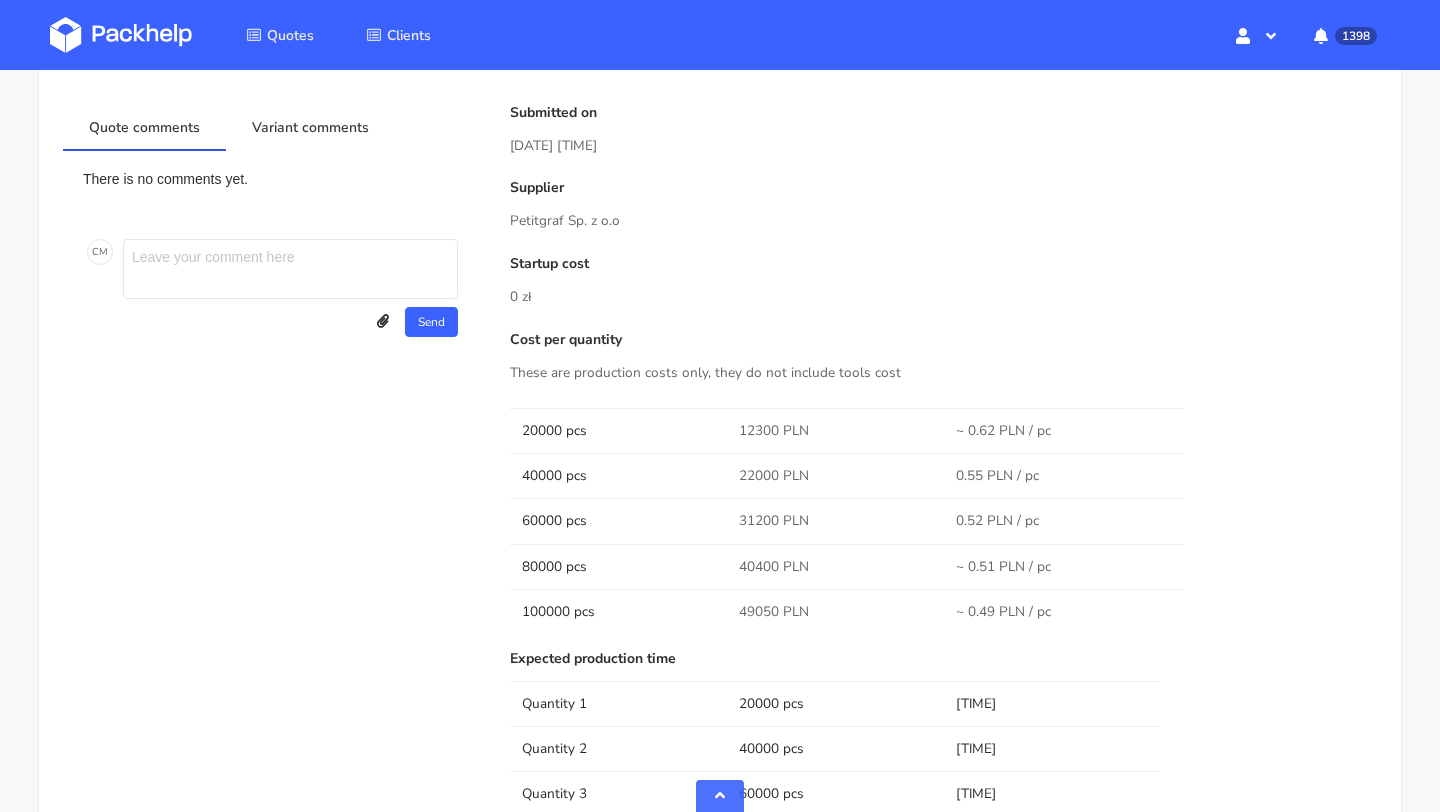 scroll, scrollTop: 0, scrollLeft: 0, axis: both 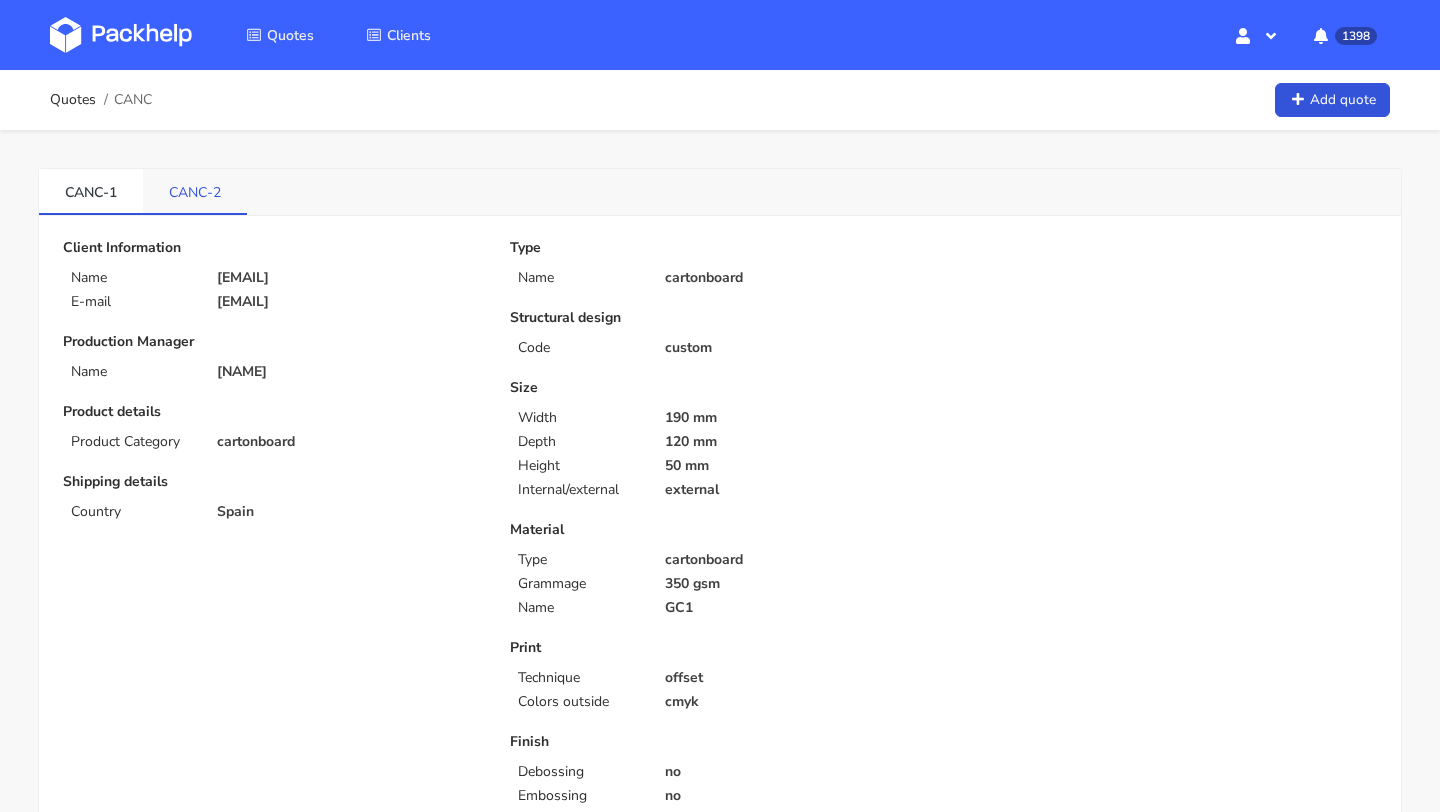 click on "CANC-2" at bounding box center (195, 191) 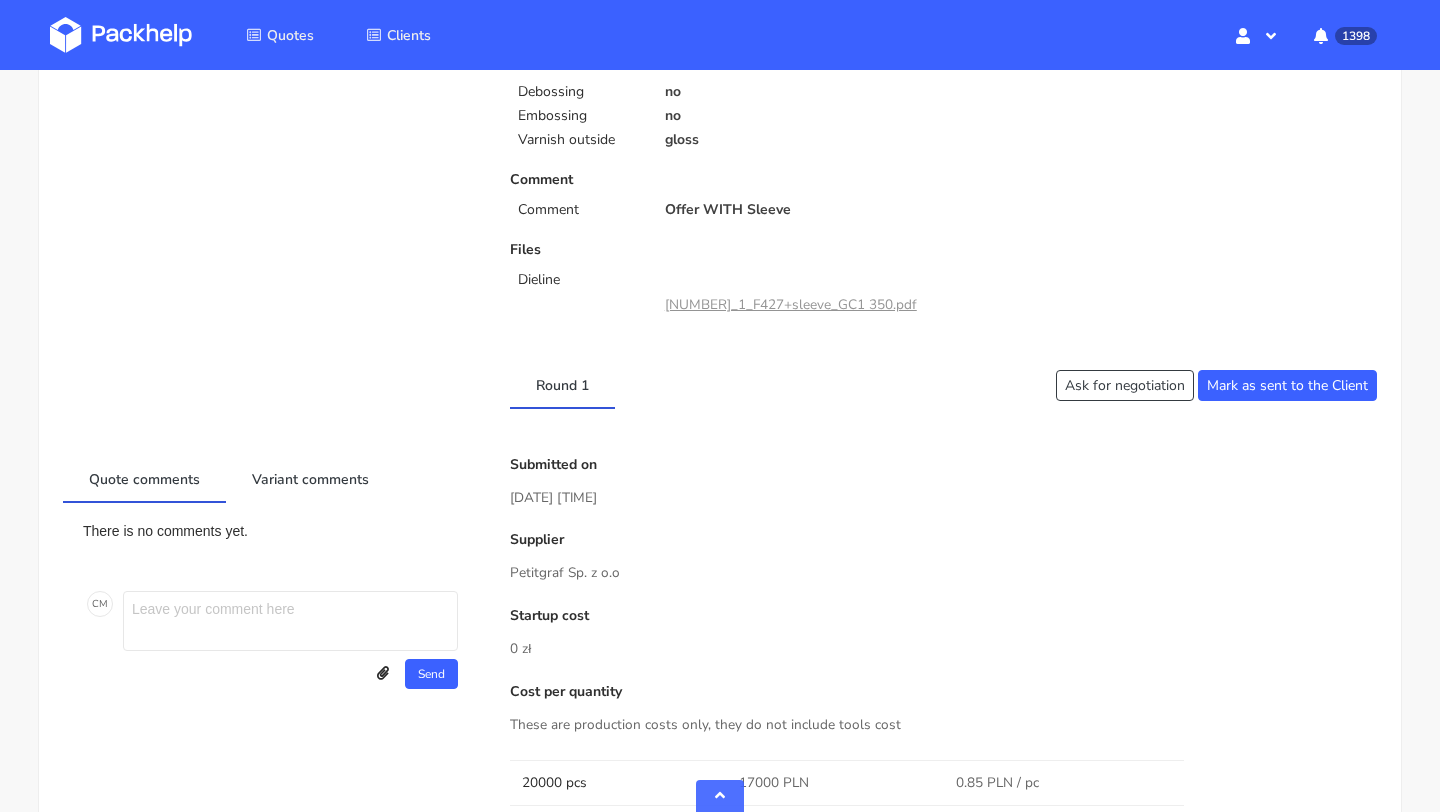 scroll, scrollTop: 0, scrollLeft: 0, axis: both 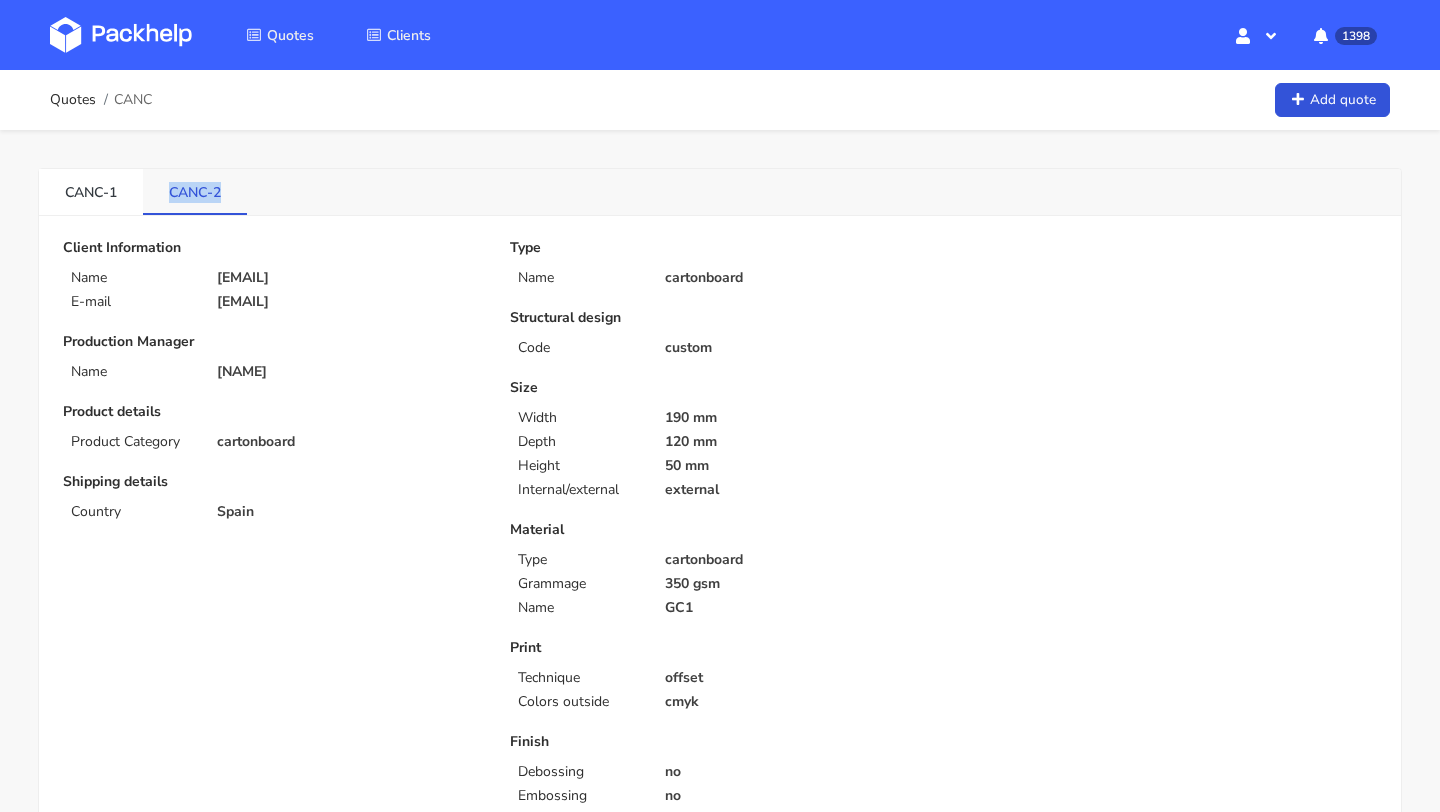 drag, startPoint x: 163, startPoint y: 195, endPoint x: 244, endPoint y: 195, distance: 81 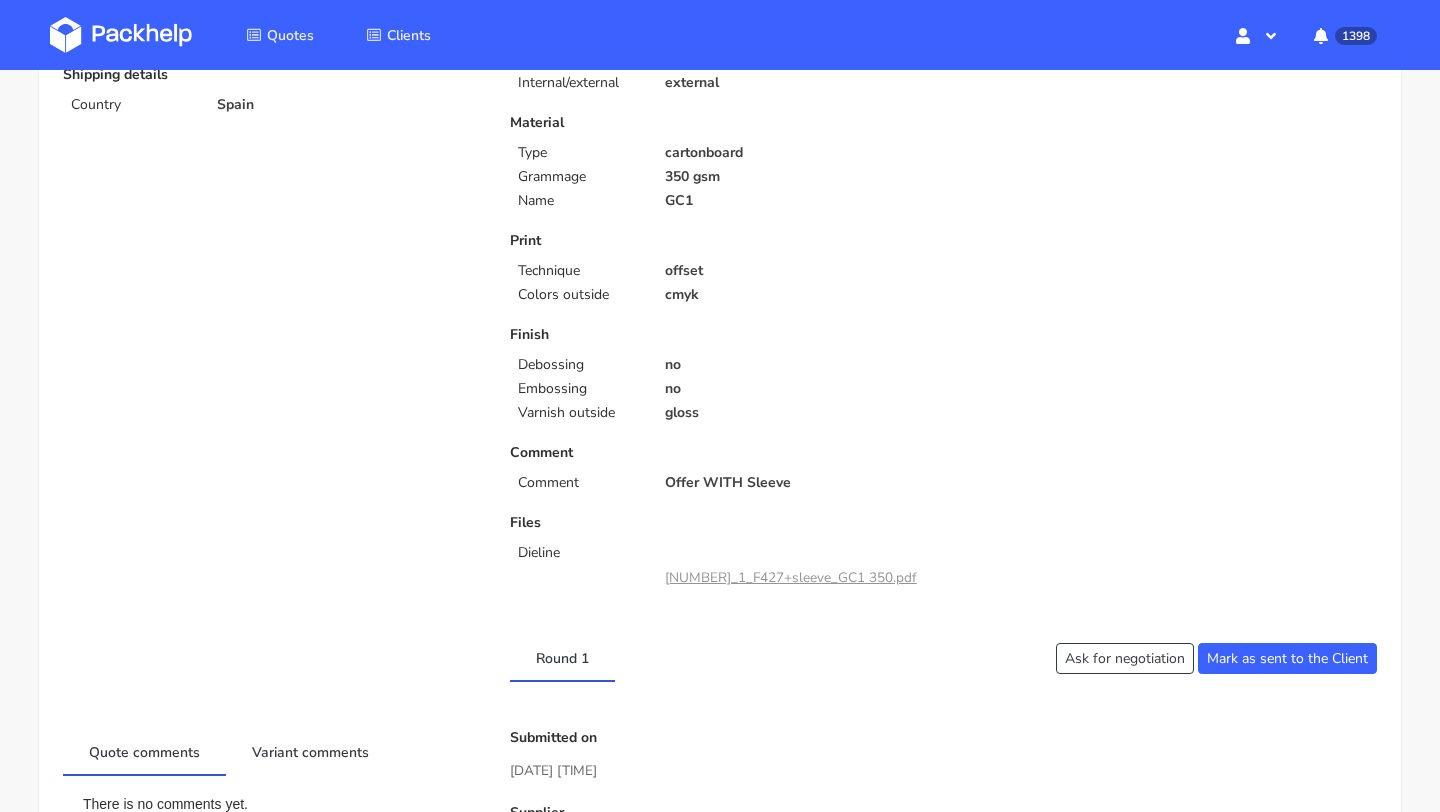scroll, scrollTop: 826, scrollLeft: 0, axis: vertical 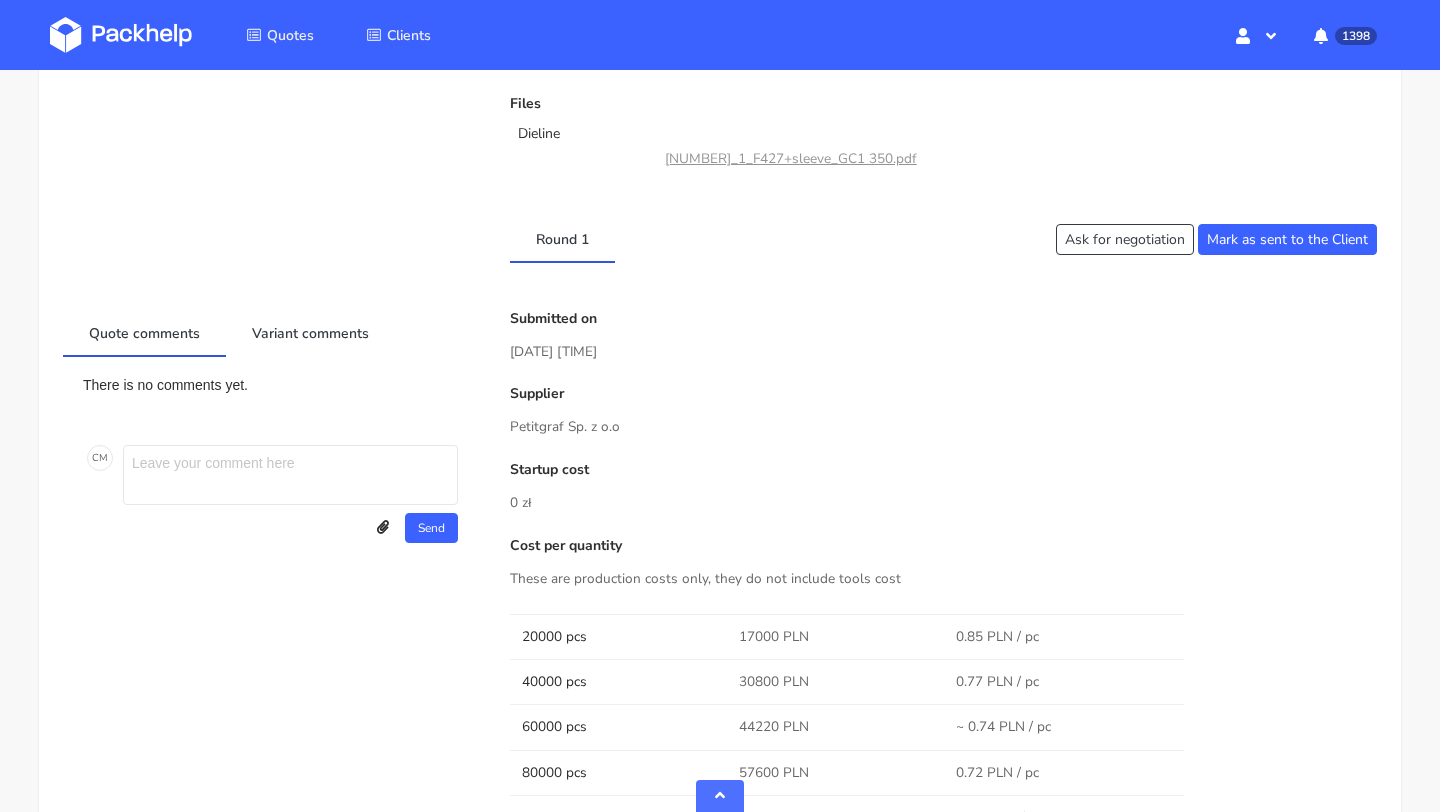 click on "[NUMBER]_1_F427+sleeve_GC1 350.pdf" at bounding box center (791, 158) 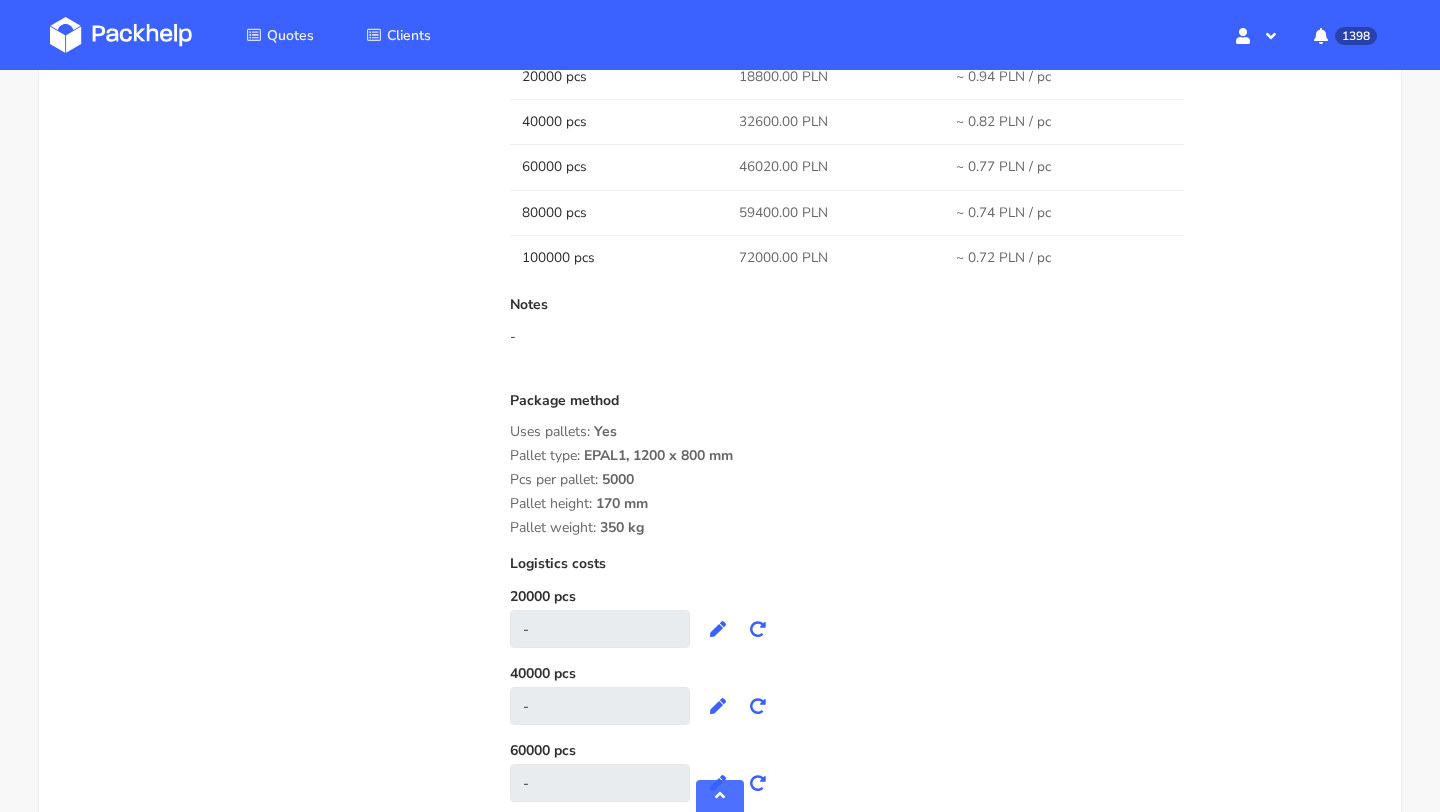 scroll, scrollTop: 1886, scrollLeft: 0, axis: vertical 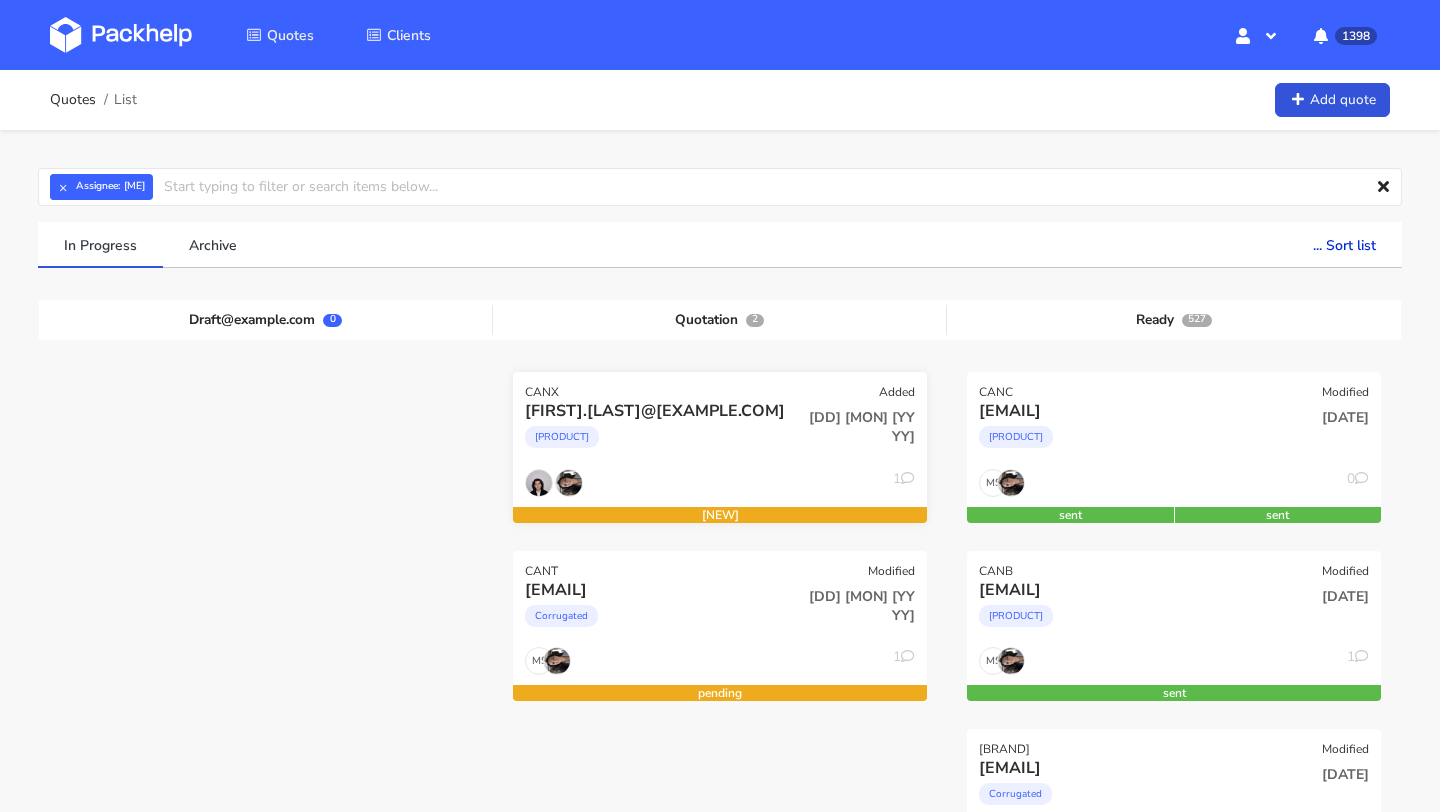click on "[DD] [MON] [YYYY]" at bounding box center [859, 434] 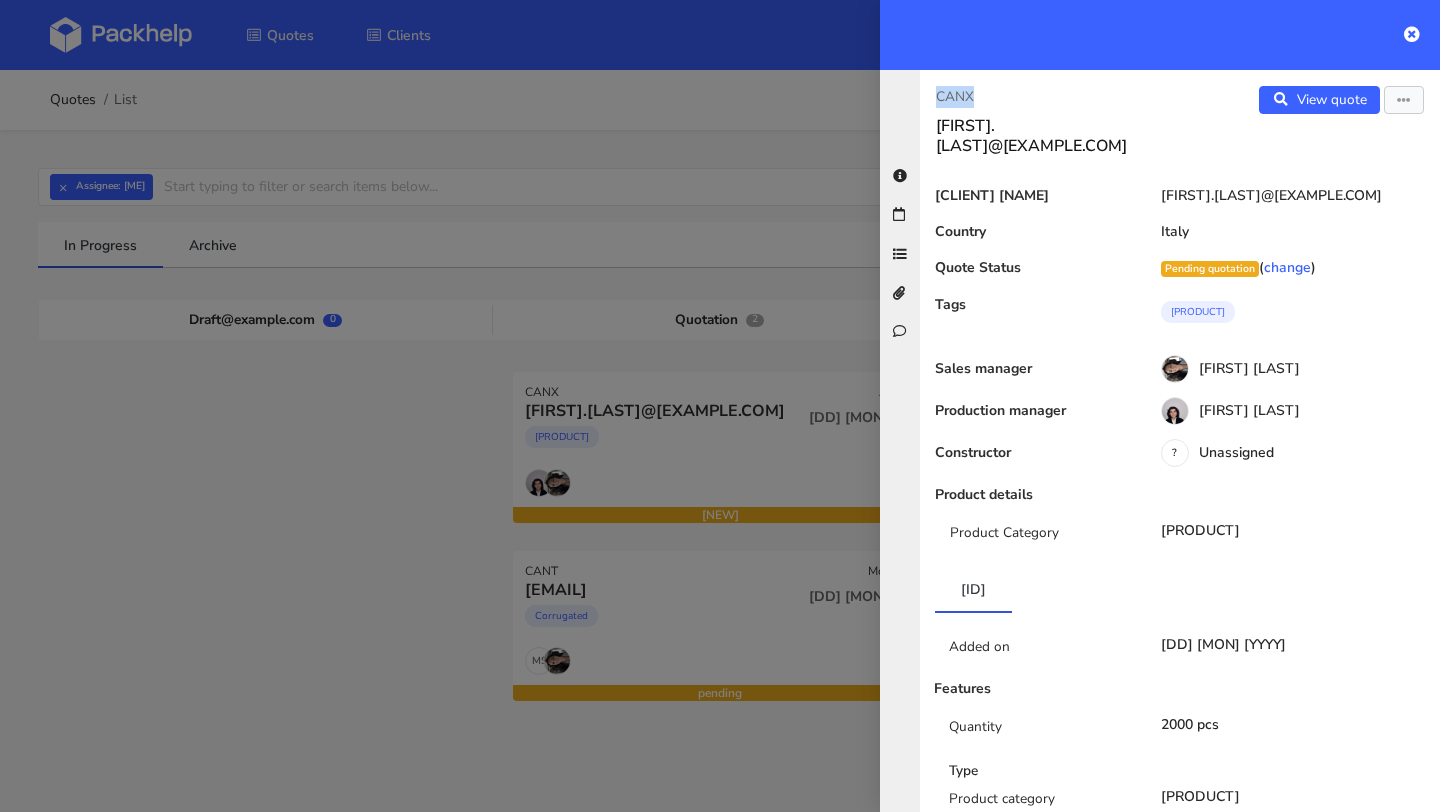 drag, startPoint x: 986, startPoint y: 92, endPoint x: 929, endPoint y: 92, distance: 57 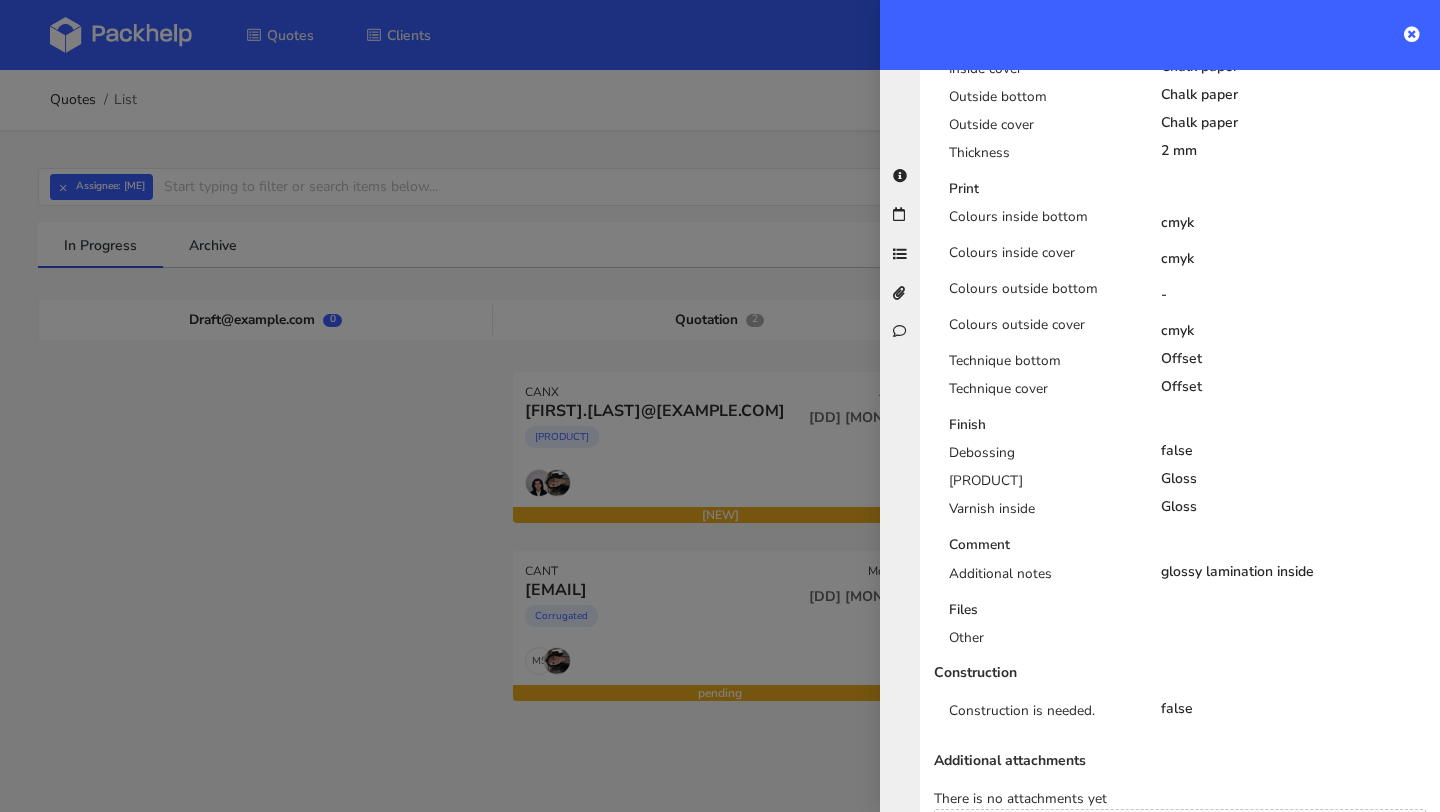 scroll, scrollTop: 1431, scrollLeft: 0, axis: vertical 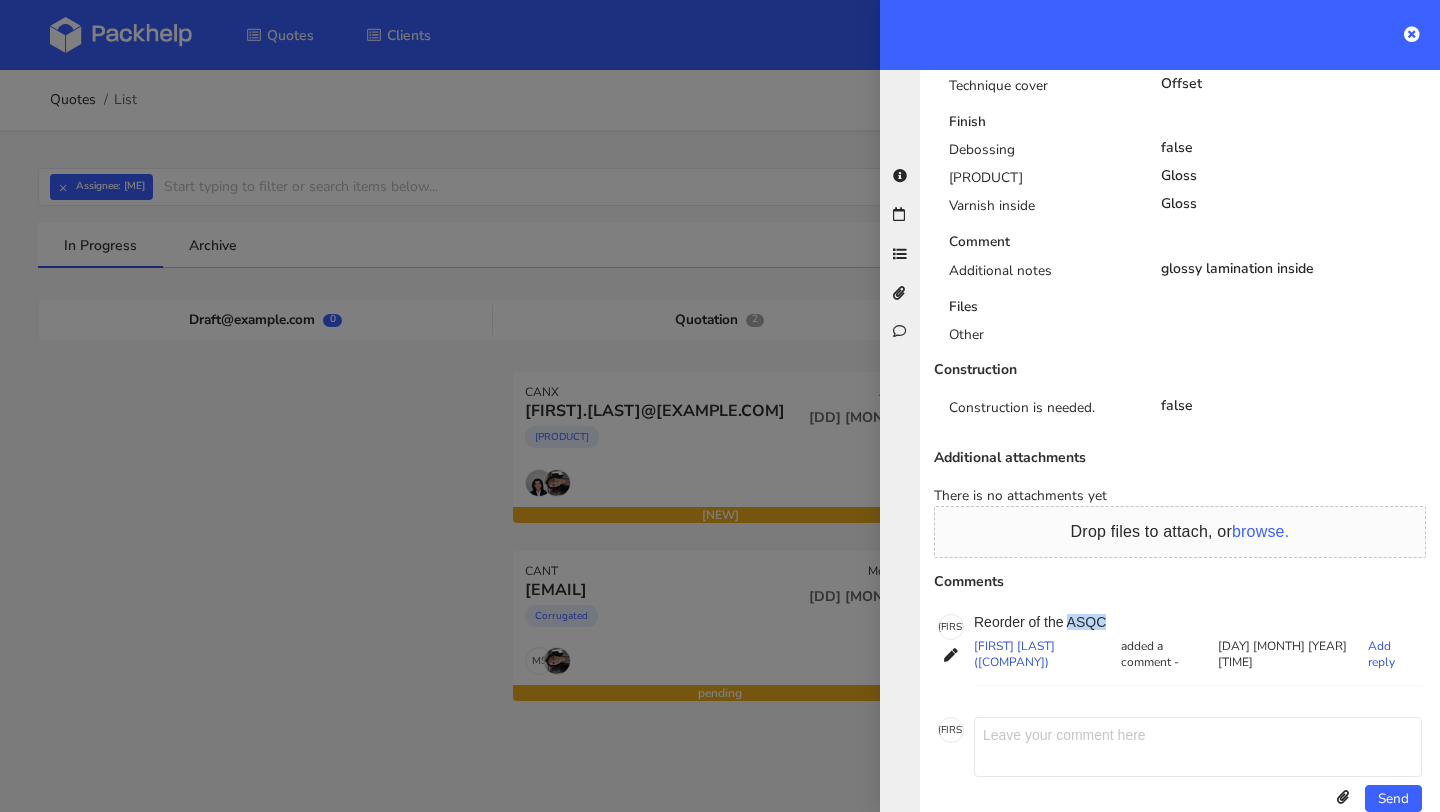 drag, startPoint x: 1118, startPoint y: 597, endPoint x: 1069, endPoint y: 597, distance: 49 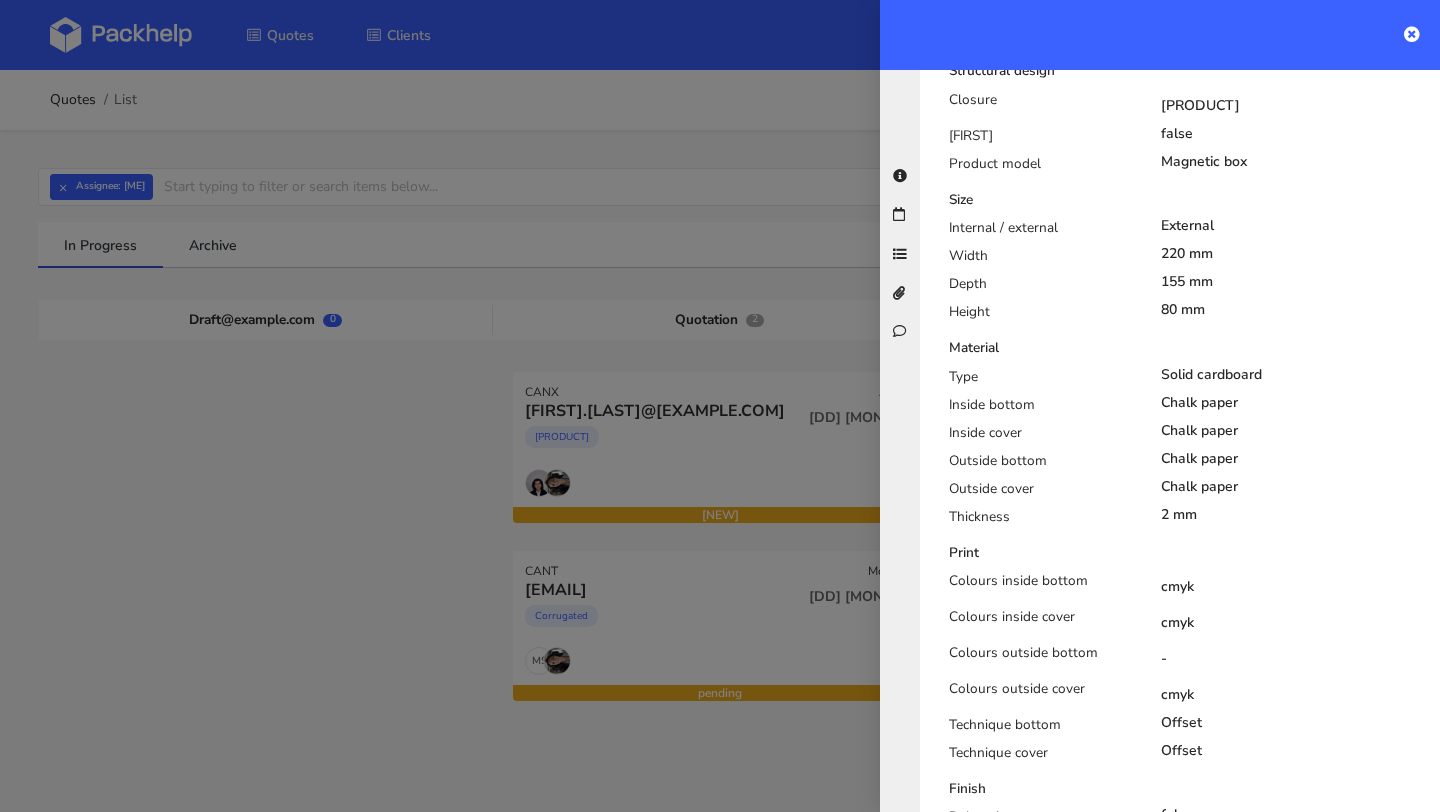 scroll, scrollTop: 0, scrollLeft: 0, axis: both 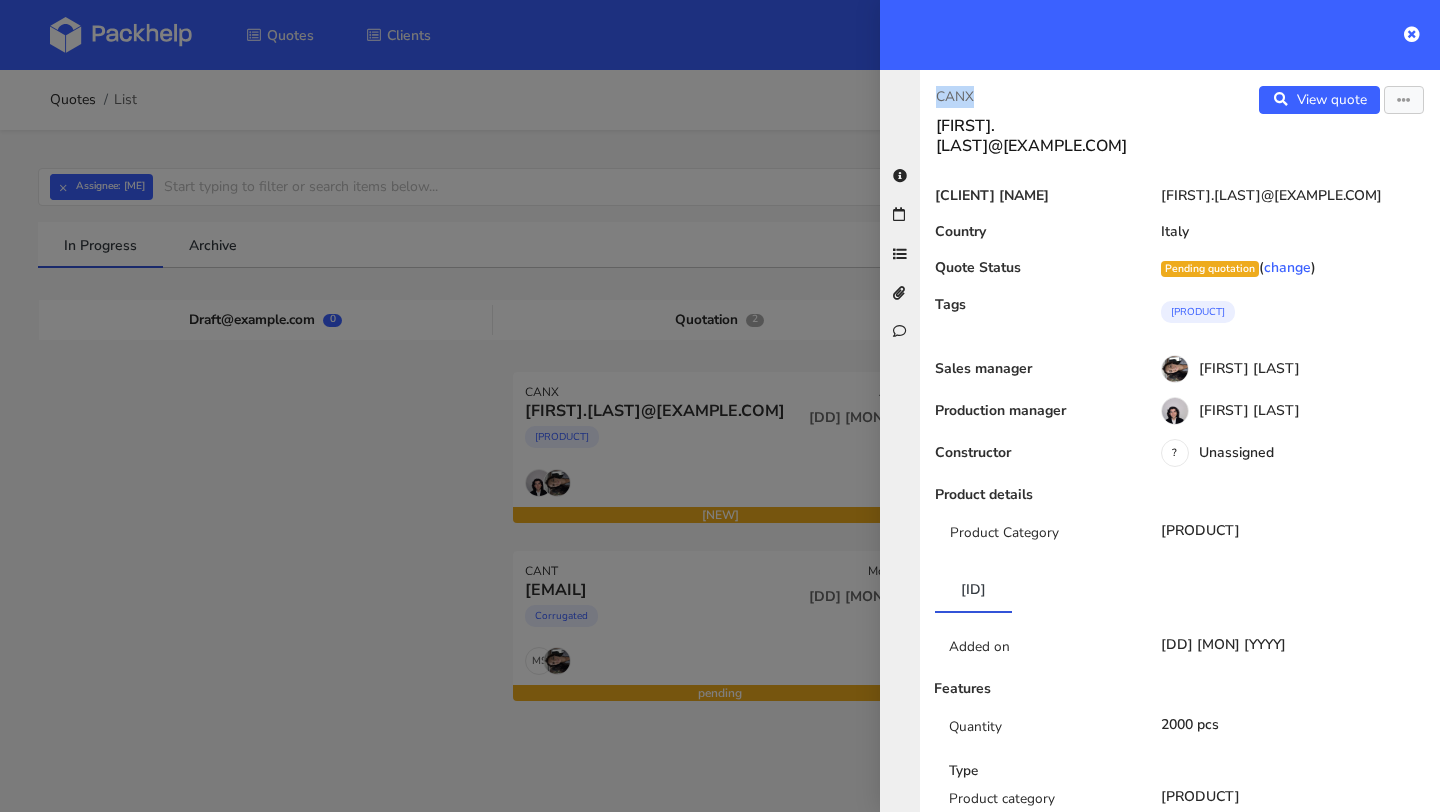 drag, startPoint x: 998, startPoint y: 92, endPoint x: 931, endPoint y: 96, distance: 67.11929 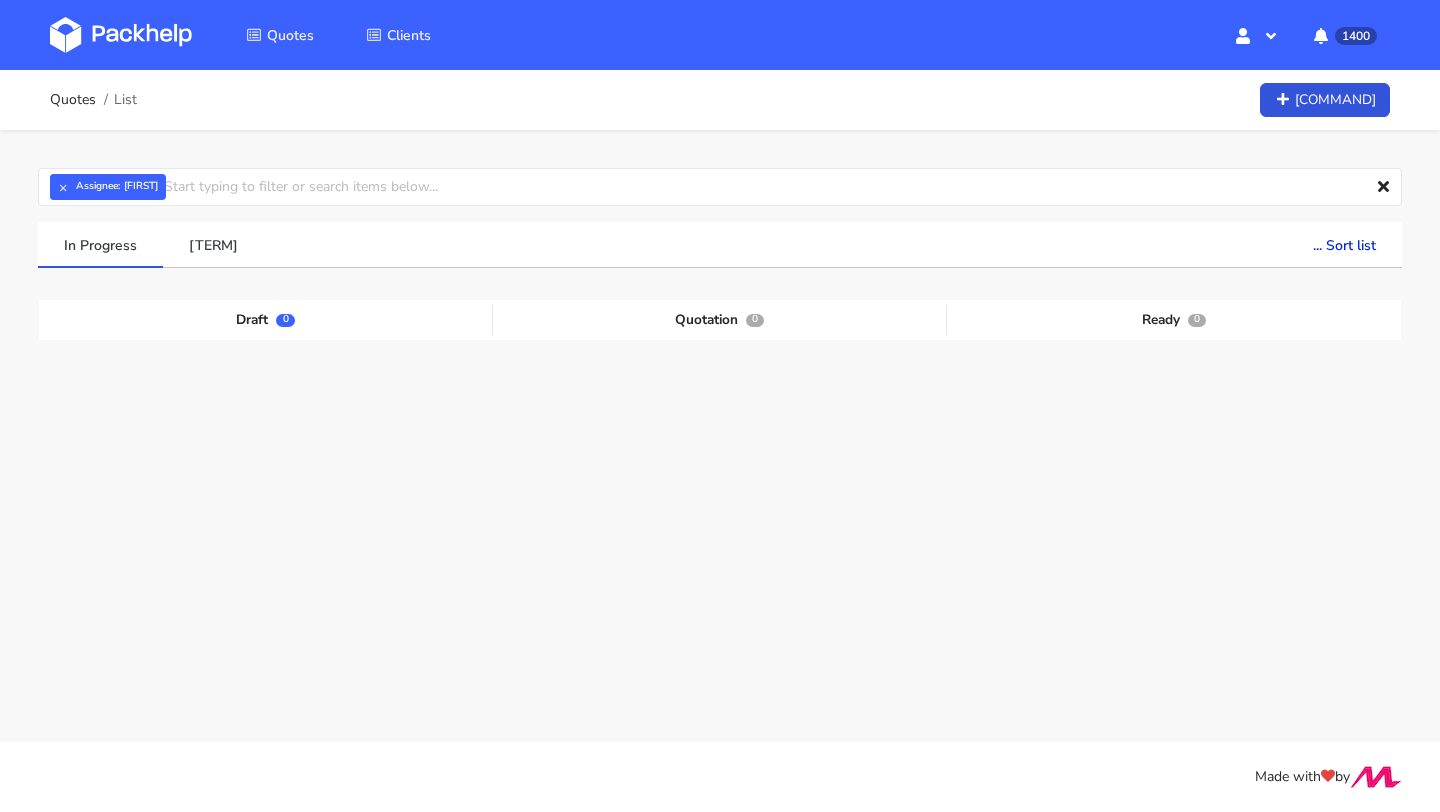 scroll, scrollTop: 0, scrollLeft: 0, axis: both 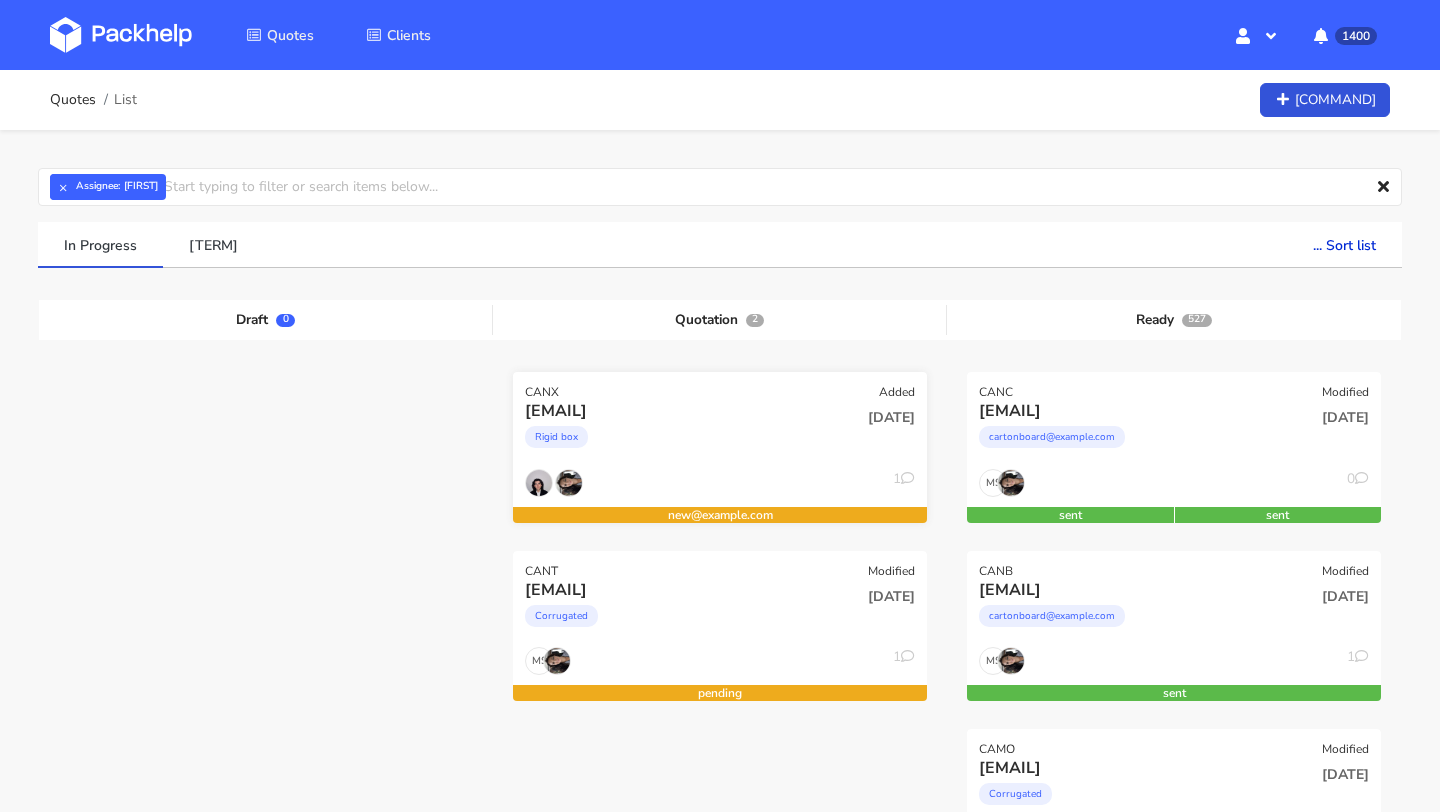 click on "Rigid box" at bounding box center [657, 442] 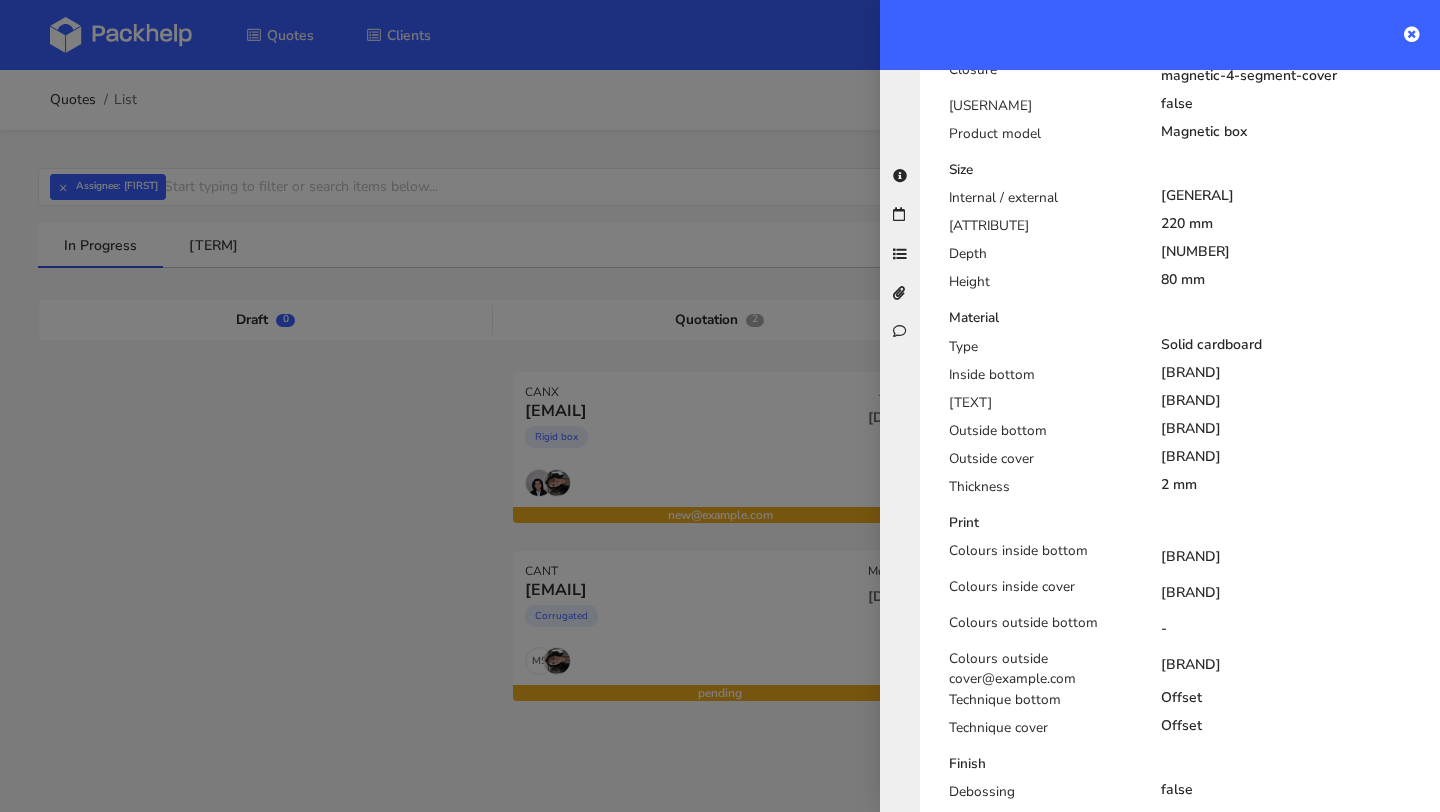 scroll, scrollTop: 0, scrollLeft: 0, axis: both 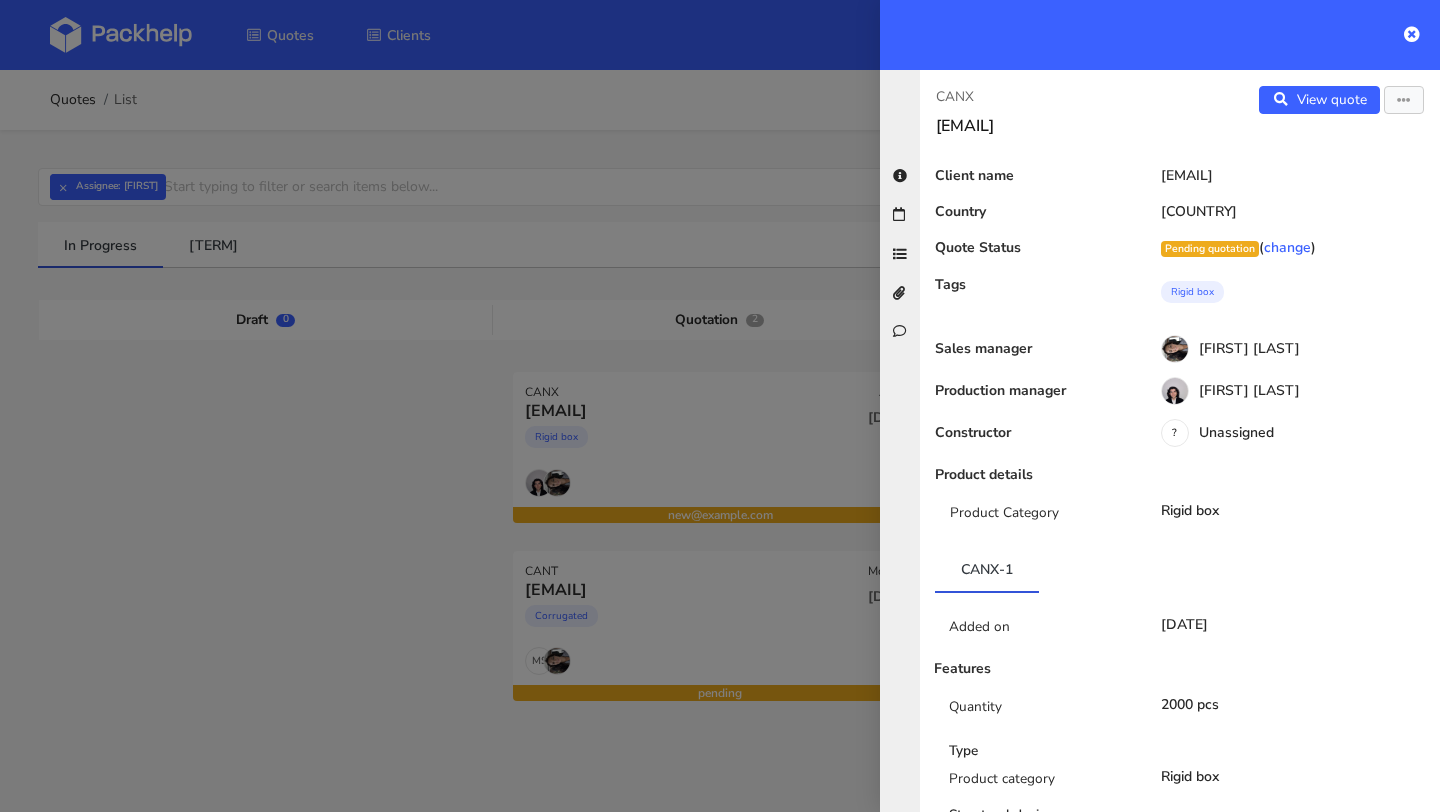 drag, startPoint x: 1008, startPoint y: 85, endPoint x: 915, endPoint y: 86, distance: 93.00538 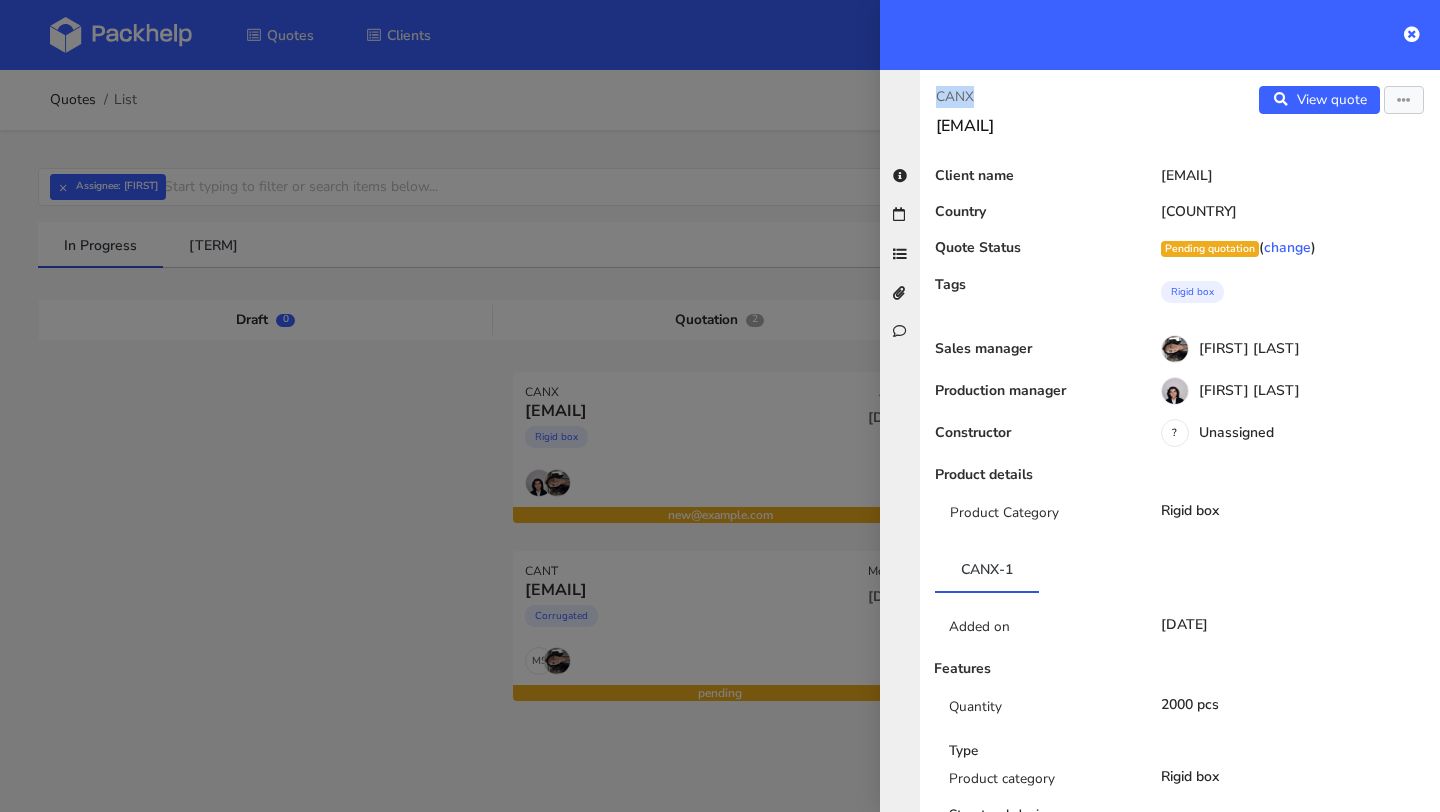 drag, startPoint x: 1024, startPoint y: 106, endPoint x: 908, endPoint y: 106, distance: 116 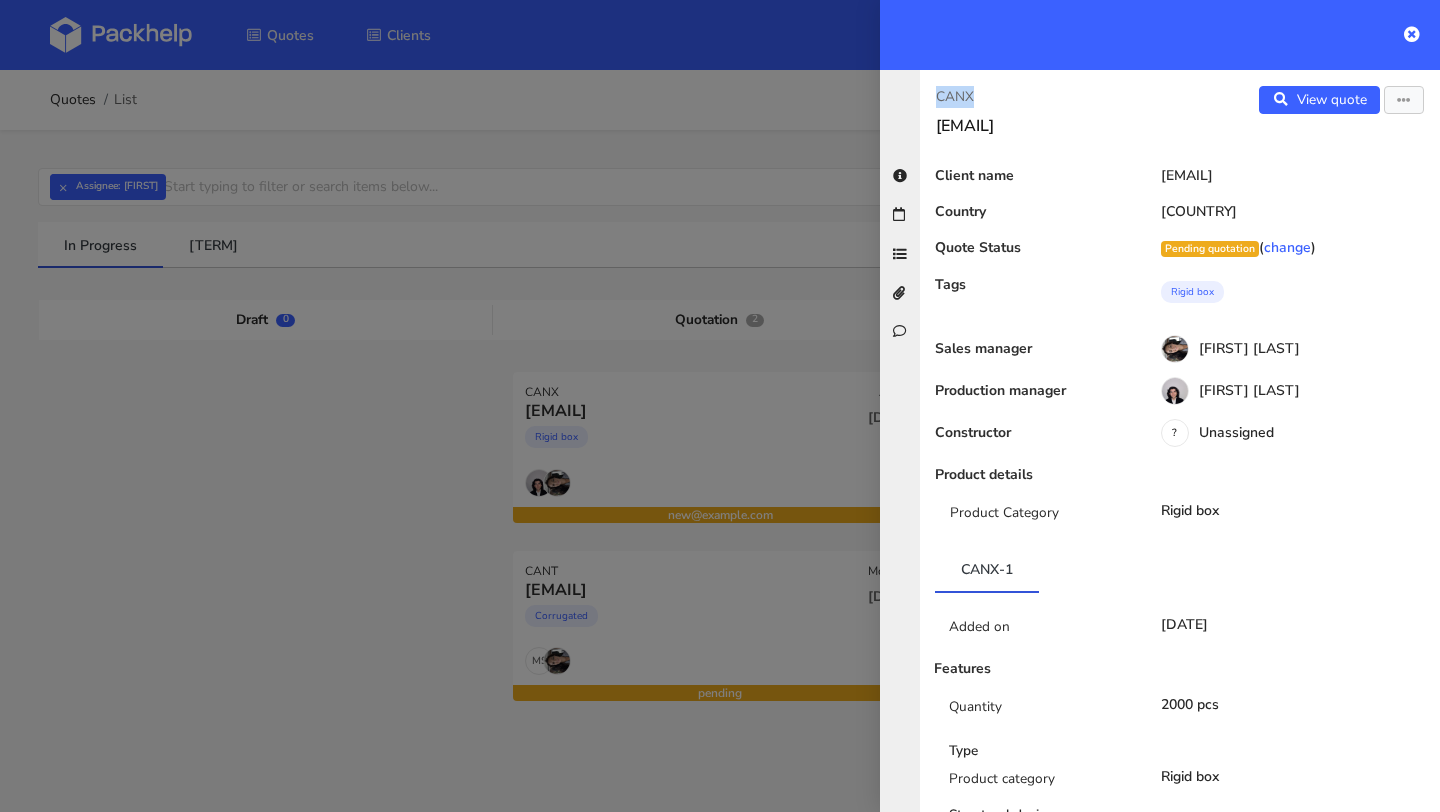 click on "CANX   andrea.missaglia@universitynetwork.it   View quote
Edit quote
Client name
andrea.missaglia@universitynetwork.it
Country
Italy
Quote Status   Pending quotation
(
change )
Tags
Rigid box
Sales manager
Cristina Martinez
Production manager
Sebastian Markut
Constructor   ?
Unassigned
Product details   Product Category   Rigid box     CANX-1
Added on
02 Jul 2025
Features   Quantity
2000 pcs
Type    Product category
Rigid box
Structural design    Closure
magnetic-4-segment-cover
Inlay
false
Product model
Magnetic box
Size    Internal / external
External
Width
220 mm
Depth
155 mm
Height
80 mm" at bounding box center (1160, 441) 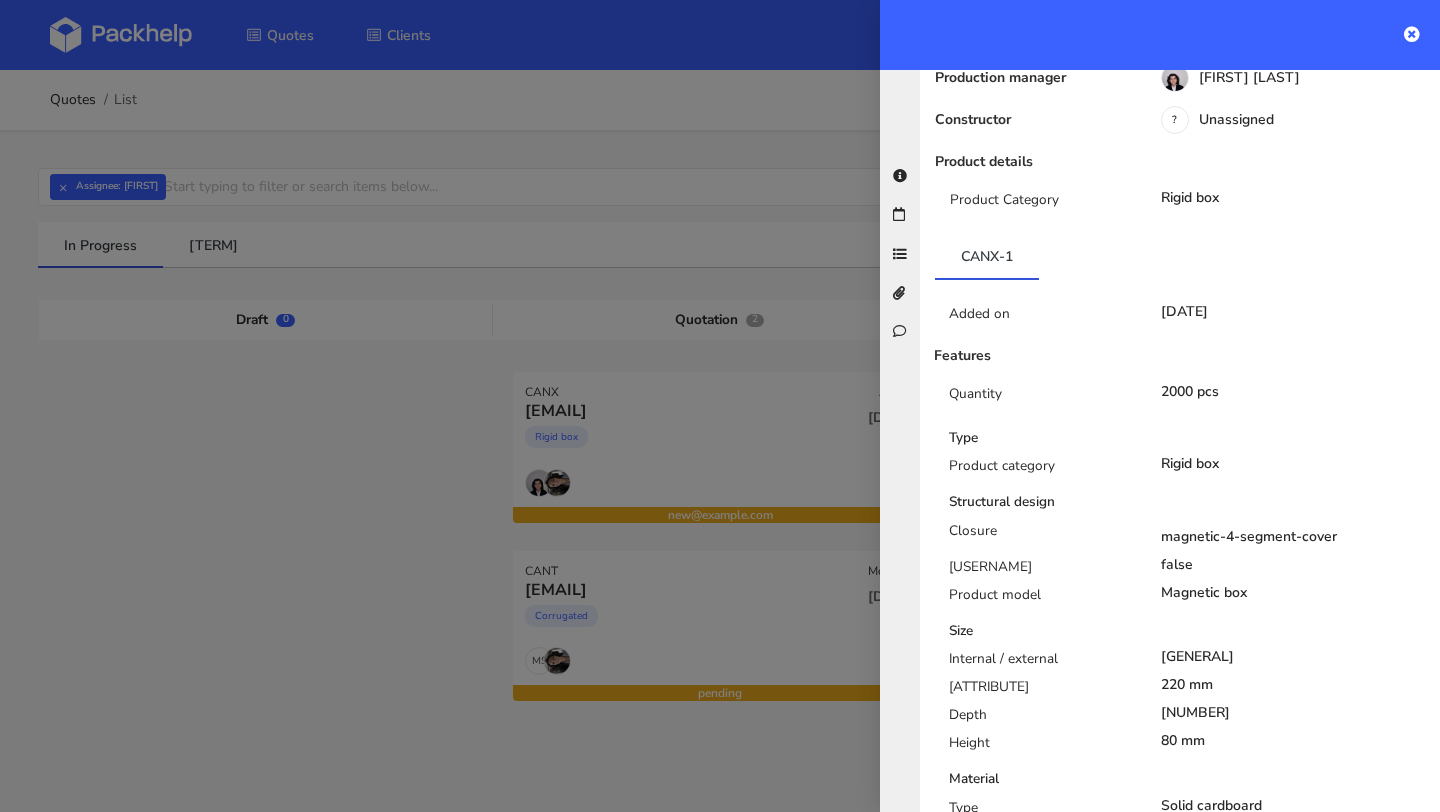 scroll, scrollTop: 686, scrollLeft: 0, axis: vertical 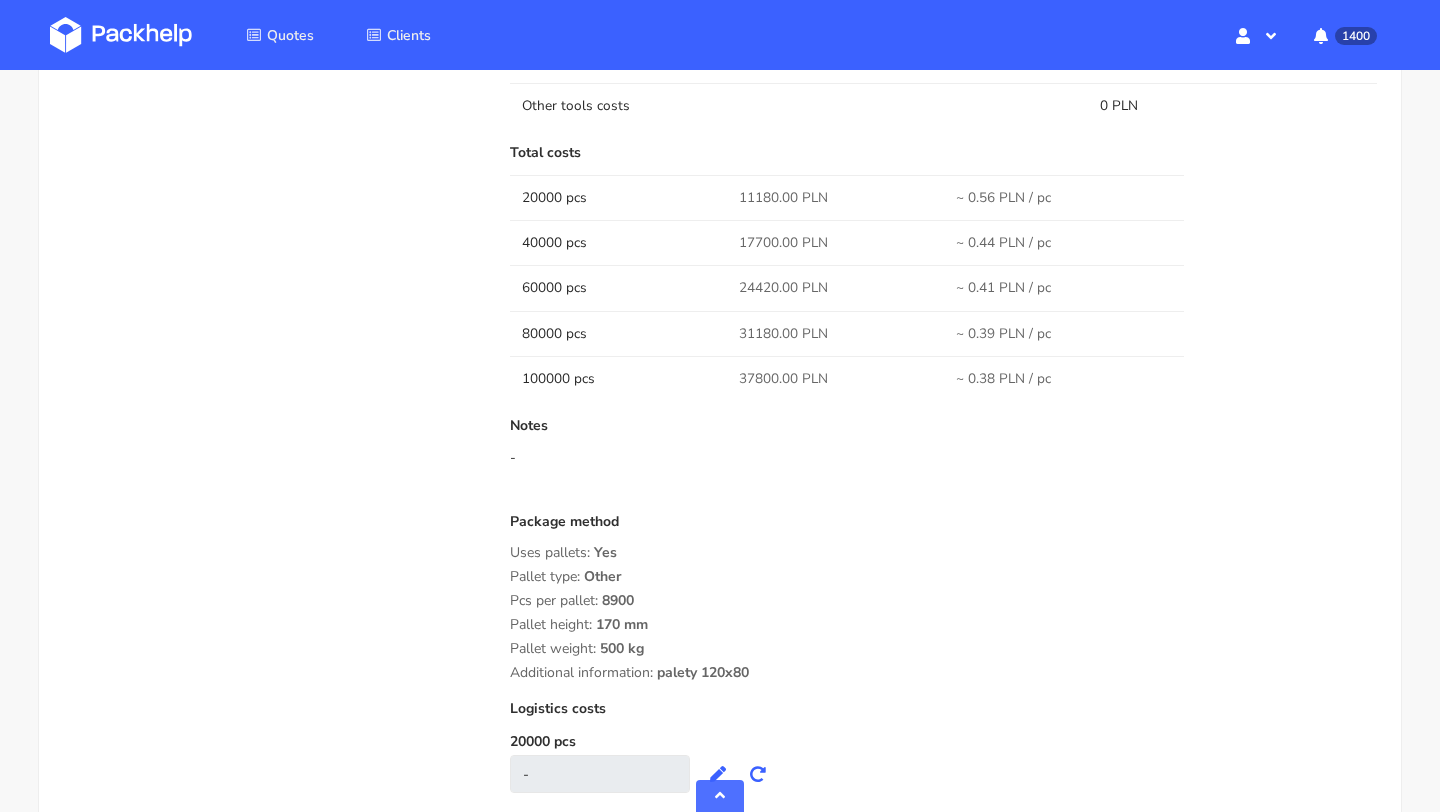 drag, startPoint x: 788, startPoint y: 608, endPoint x: 505, endPoint y: 492, distance: 305.85126 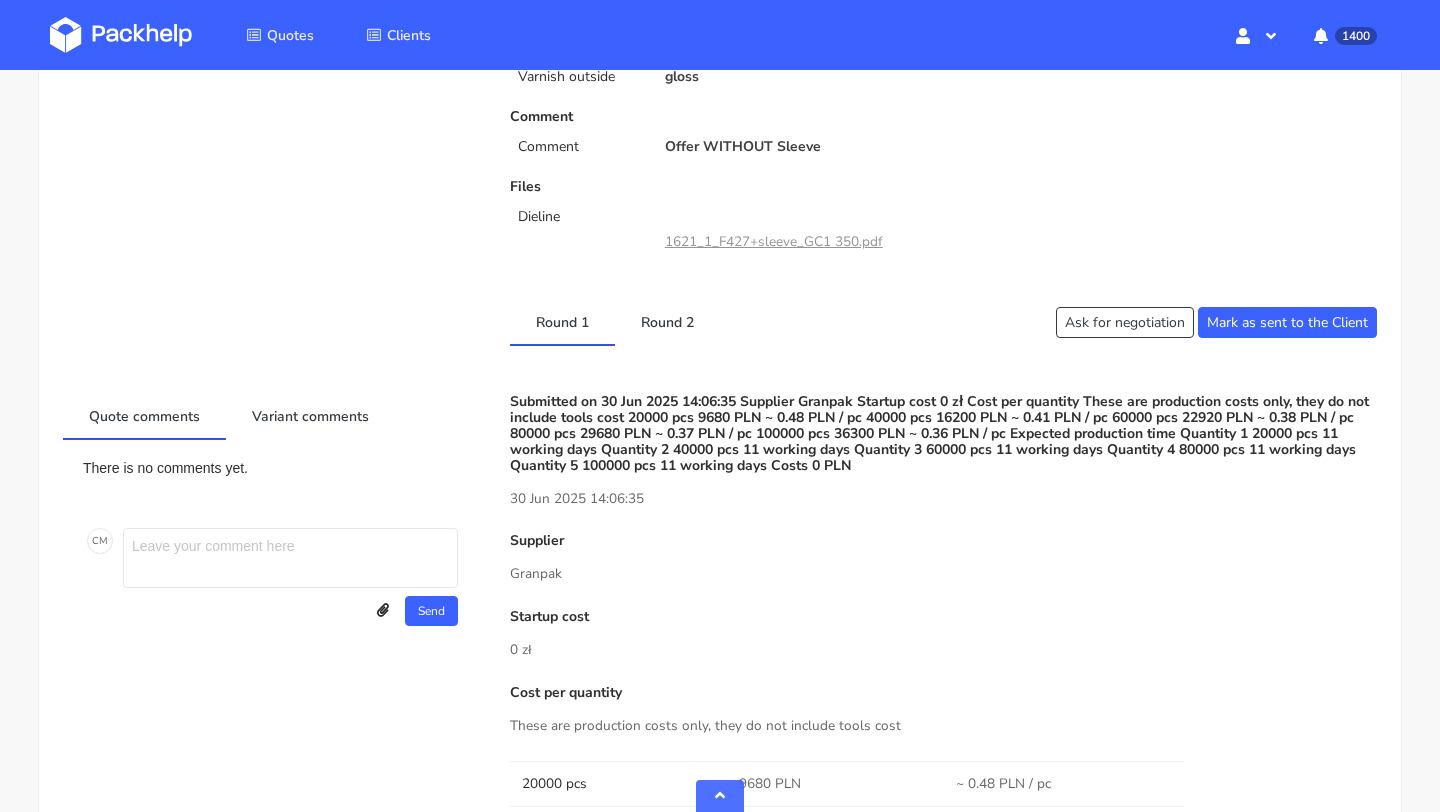 scroll, scrollTop: 741, scrollLeft: 0, axis: vertical 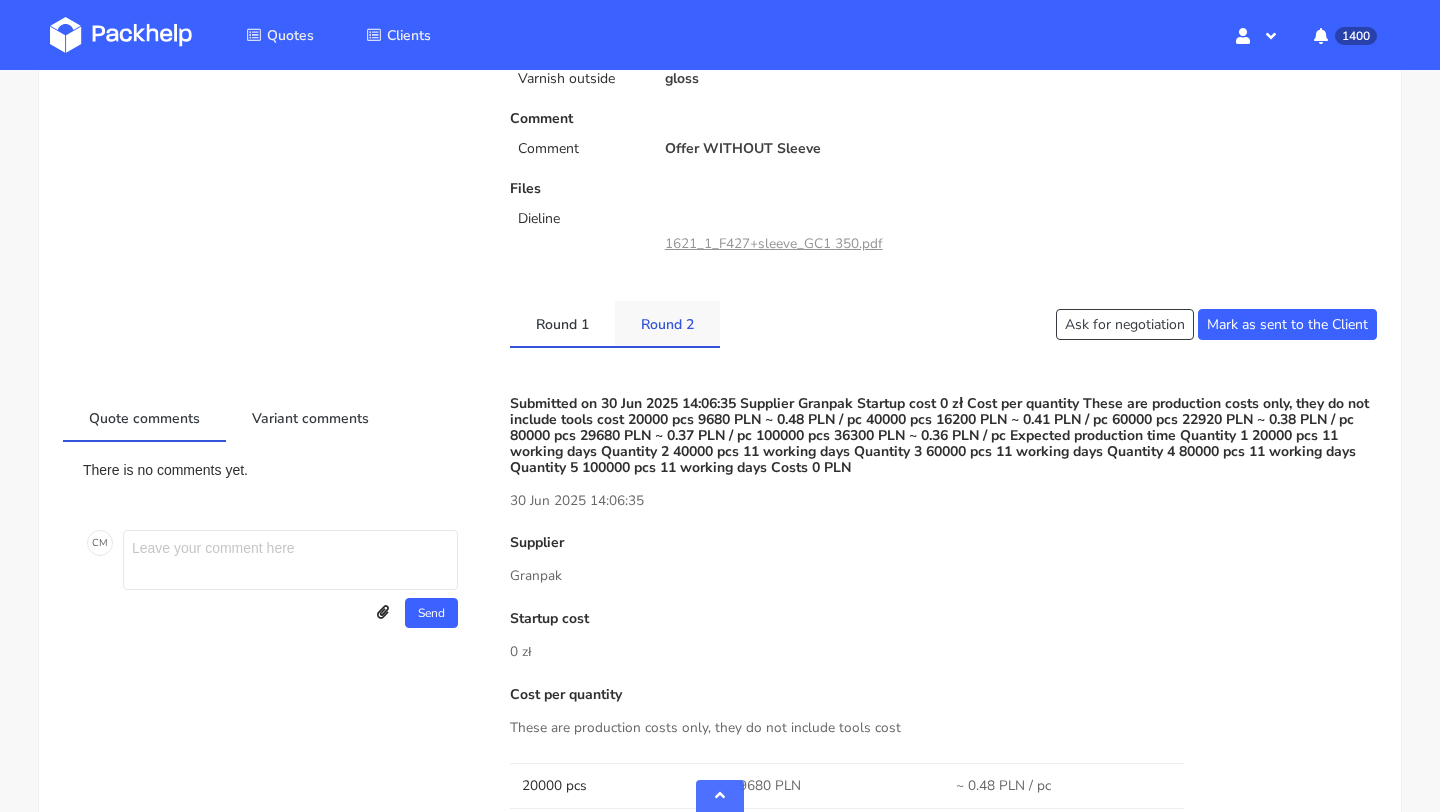 click on "Round 2" at bounding box center [667, 323] 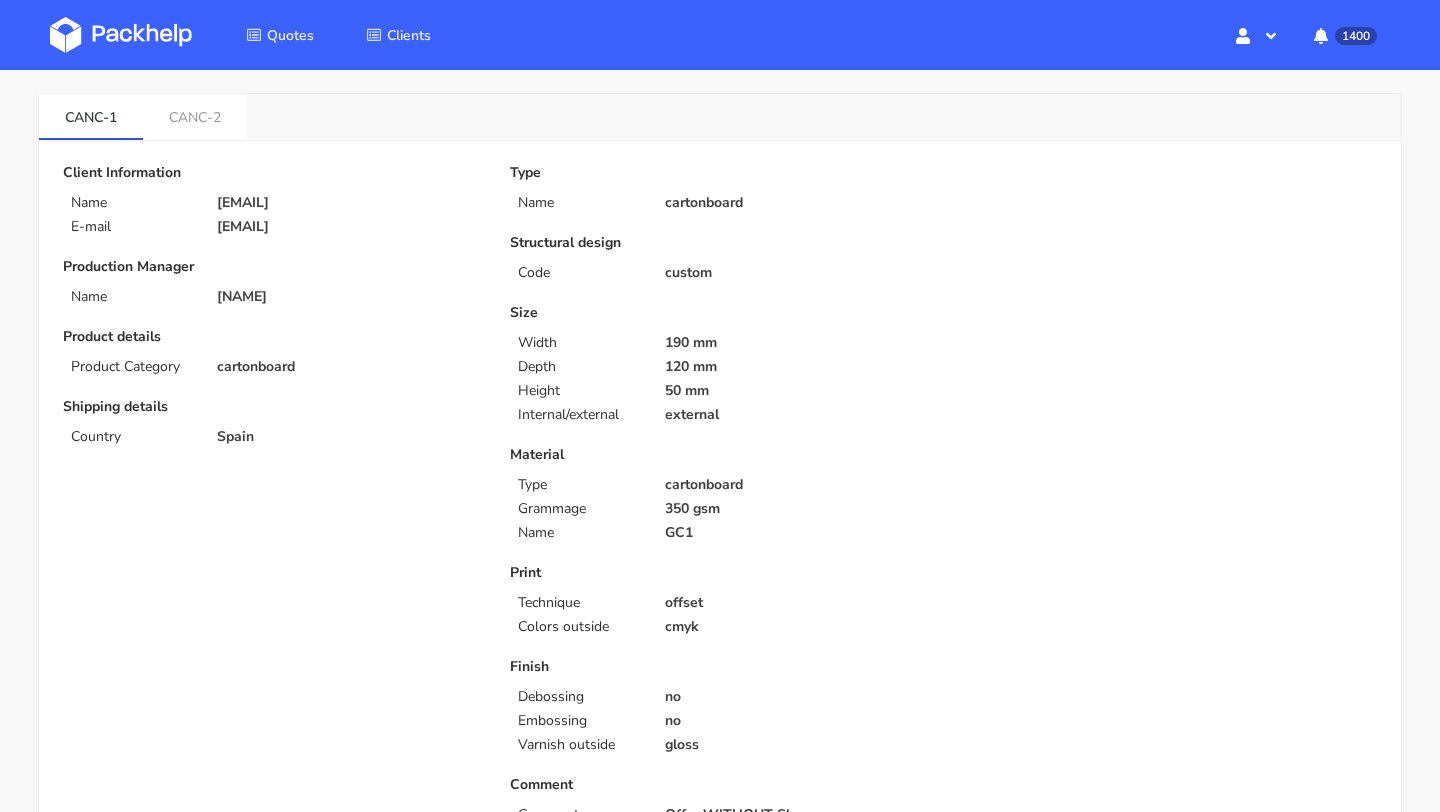 scroll, scrollTop: 0, scrollLeft: 0, axis: both 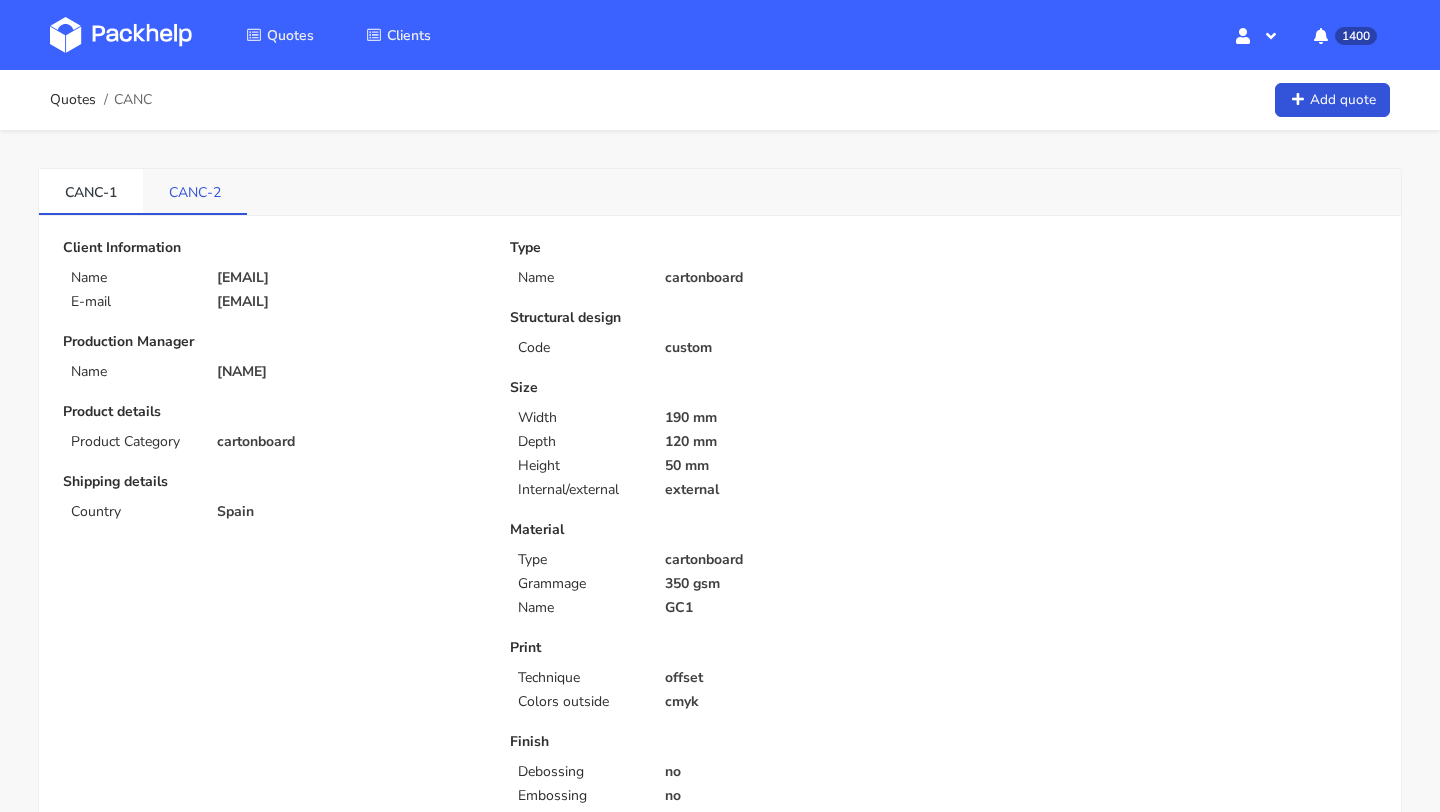 click on "CANC-2" at bounding box center [195, 191] 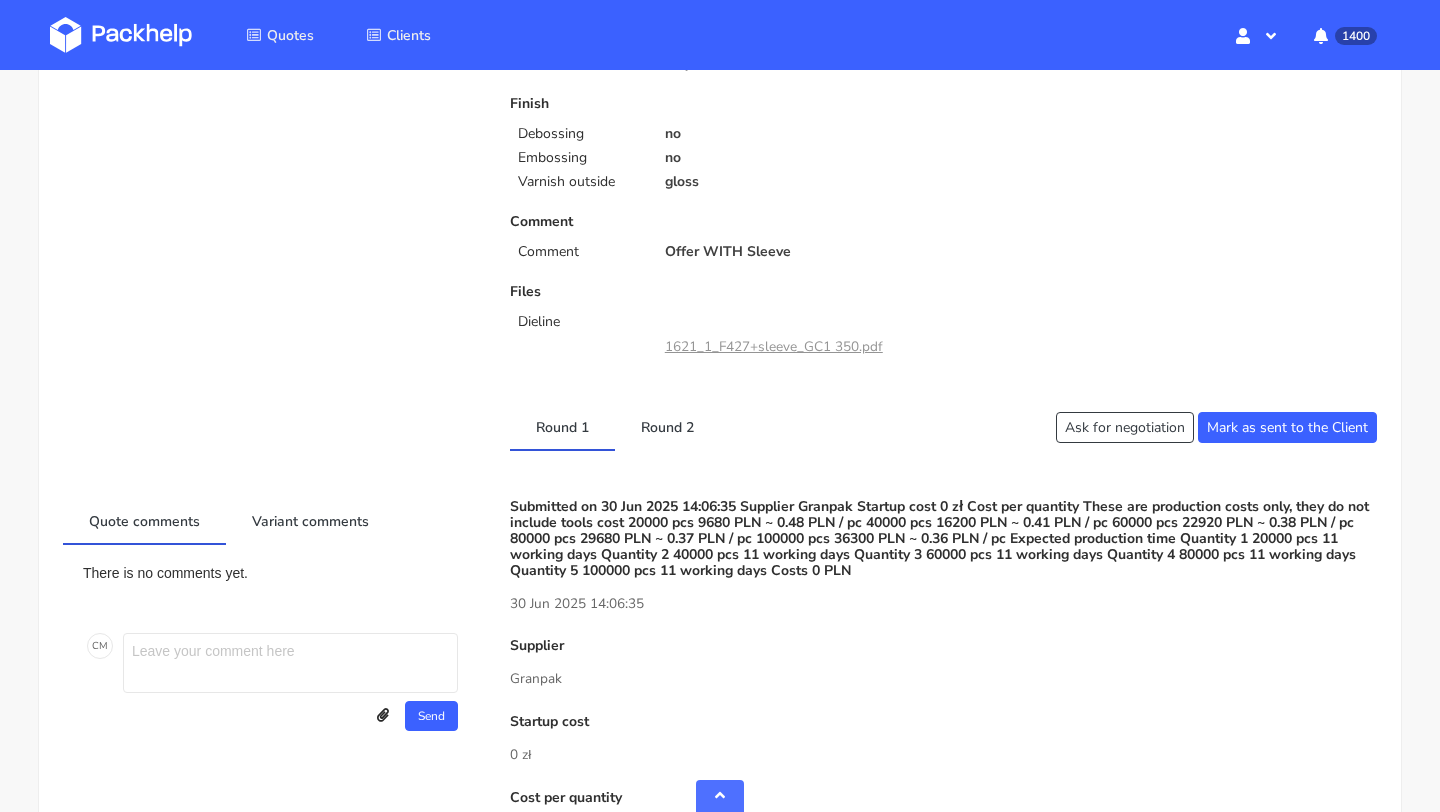 scroll, scrollTop: 0, scrollLeft: 0, axis: both 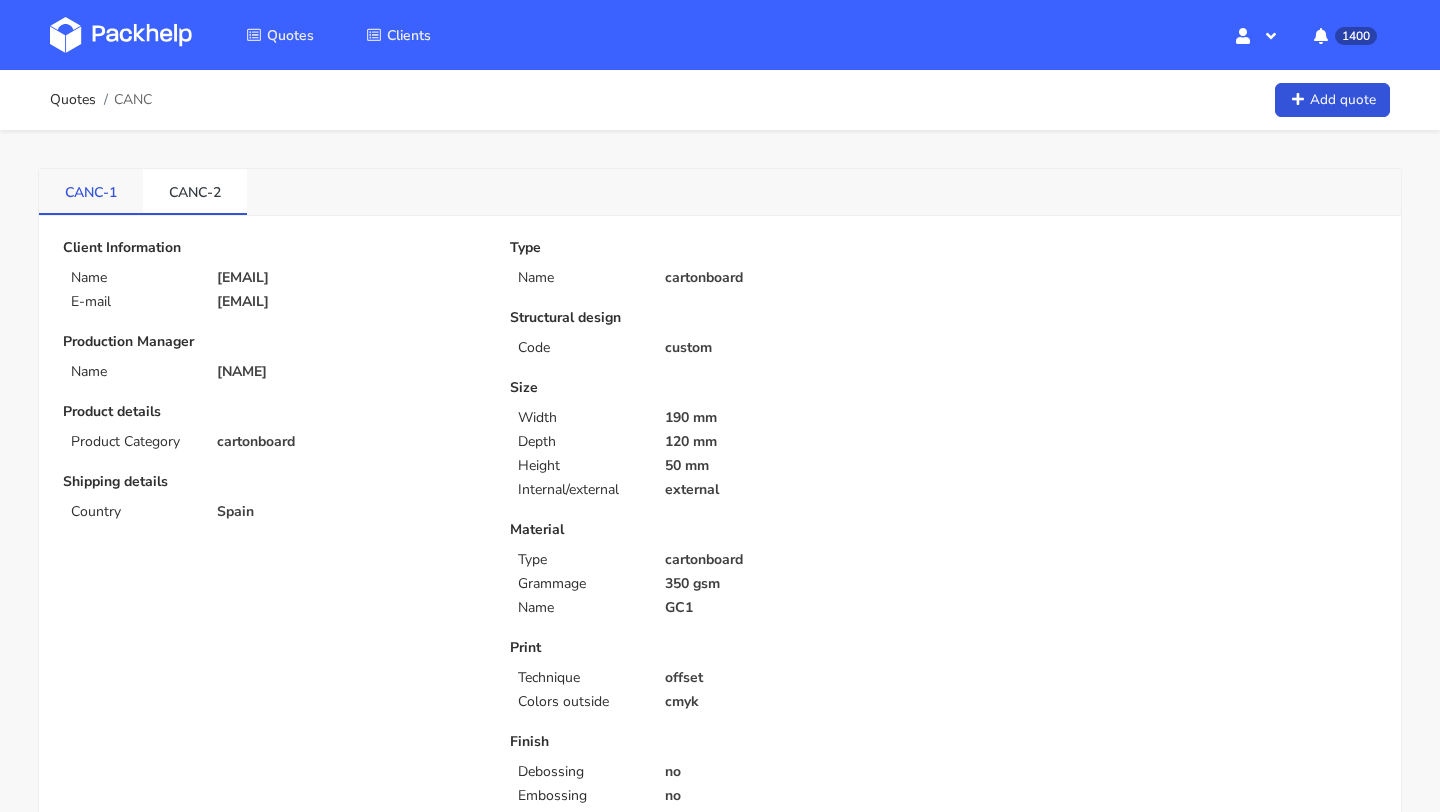 click on "CANC-1" at bounding box center [91, 191] 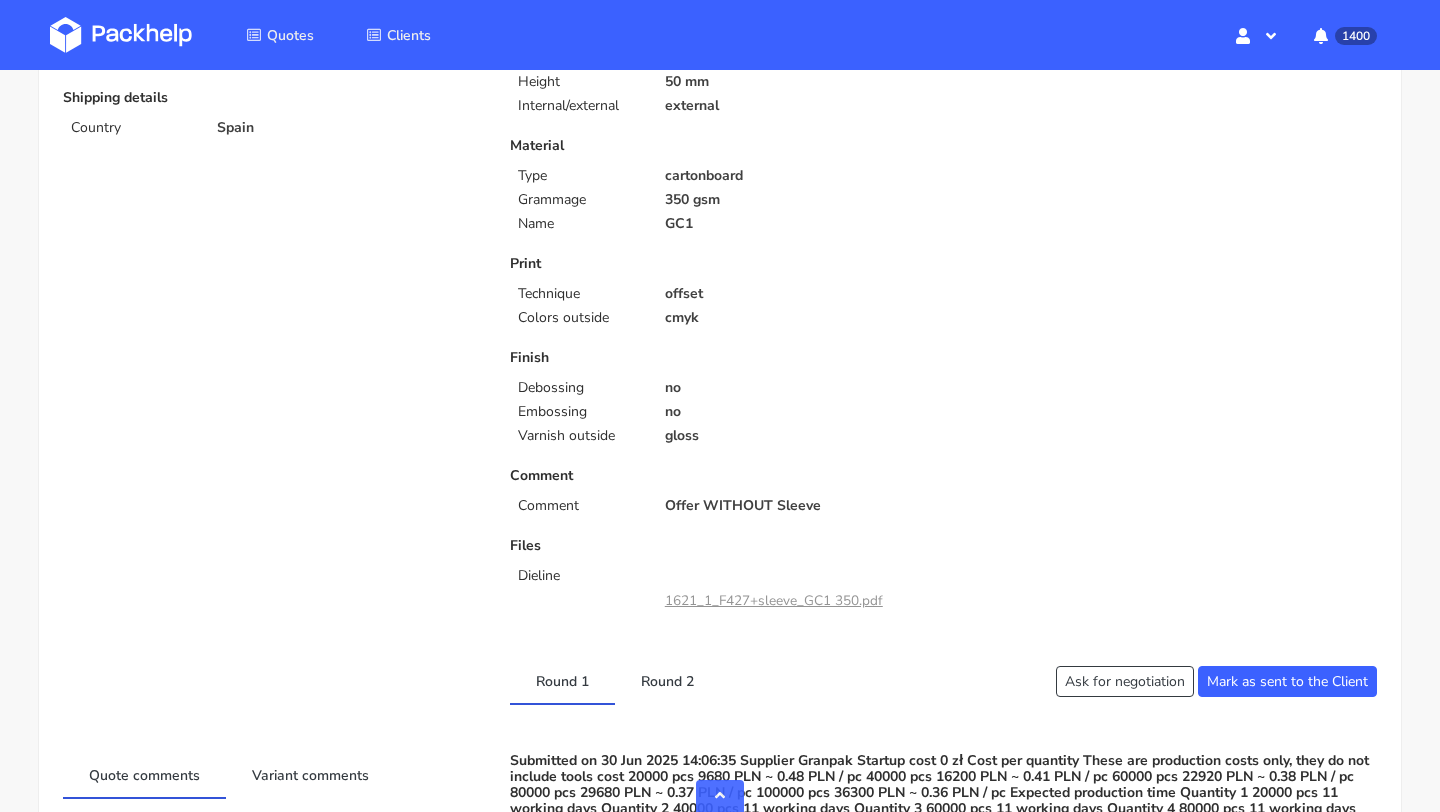 scroll, scrollTop: 959, scrollLeft: 0, axis: vertical 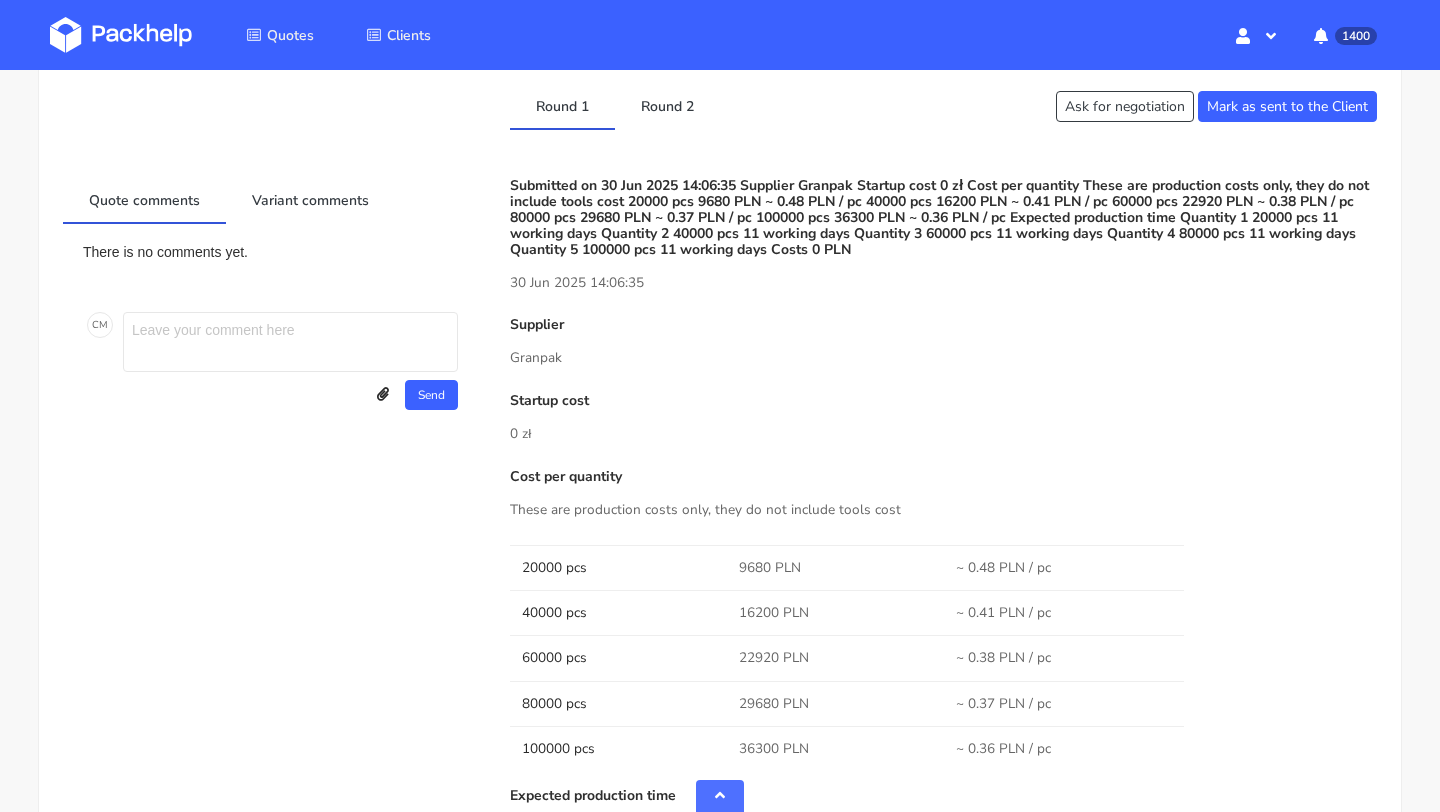 drag, startPoint x: 566, startPoint y: 299, endPoint x: 483, endPoint y: 299, distance: 83 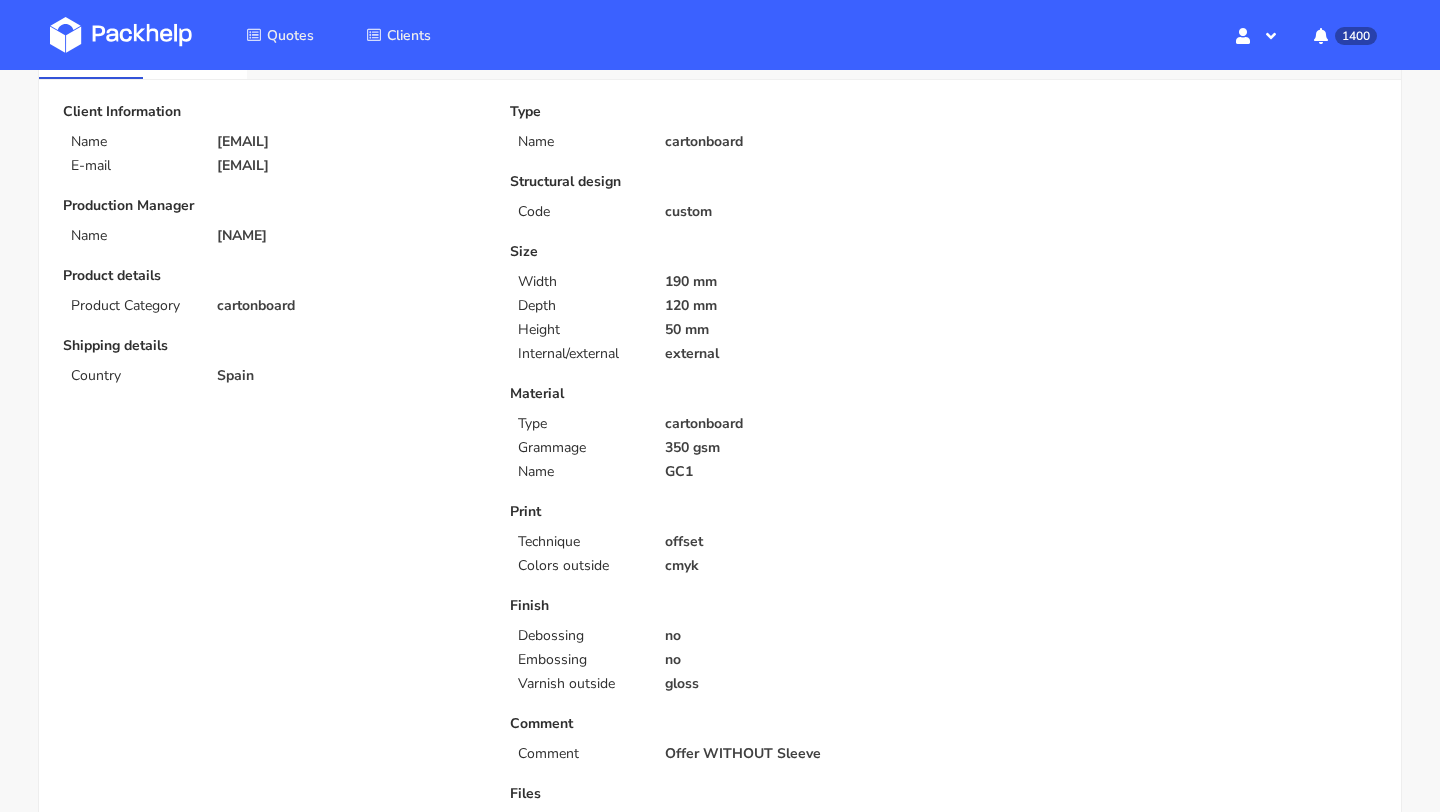 scroll, scrollTop: 0, scrollLeft: 0, axis: both 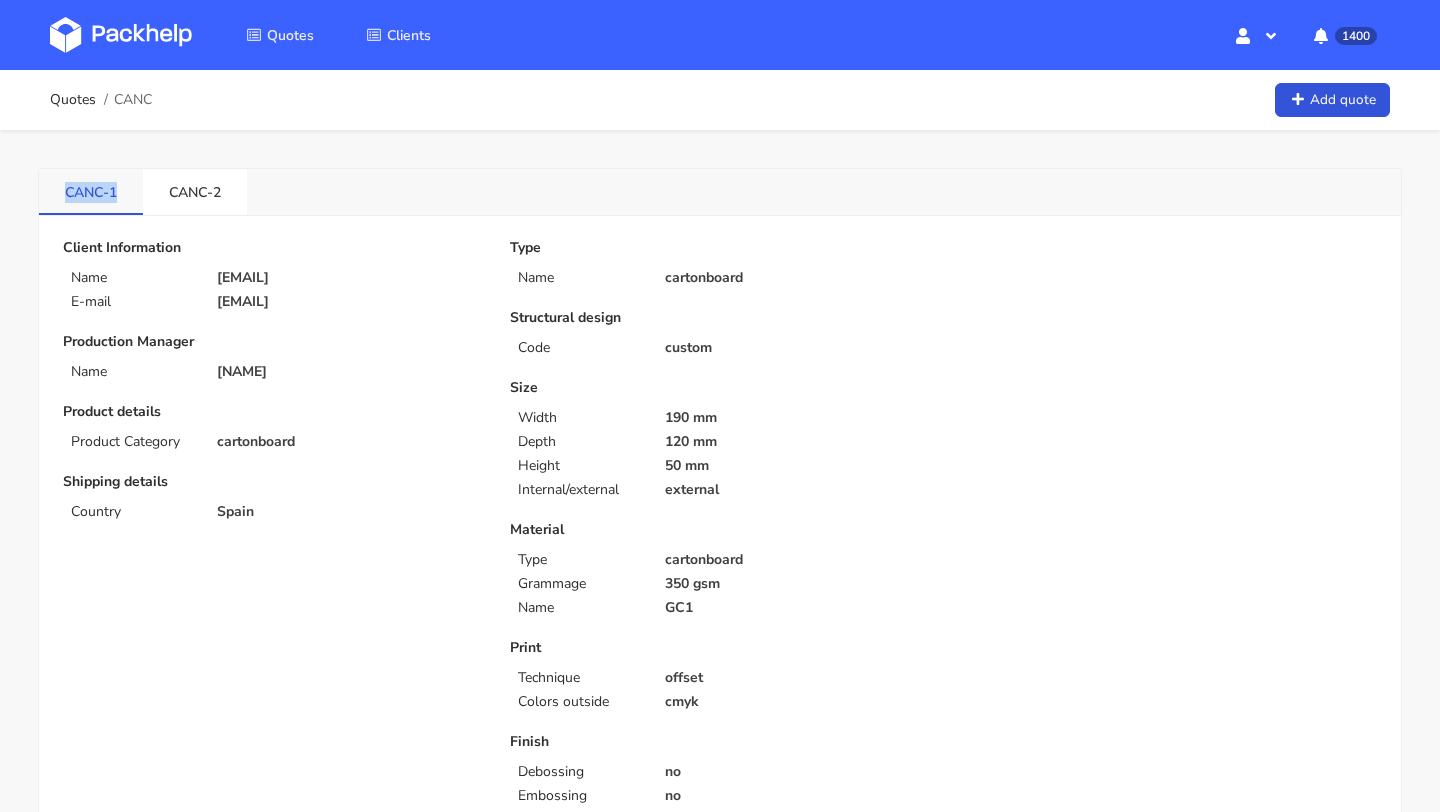 drag, startPoint x: 47, startPoint y: 193, endPoint x: 137, endPoint y: 193, distance: 90 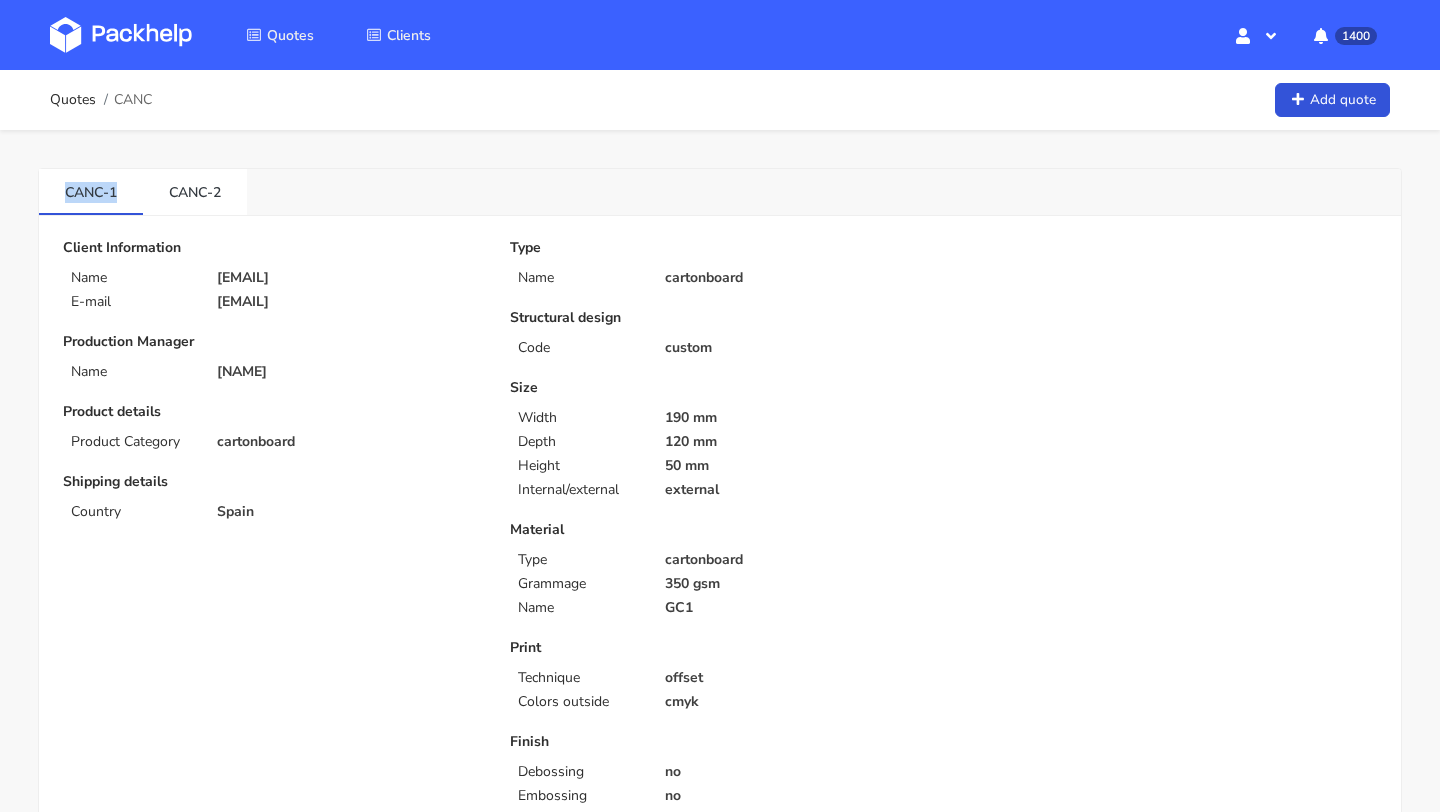 copy on "CANC-1" 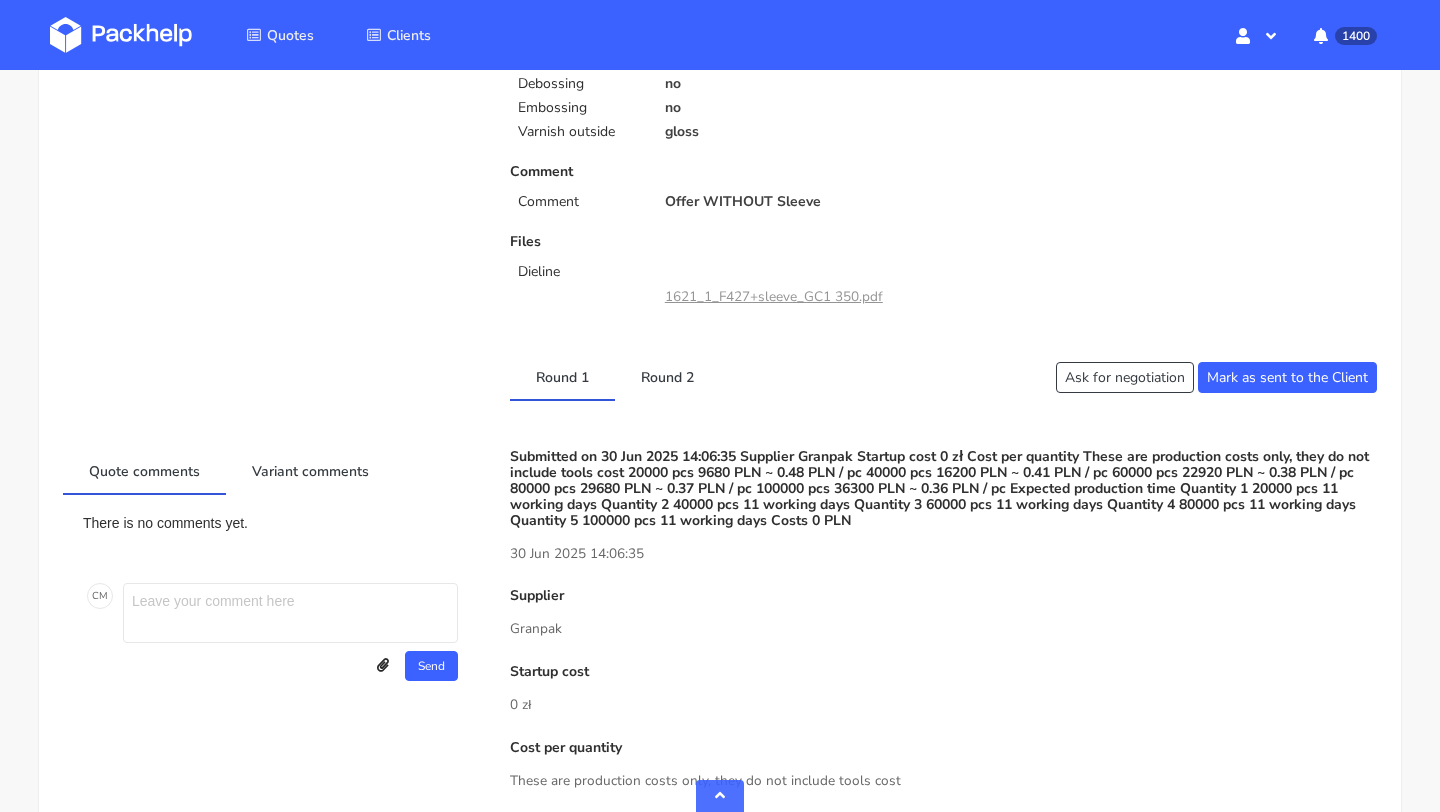 scroll, scrollTop: 720, scrollLeft: 0, axis: vertical 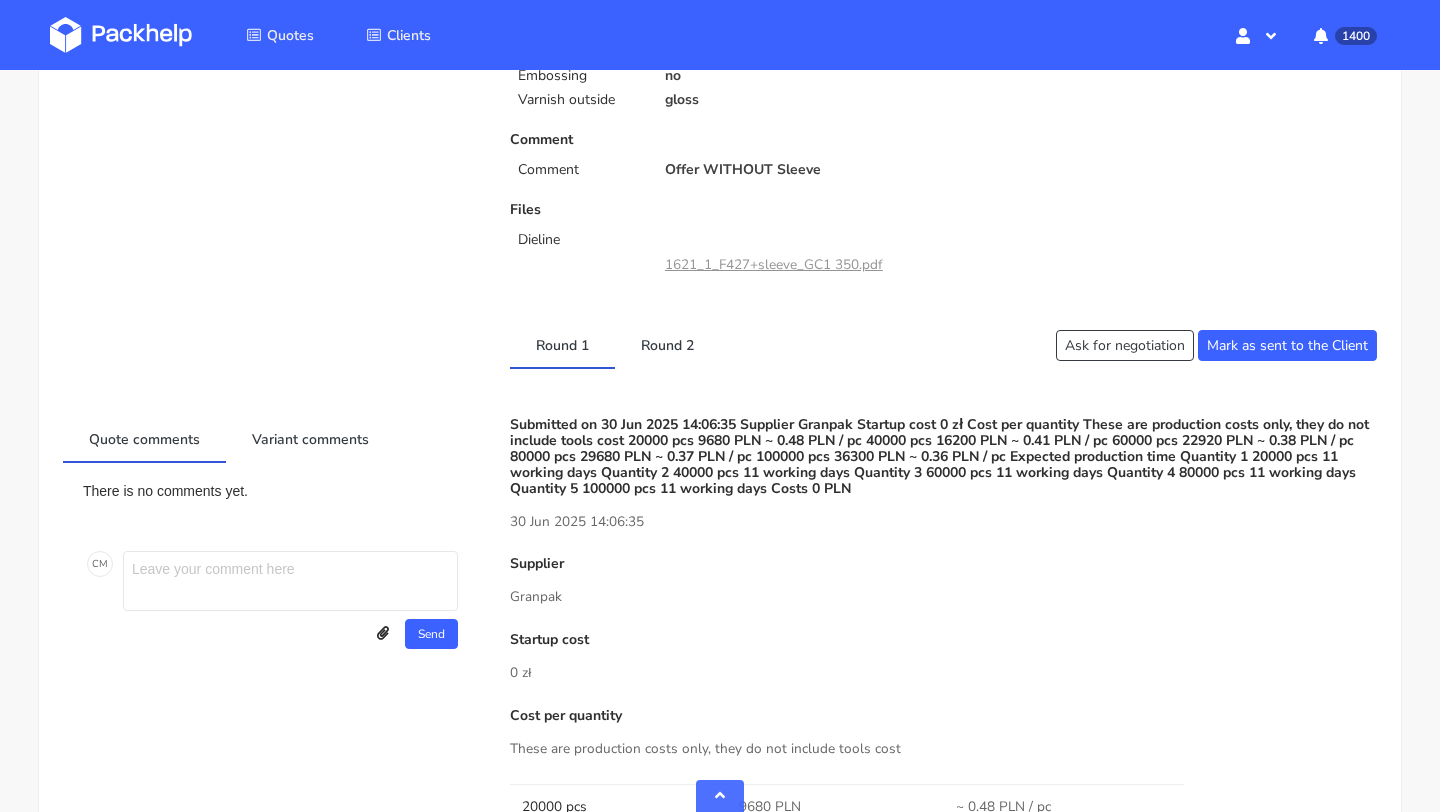 drag, startPoint x: 575, startPoint y: 534, endPoint x: 498, endPoint y: 533, distance: 77.00649 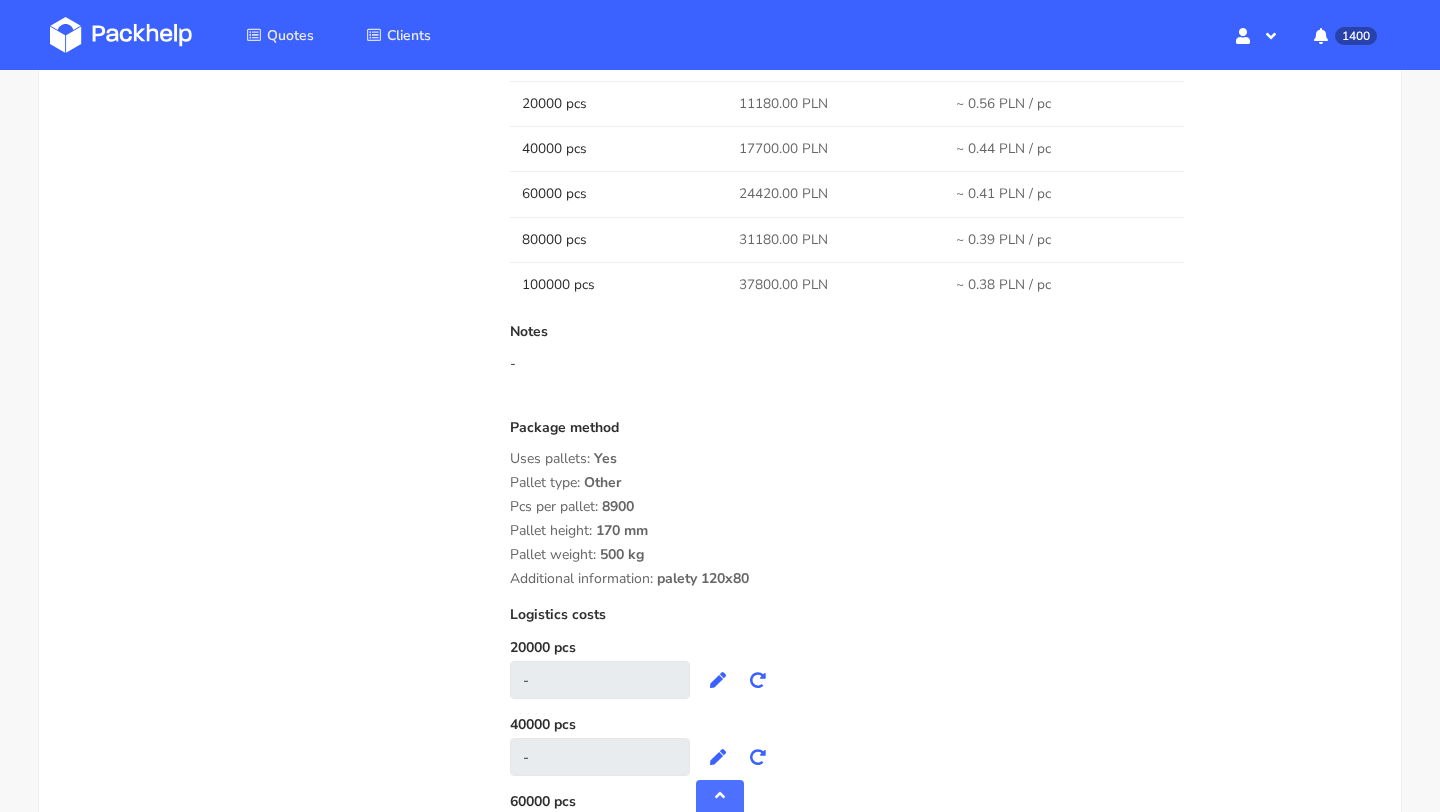 scroll, scrollTop: 2197, scrollLeft: 0, axis: vertical 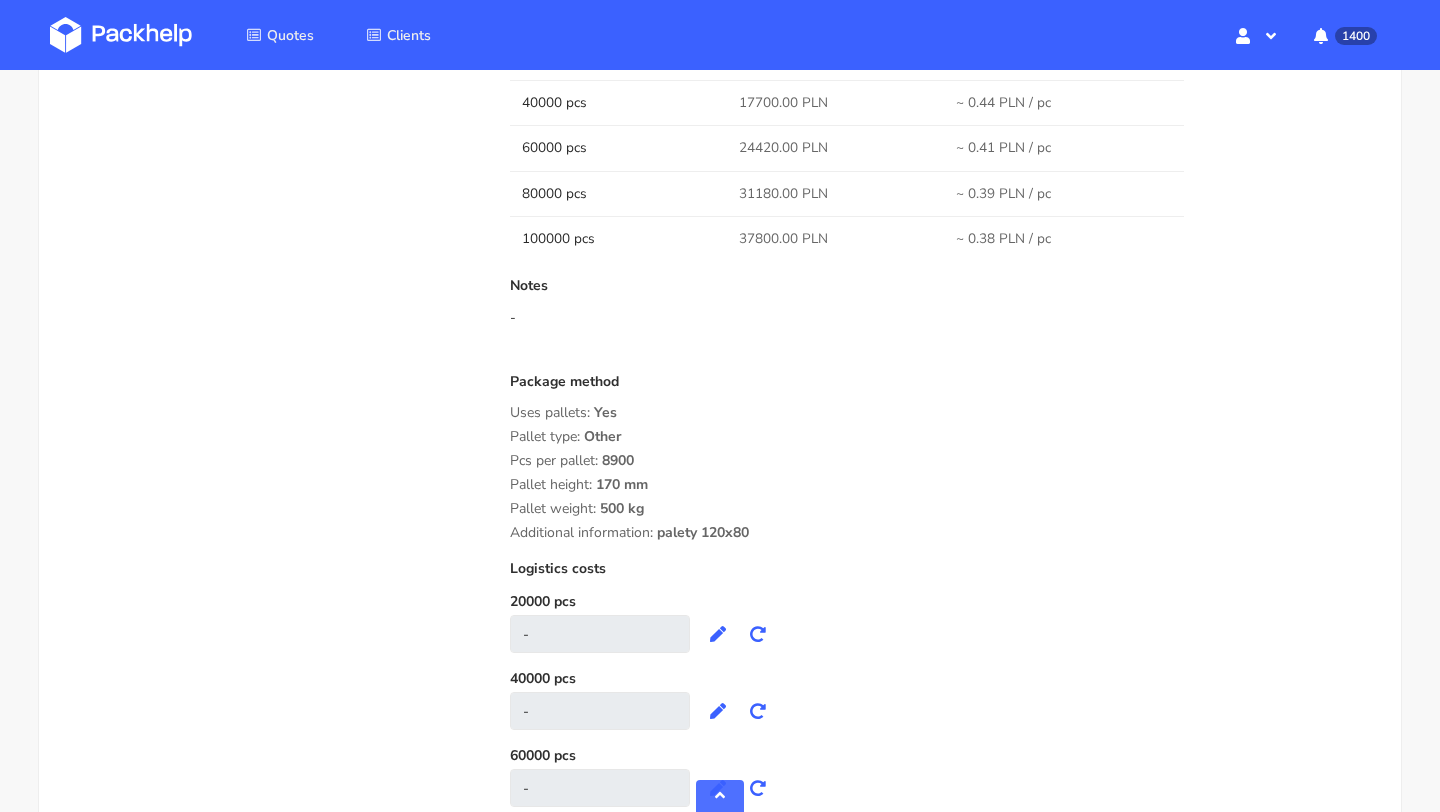 drag, startPoint x: 784, startPoint y: 469, endPoint x: 497, endPoint y: 358, distance: 307.7174 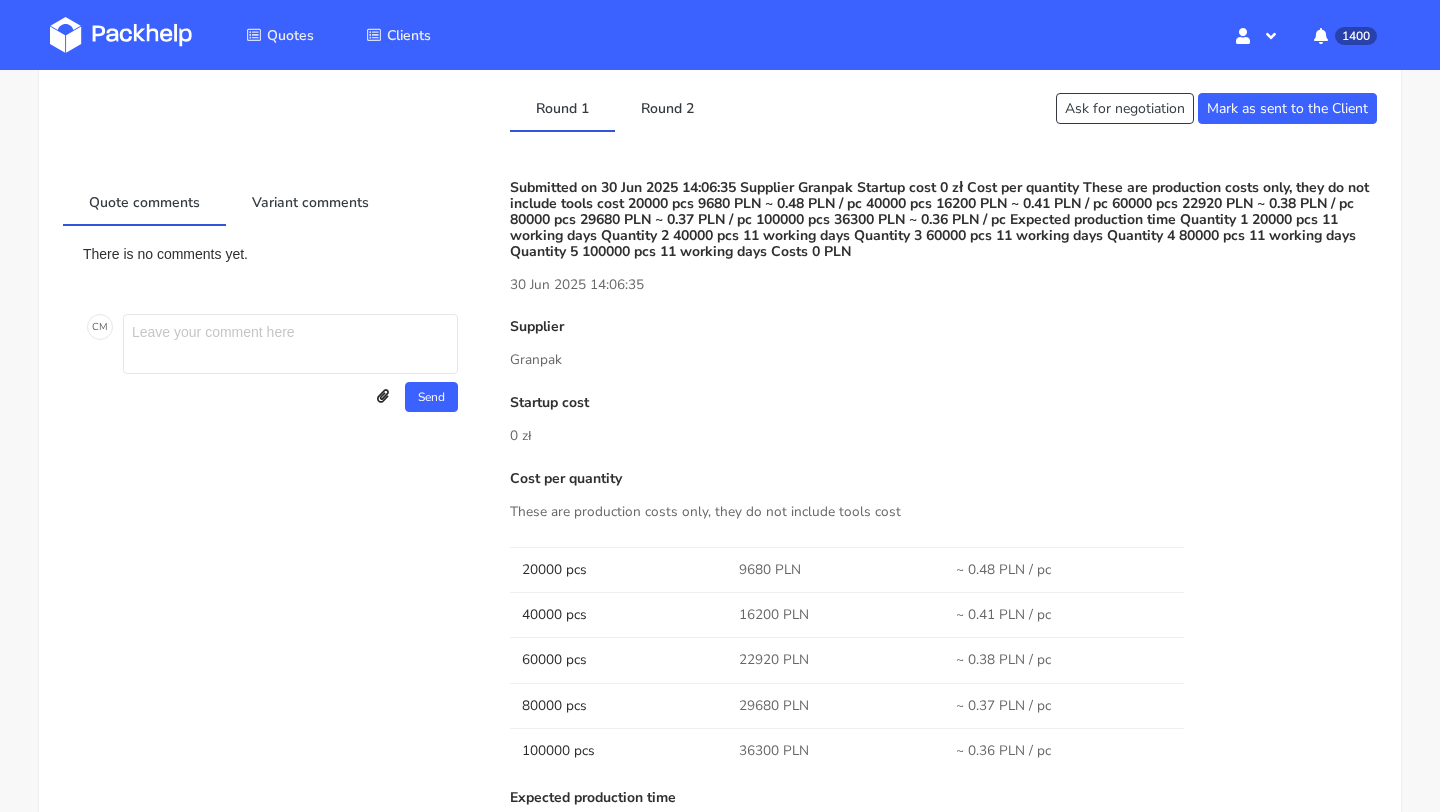 scroll, scrollTop: 0, scrollLeft: 0, axis: both 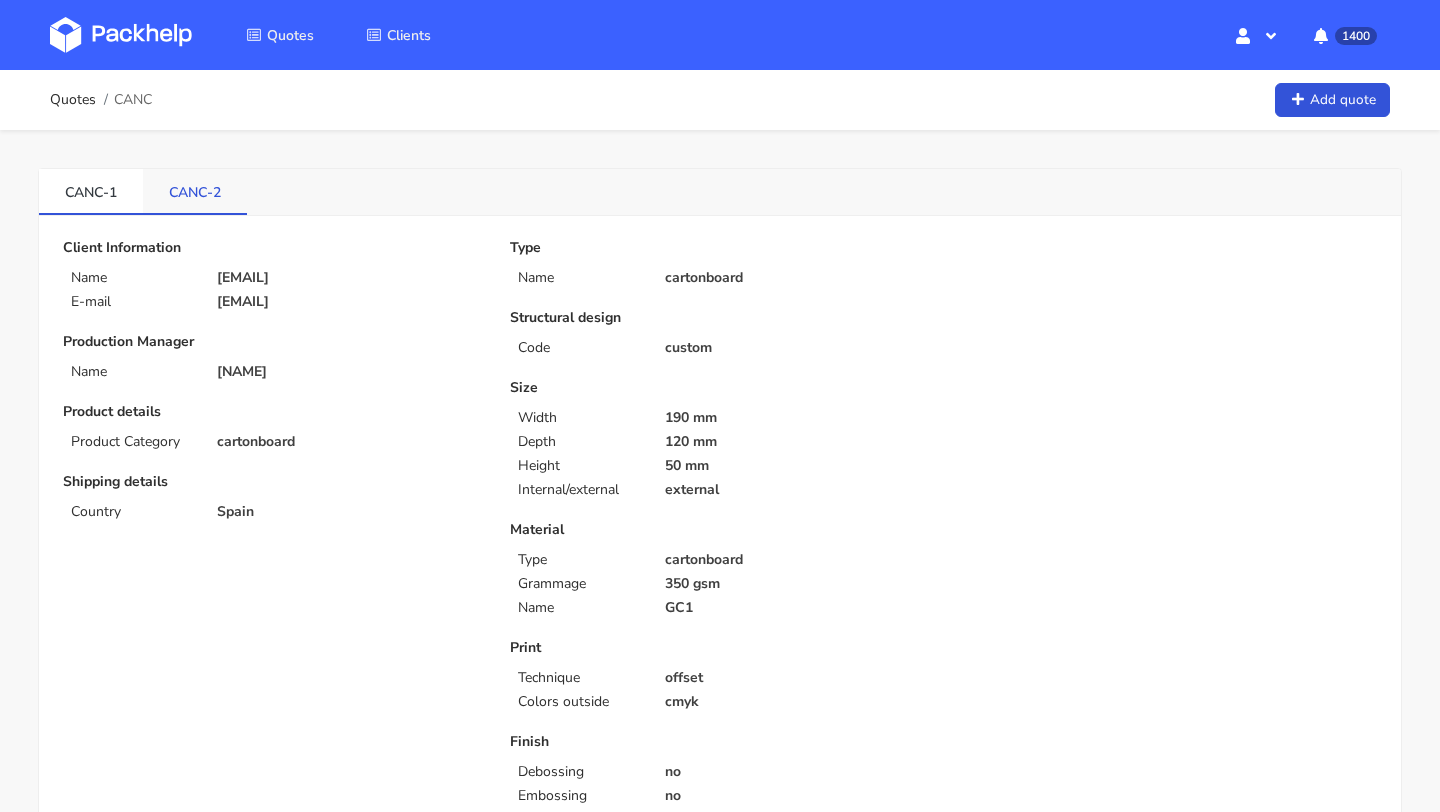 click on "CANC-2" at bounding box center (91, 191) 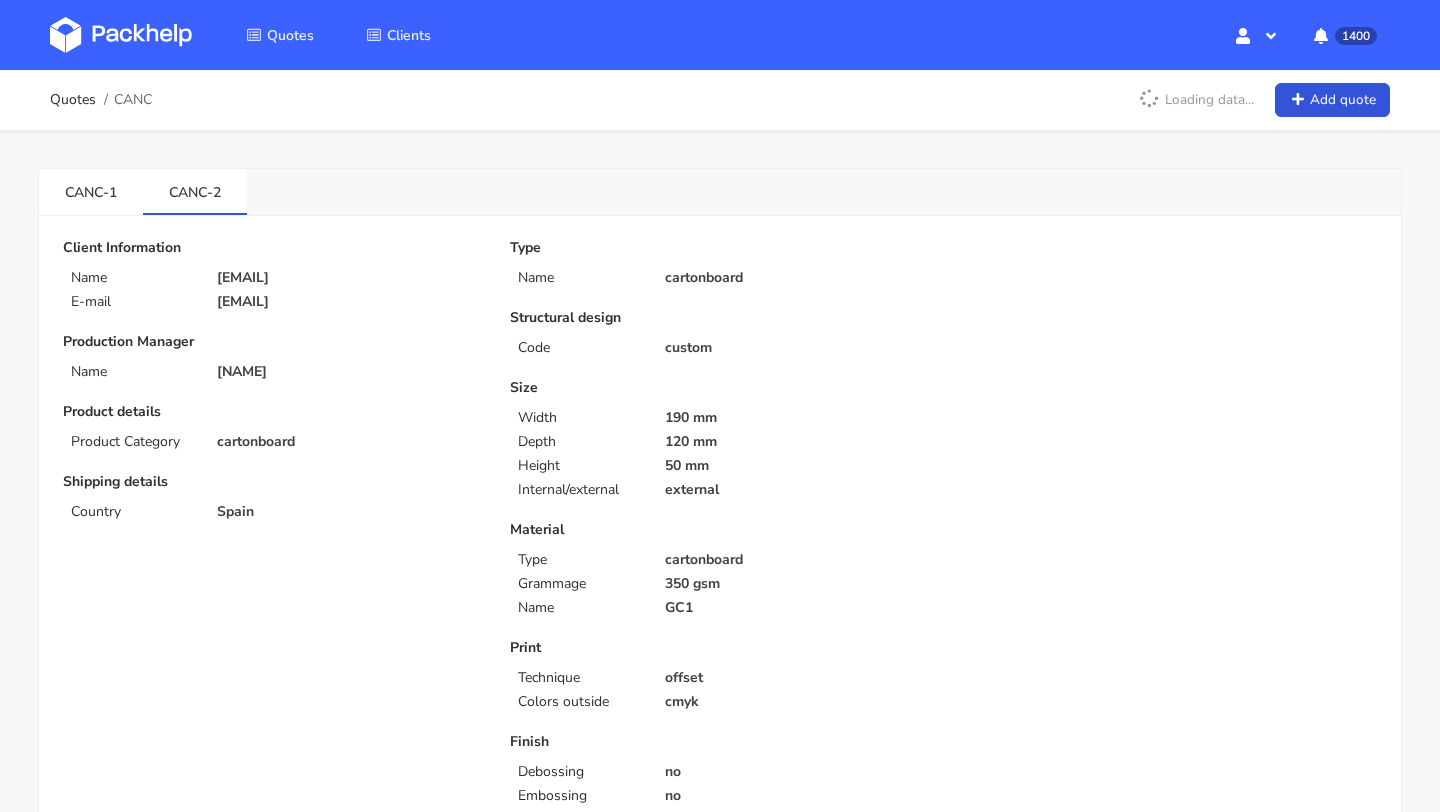 scroll, scrollTop: 6, scrollLeft: 0, axis: vertical 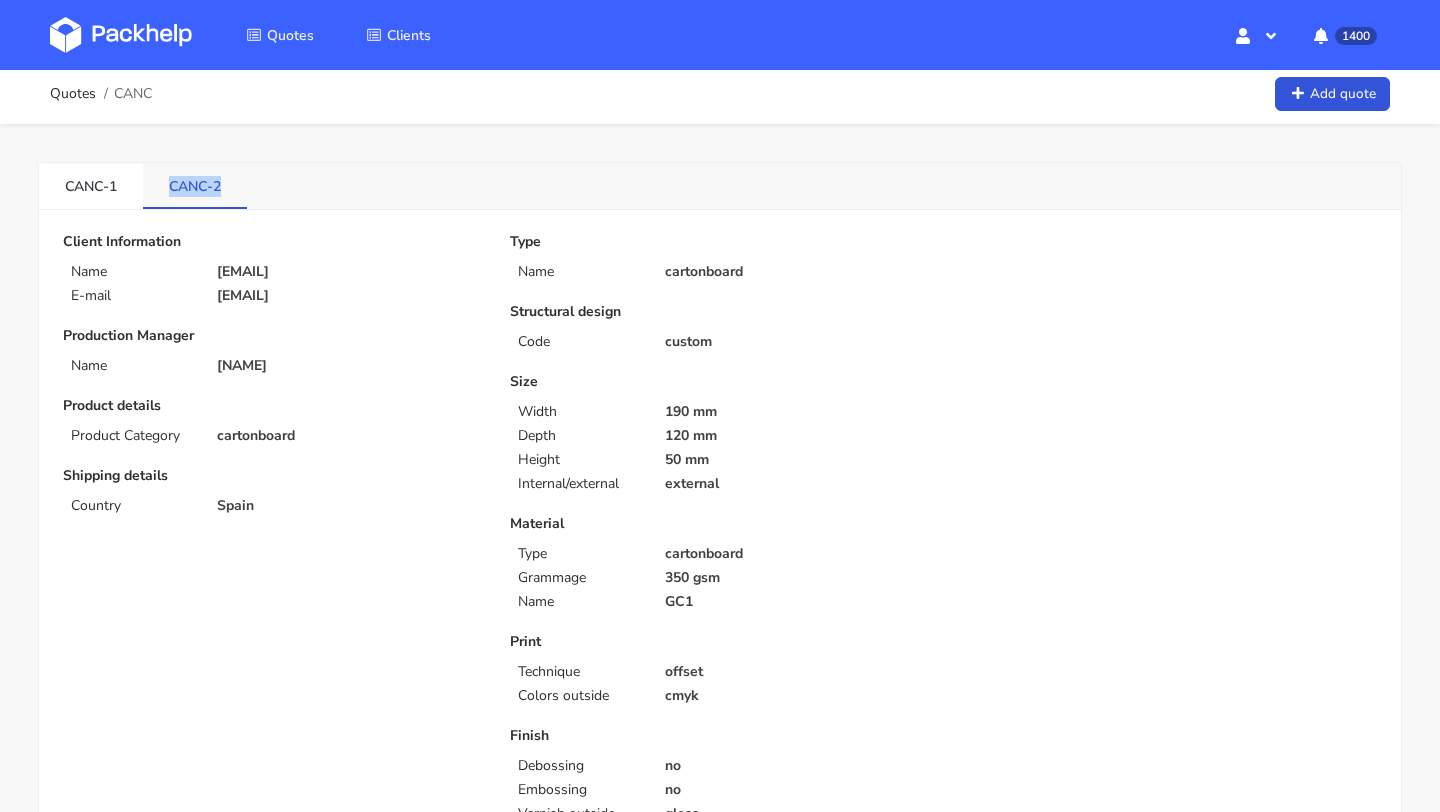 drag, startPoint x: 166, startPoint y: 181, endPoint x: 223, endPoint y: 181, distance: 57 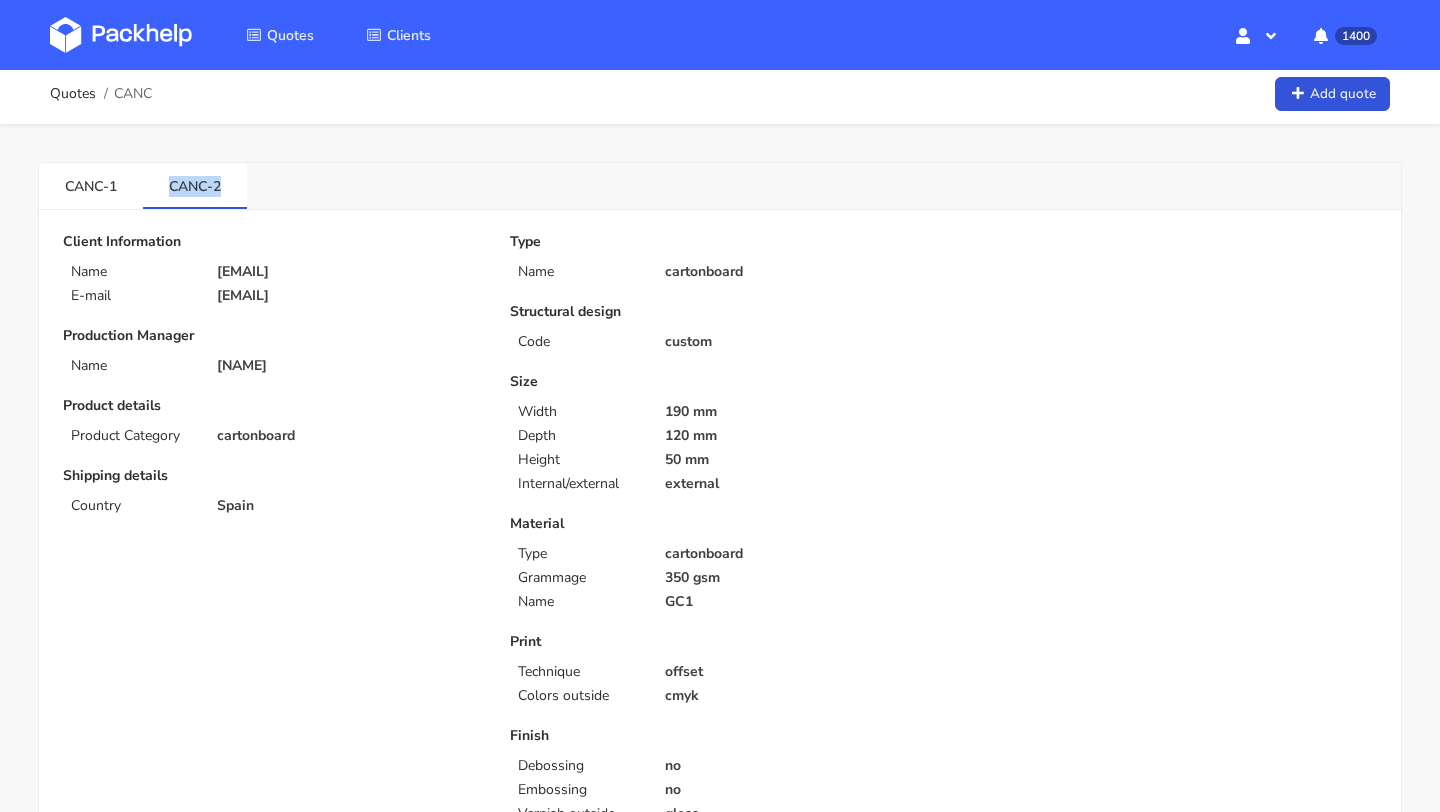 copy on "CANC-2" 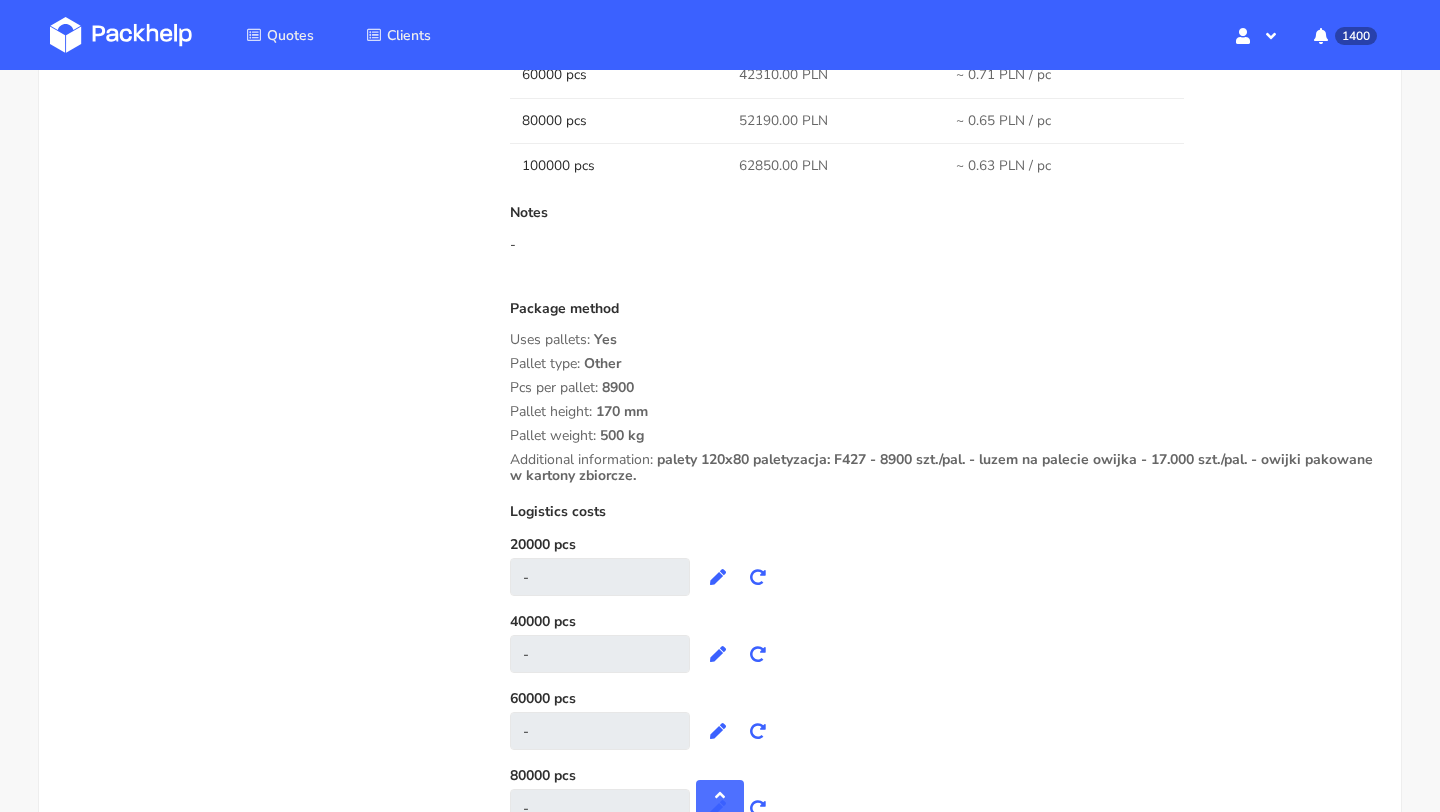 scroll, scrollTop: 2305, scrollLeft: 0, axis: vertical 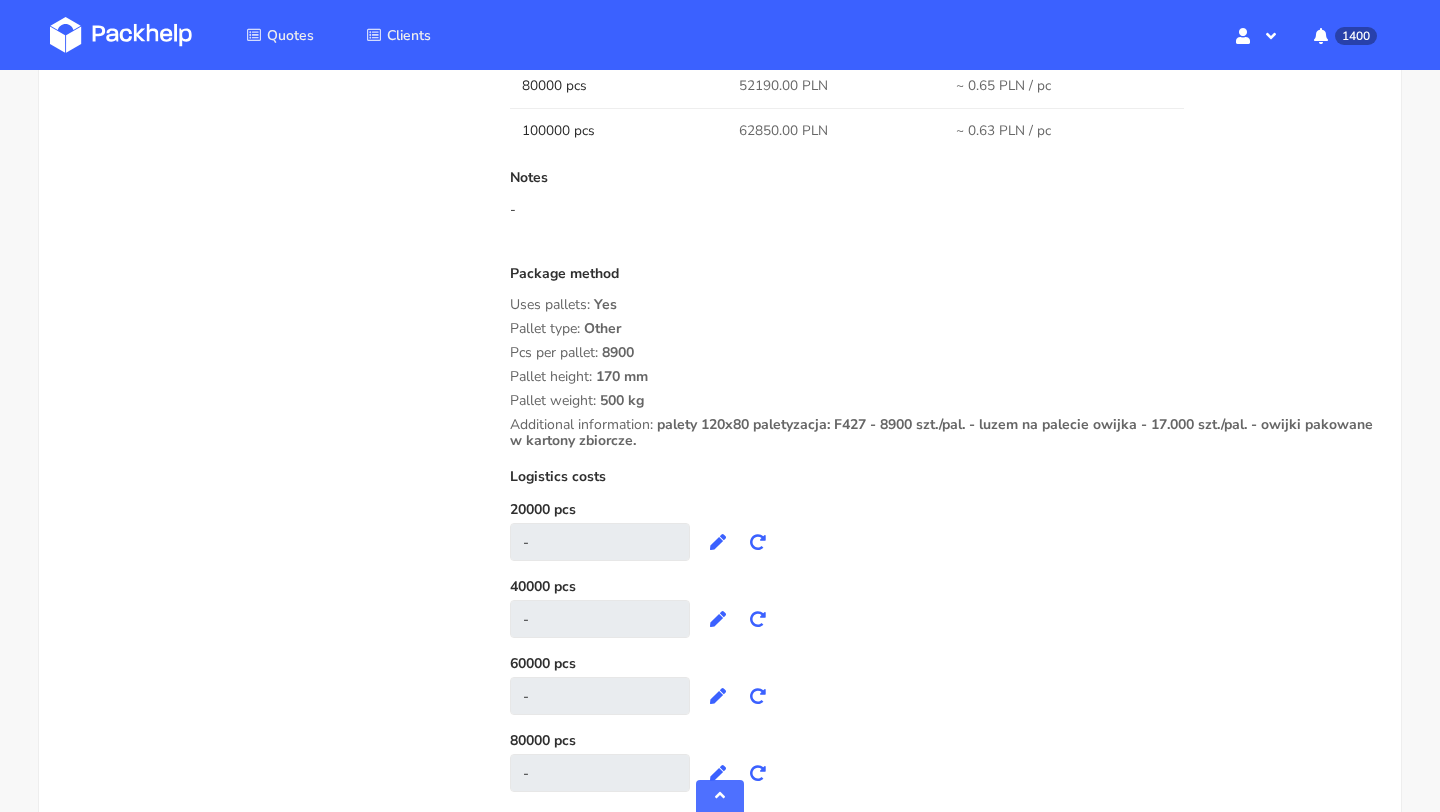 click on "palety 120x80
paletyzacja:
F427 - 8900 szt./pal. - luzem na palecie
owijka - 17.000 szt./pal. - owijki pakowane w kartony zbiorcze." at bounding box center (605, 312) 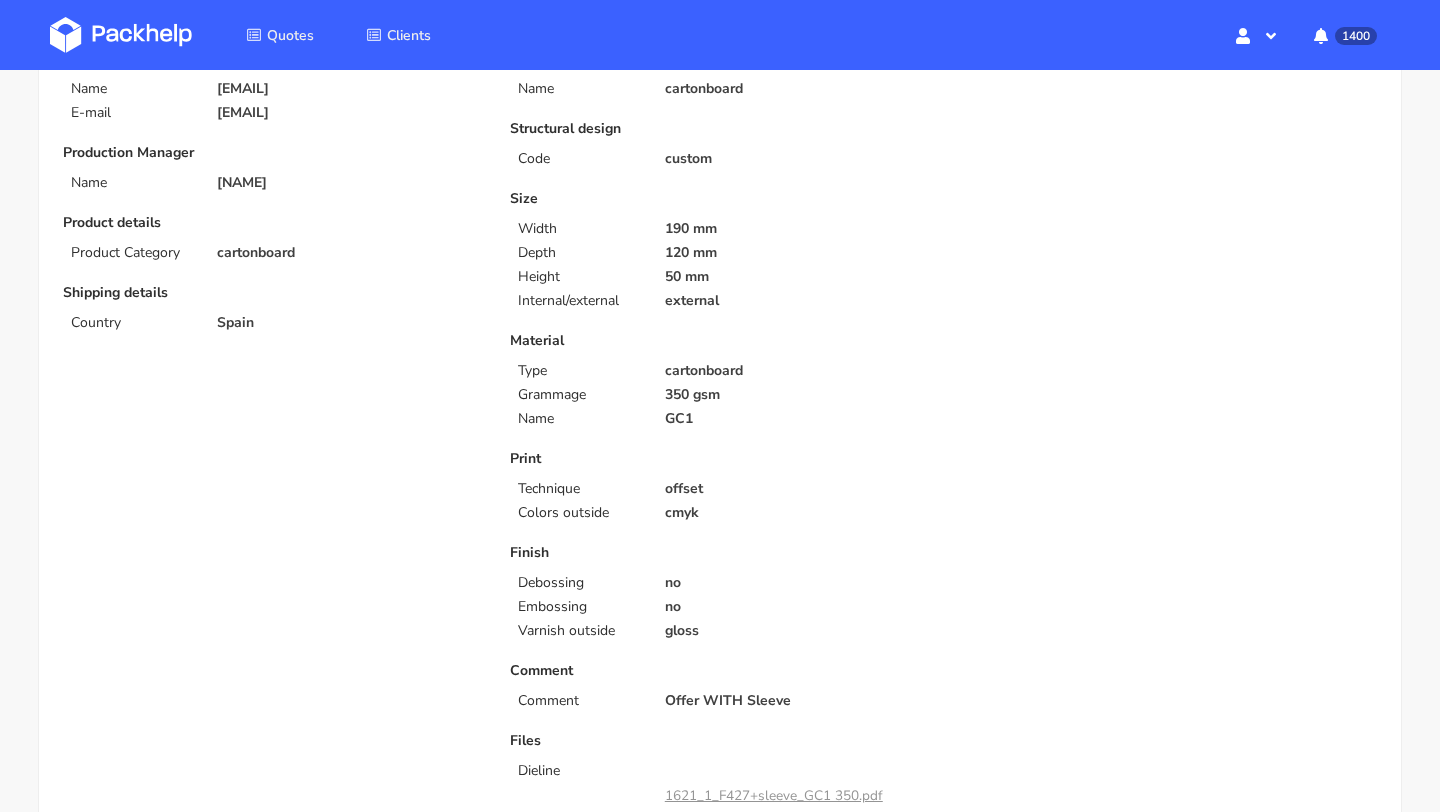 scroll, scrollTop: 0, scrollLeft: 0, axis: both 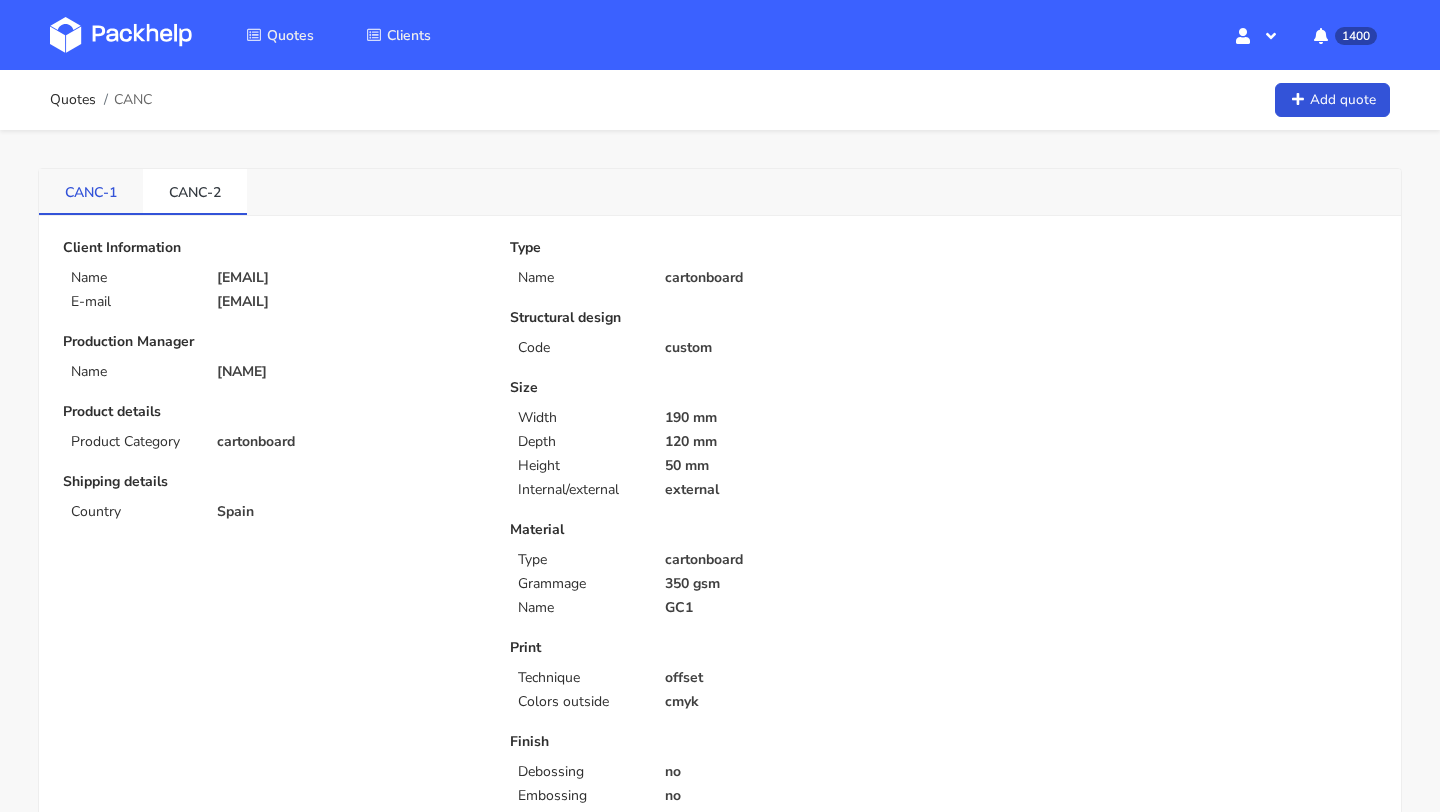click on "CANC-1" at bounding box center (91, 191) 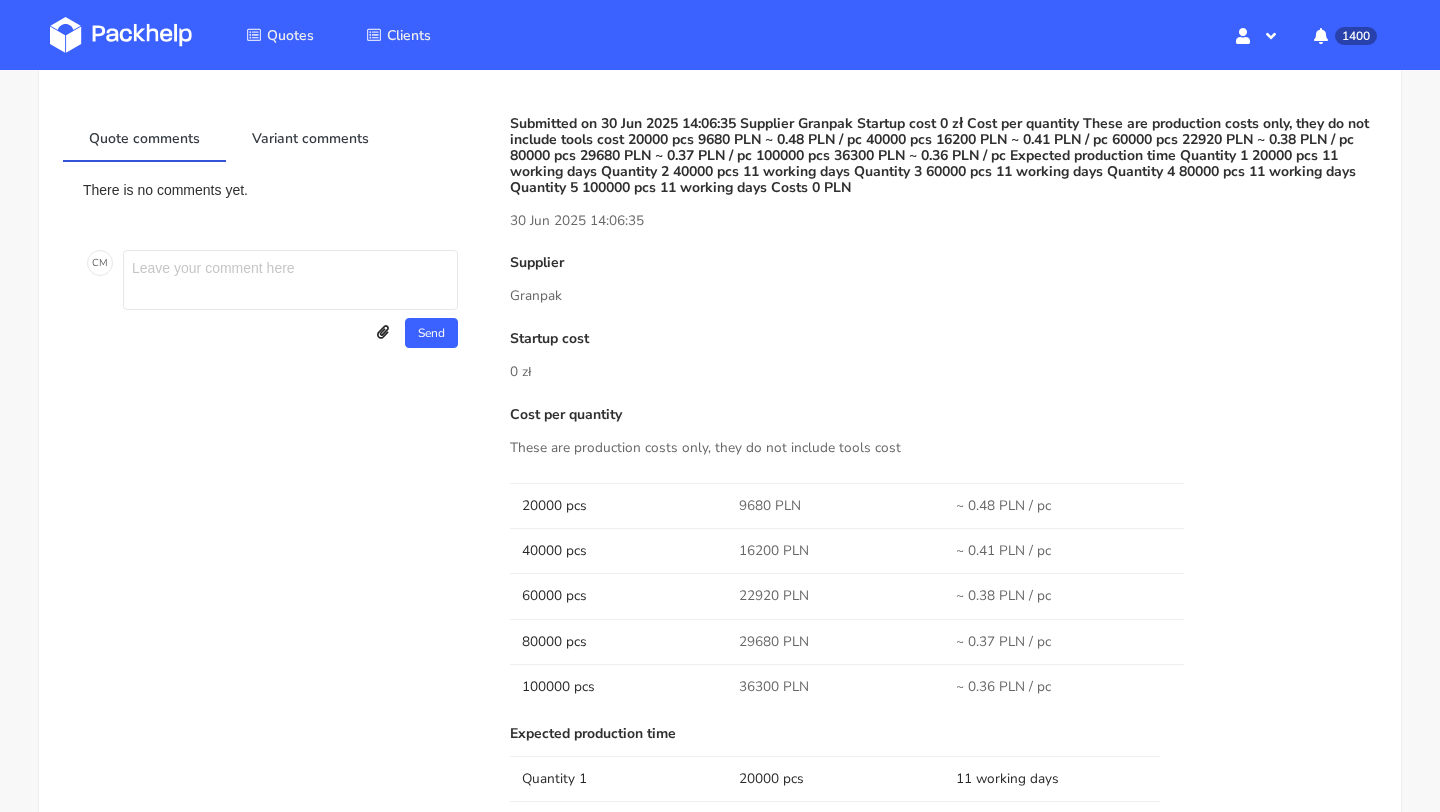 scroll, scrollTop: 0, scrollLeft: 0, axis: both 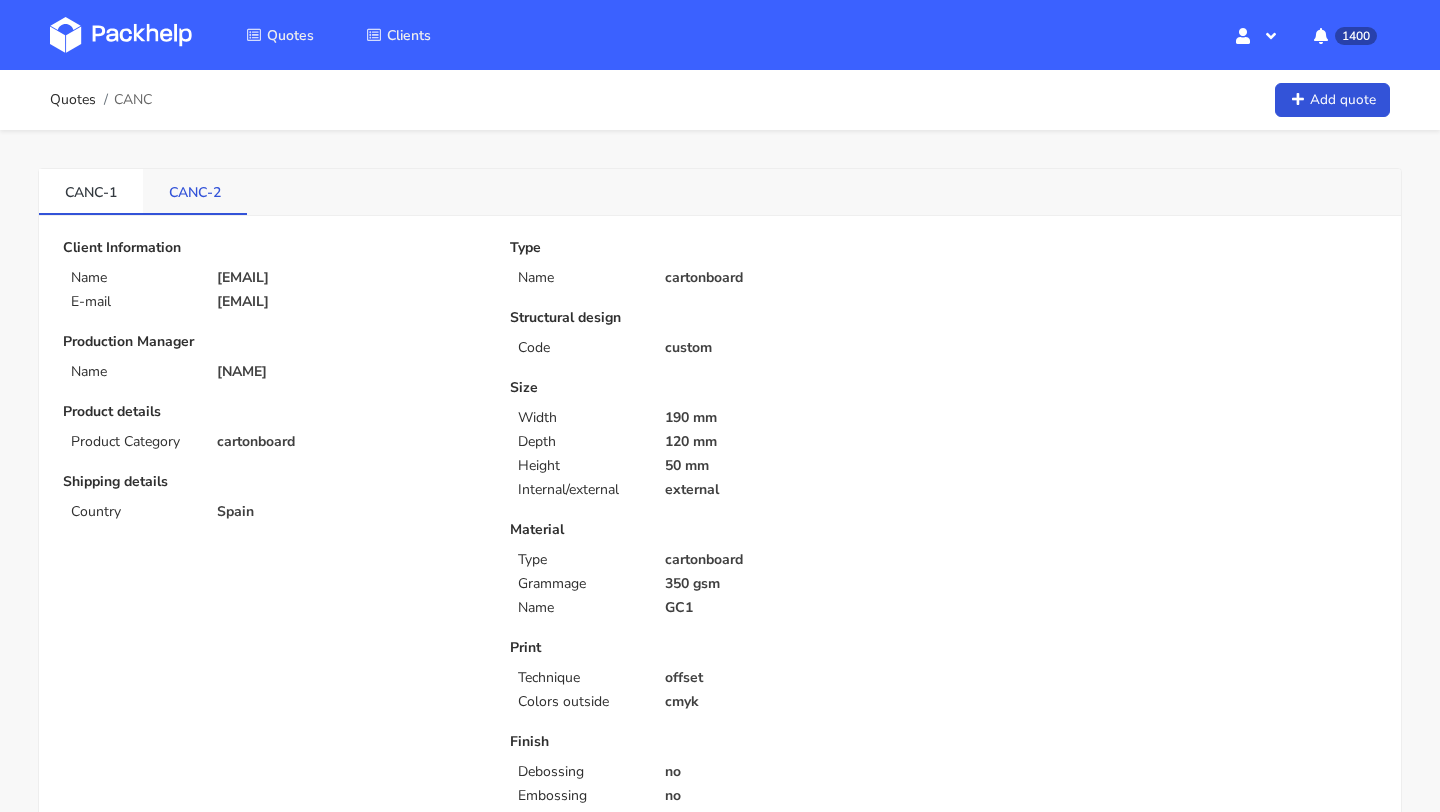 click on "CANC-2" at bounding box center (91, 191) 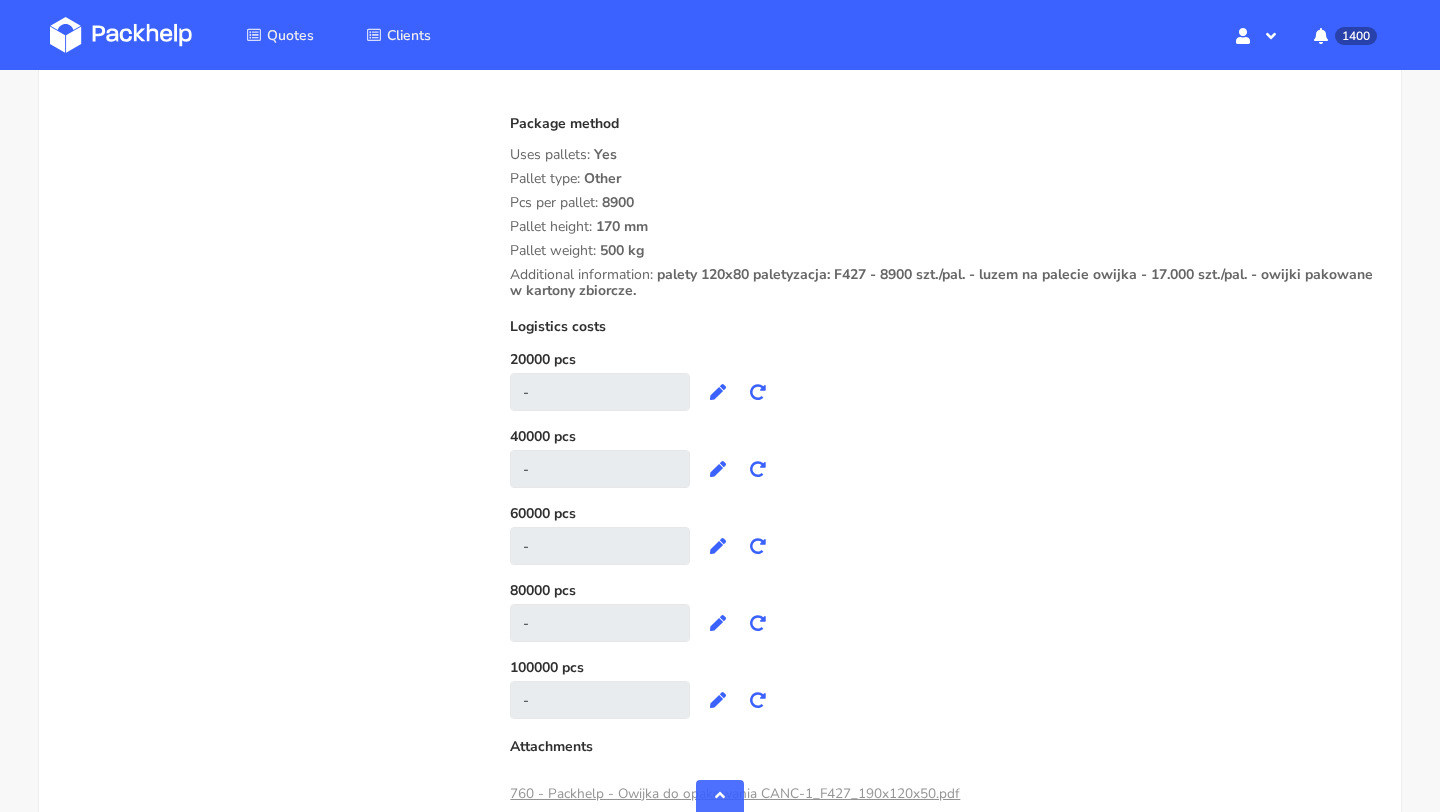 scroll, scrollTop: 2238, scrollLeft: 0, axis: vertical 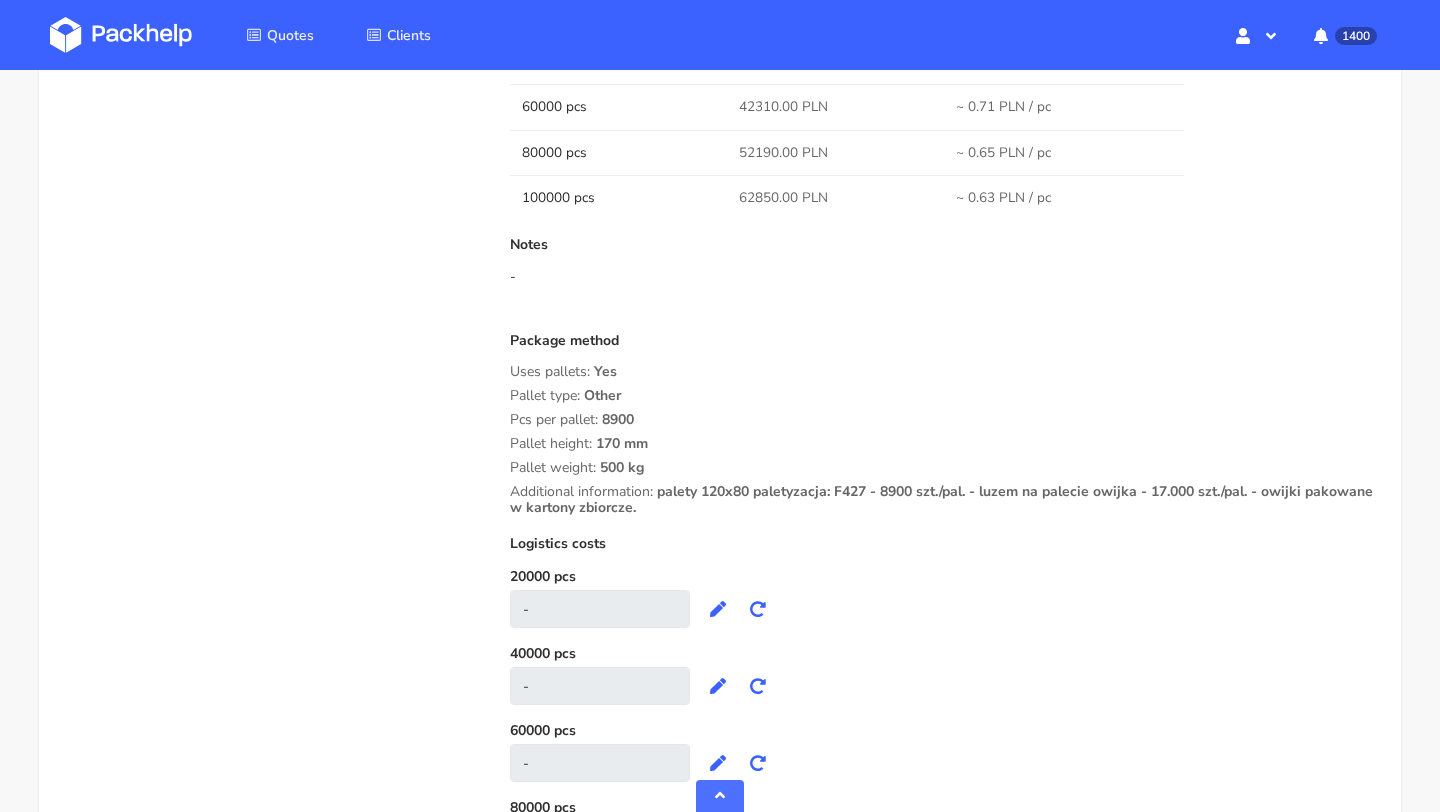 drag, startPoint x: 735, startPoint y: 450, endPoint x: 497, endPoint y: 299, distance: 281.8599 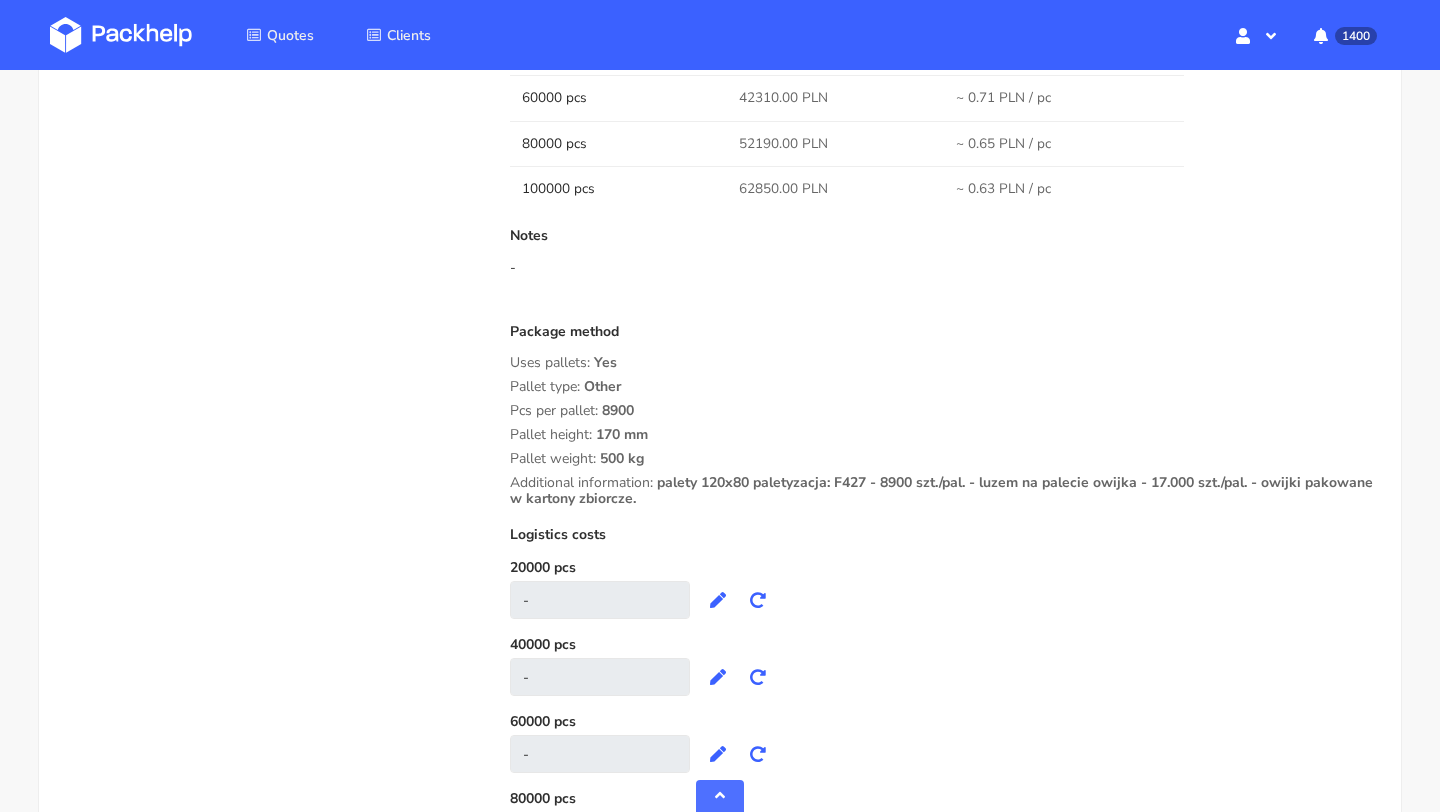 scroll, scrollTop: 1923, scrollLeft: 0, axis: vertical 